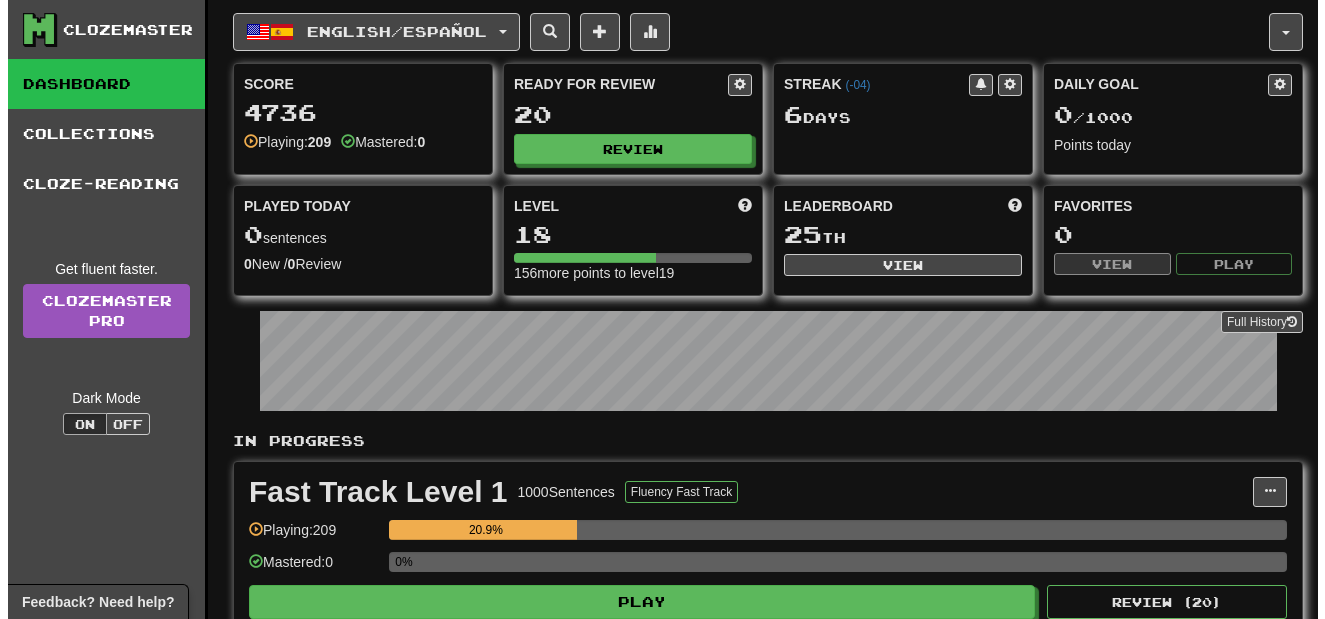 scroll, scrollTop: 0, scrollLeft: 0, axis: both 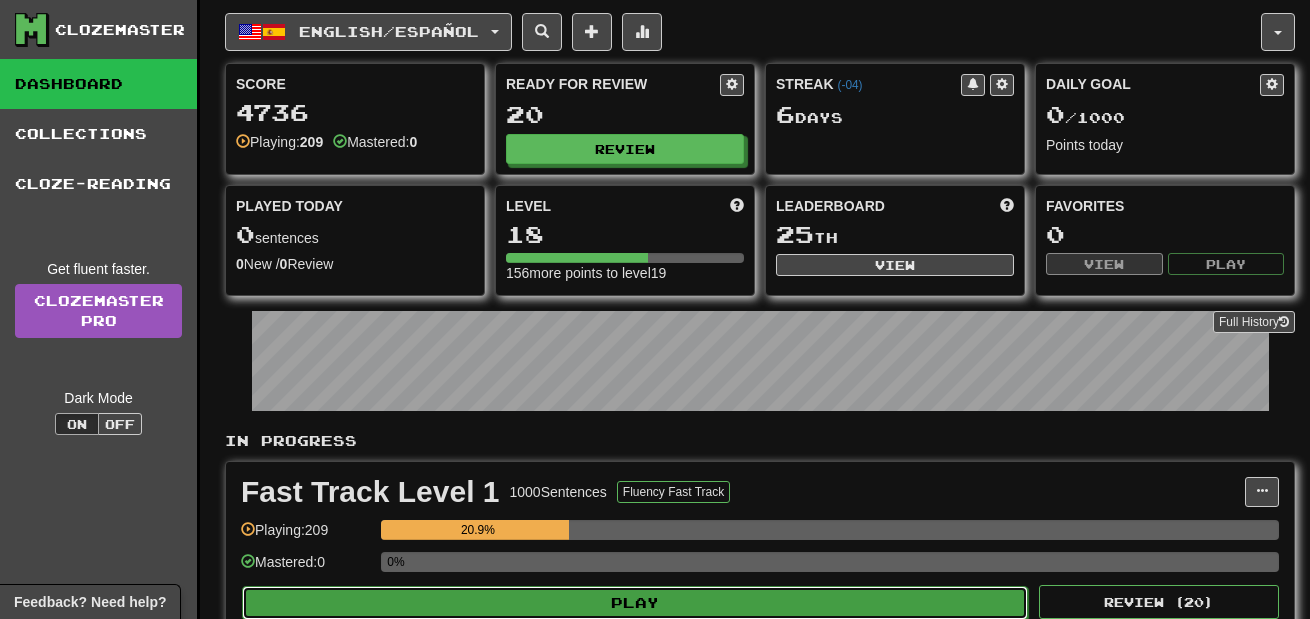 click on "Play" at bounding box center [635, 603] 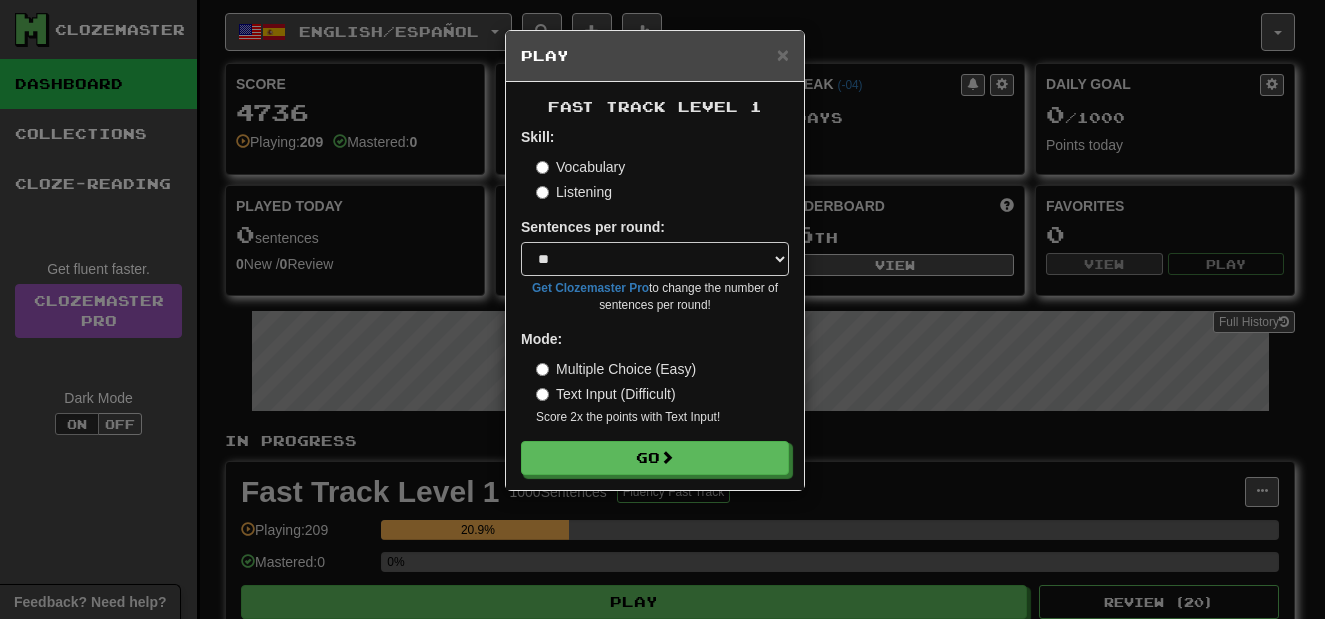 click on "Listening" at bounding box center [574, 192] 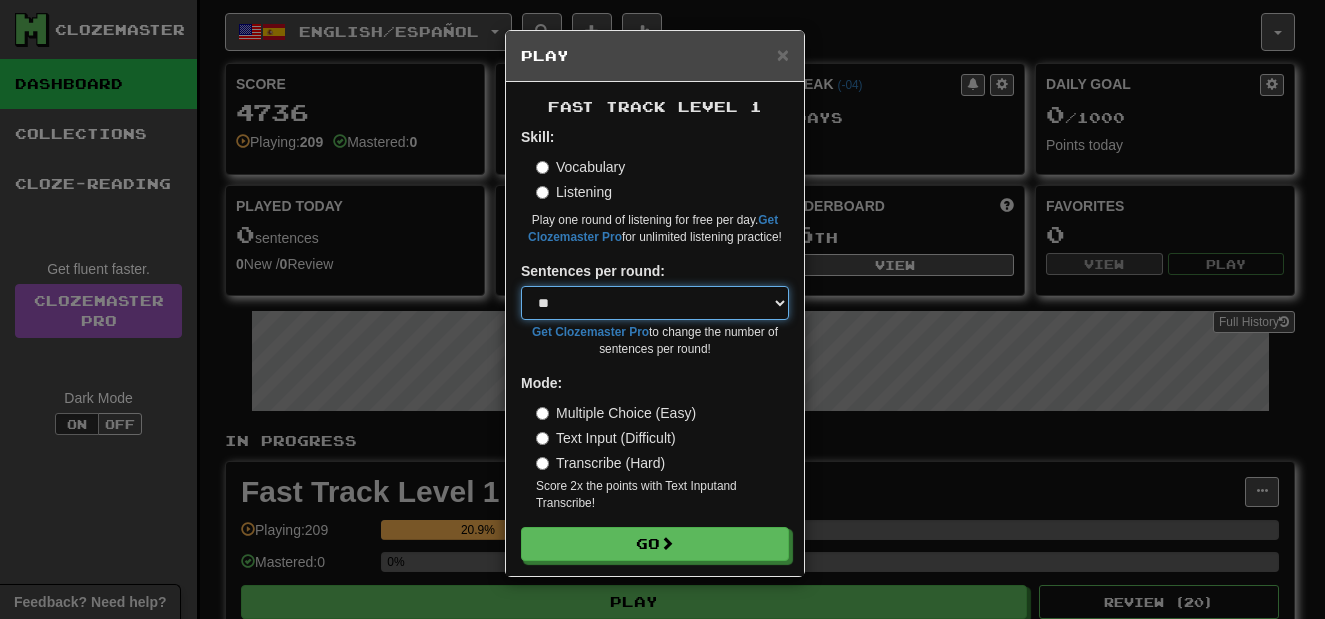 click on "* ** ** ** ** ** *** ********" at bounding box center (655, 303) 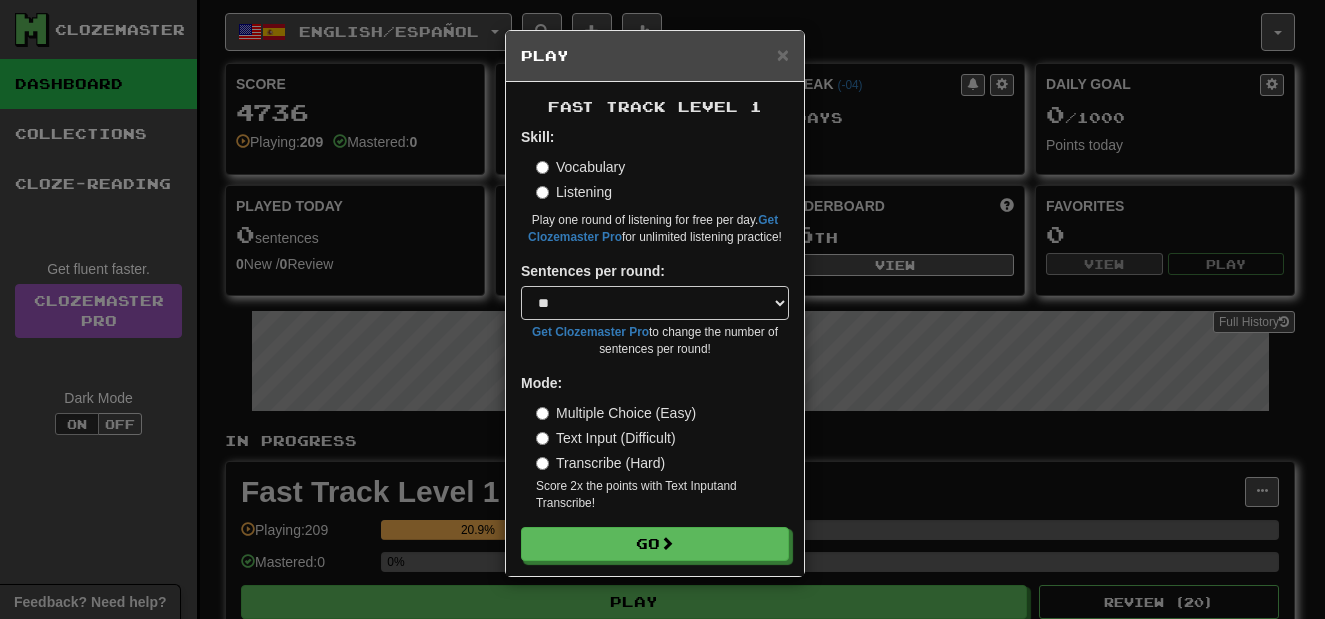 click on "Transcribe (Hard)" at bounding box center [600, 463] 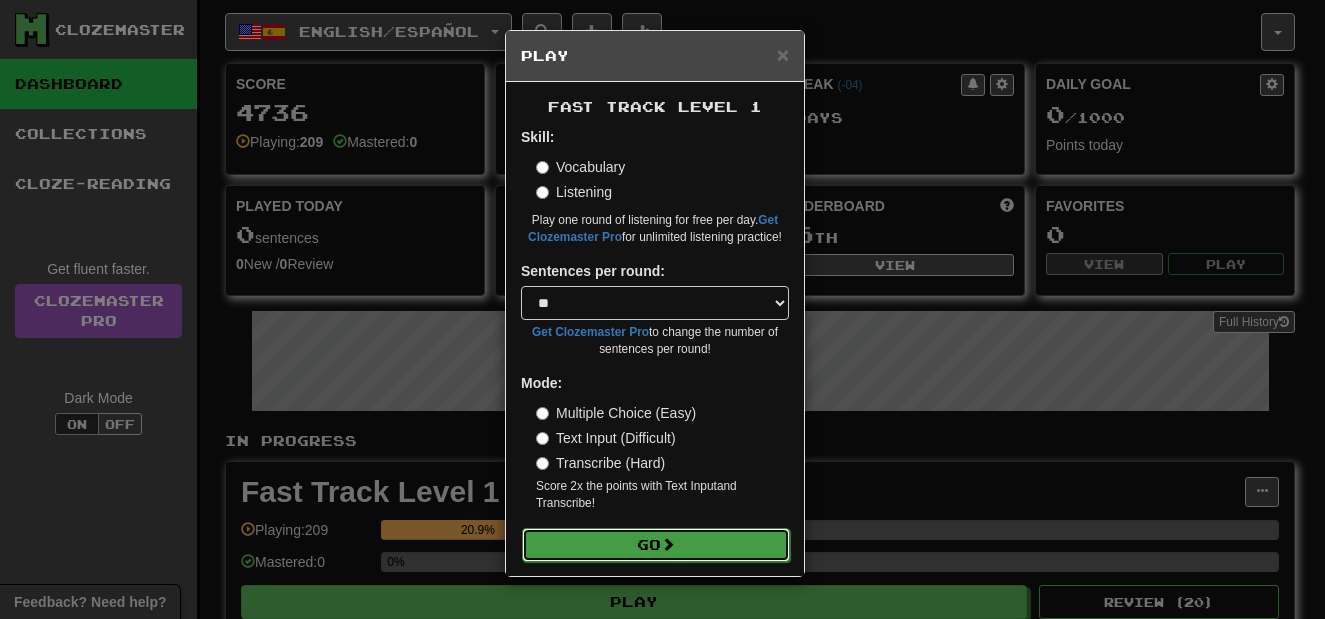 click on "Go" at bounding box center (656, 545) 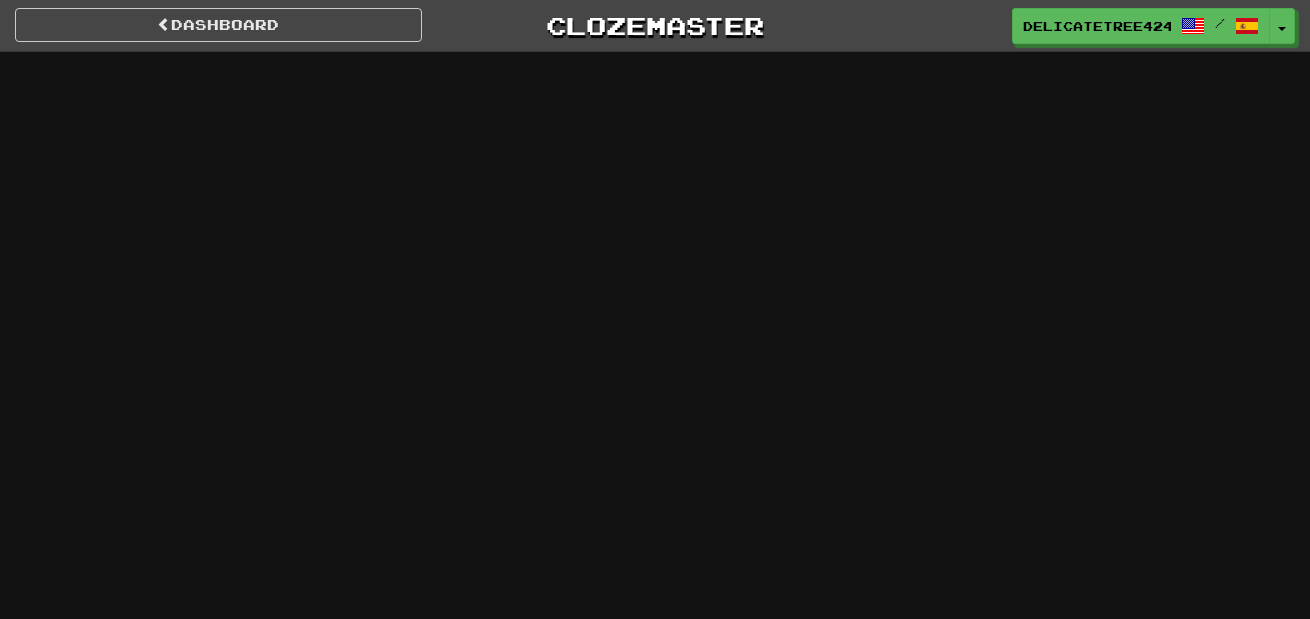 scroll, scrollTop: 0, scrollLeft: 0, axis: both 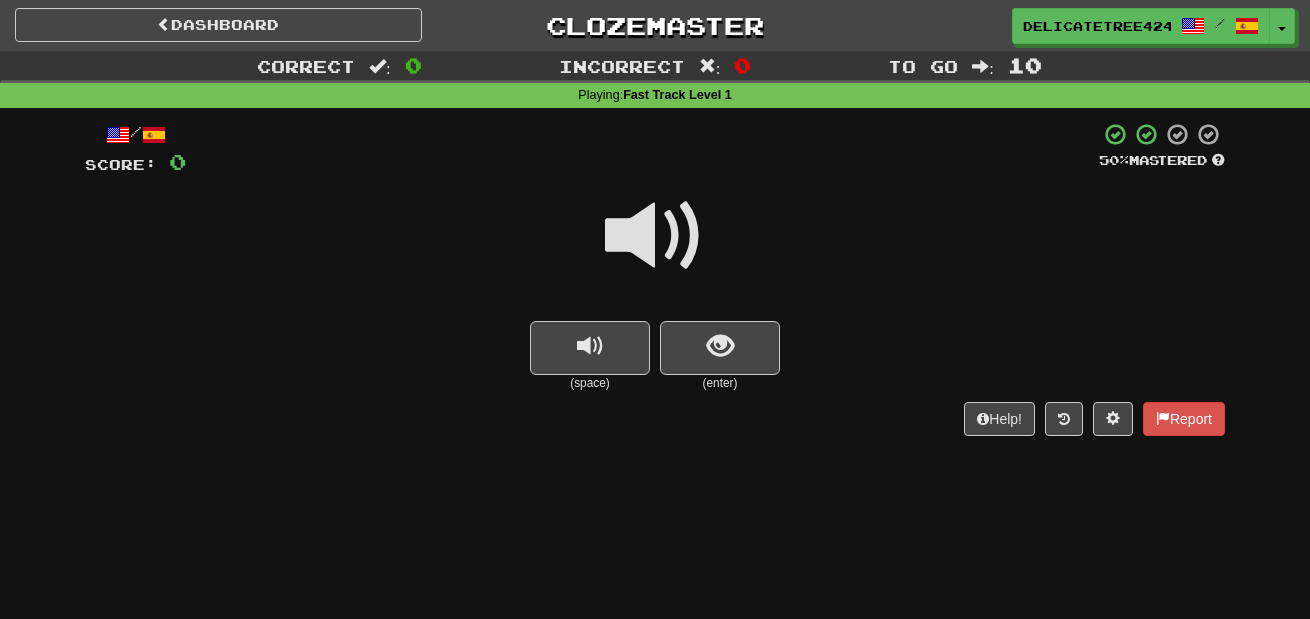 click at bounding box center (655, 236) 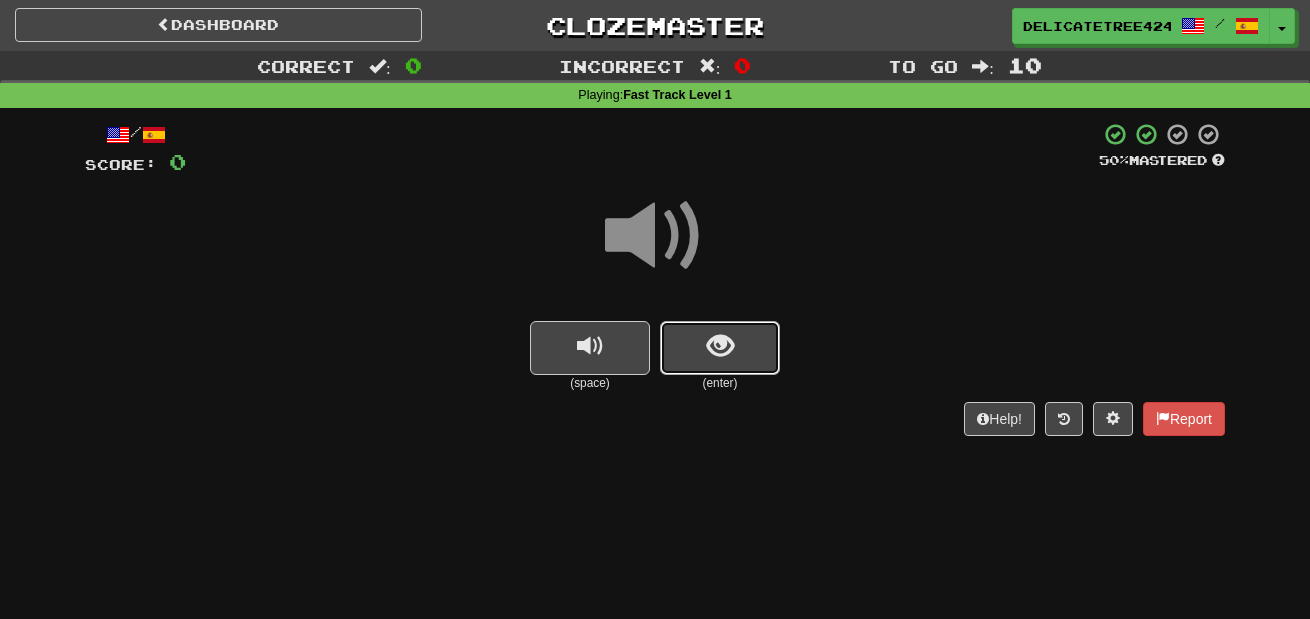 click at bounding box center [720, 348] 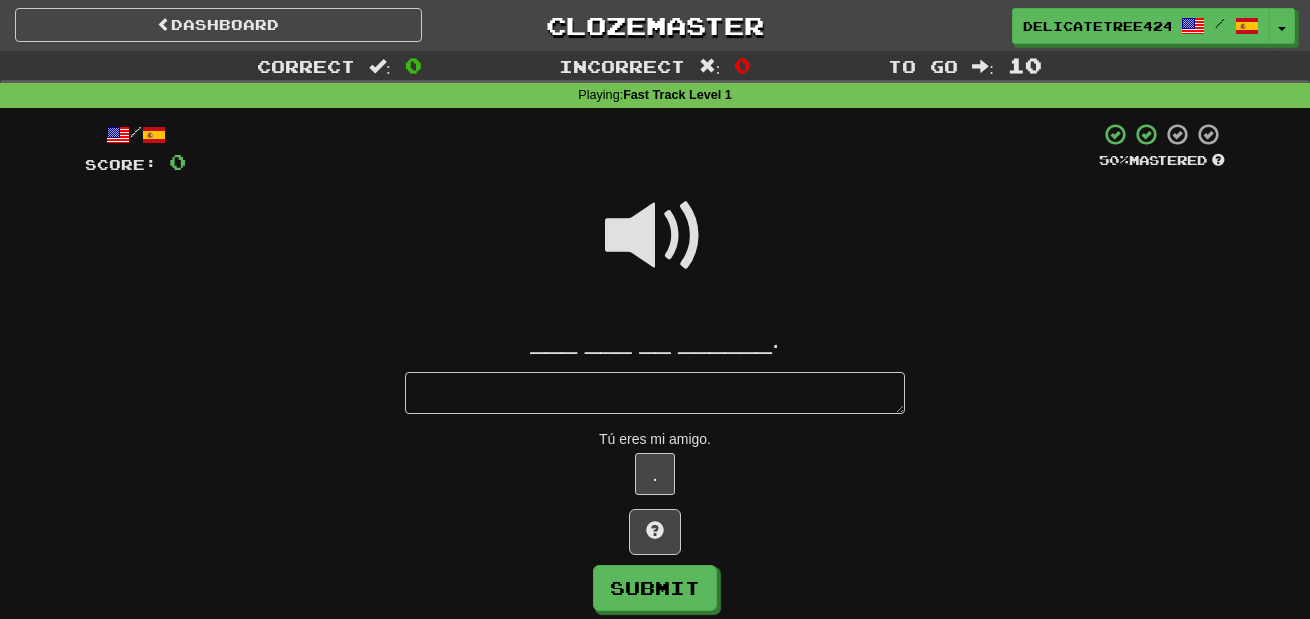 type on "*" 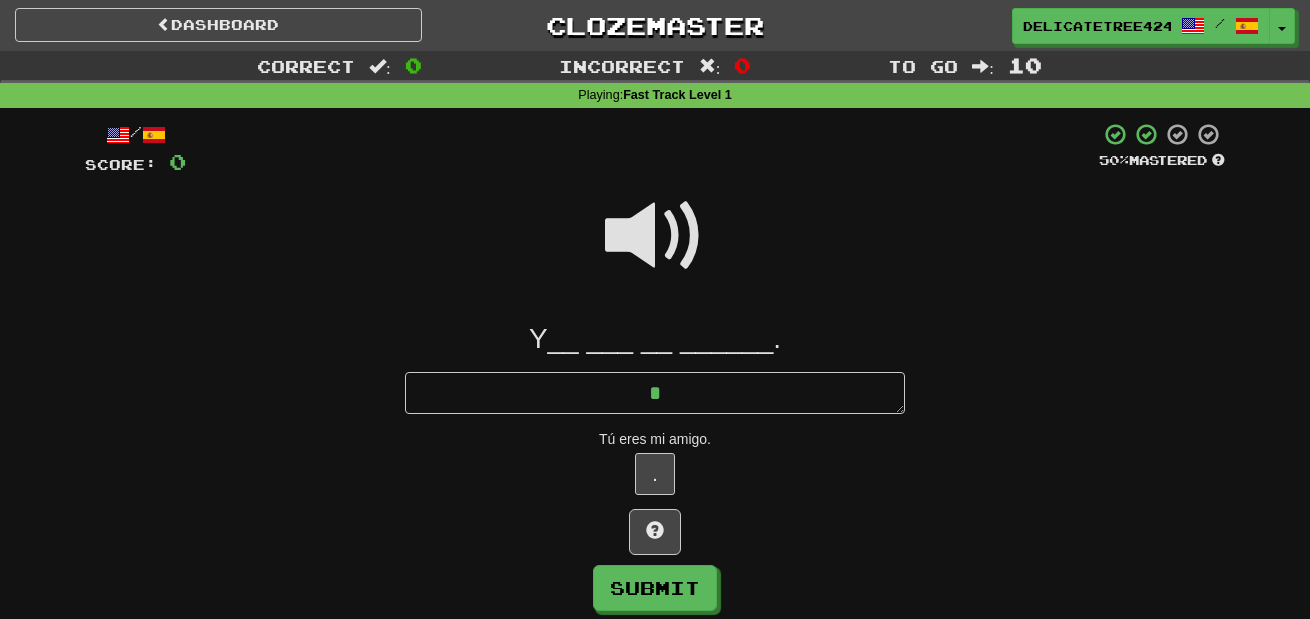 type on "*" 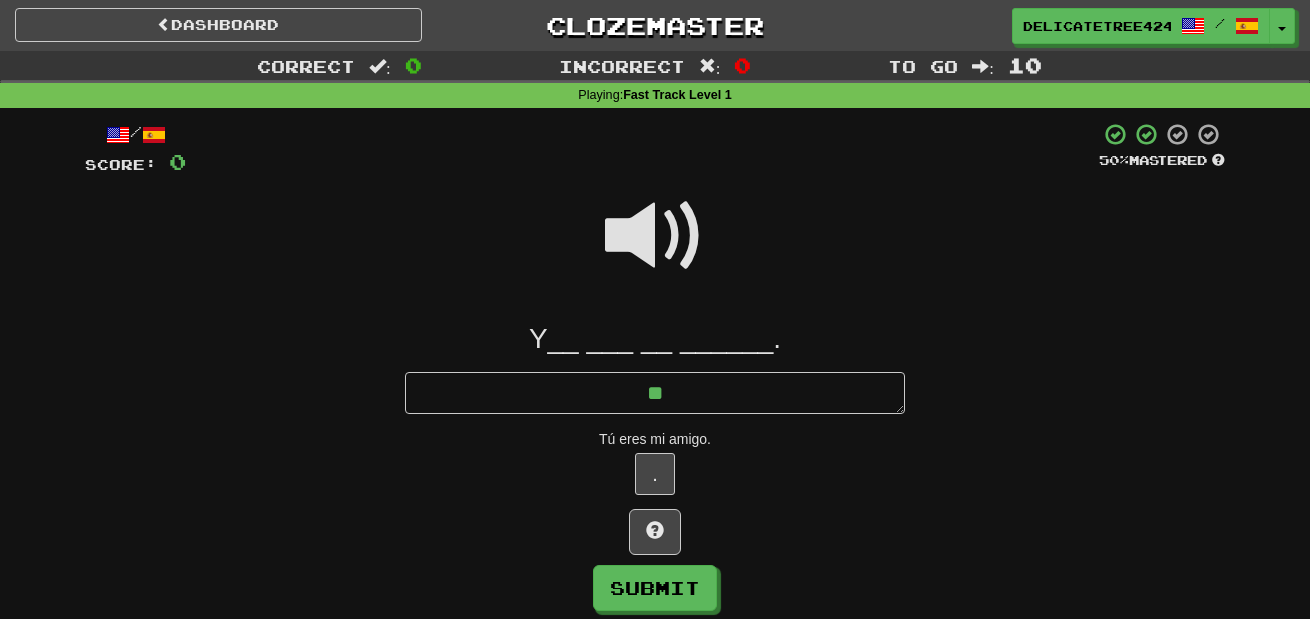 type on "*" 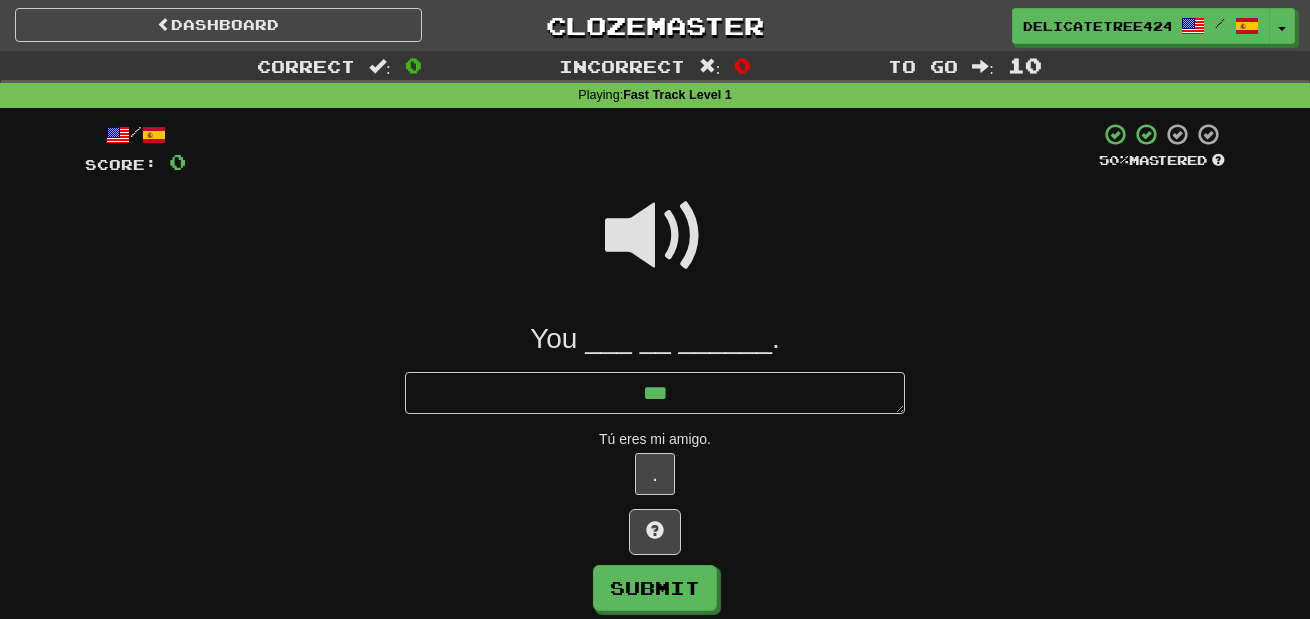 type on "*" 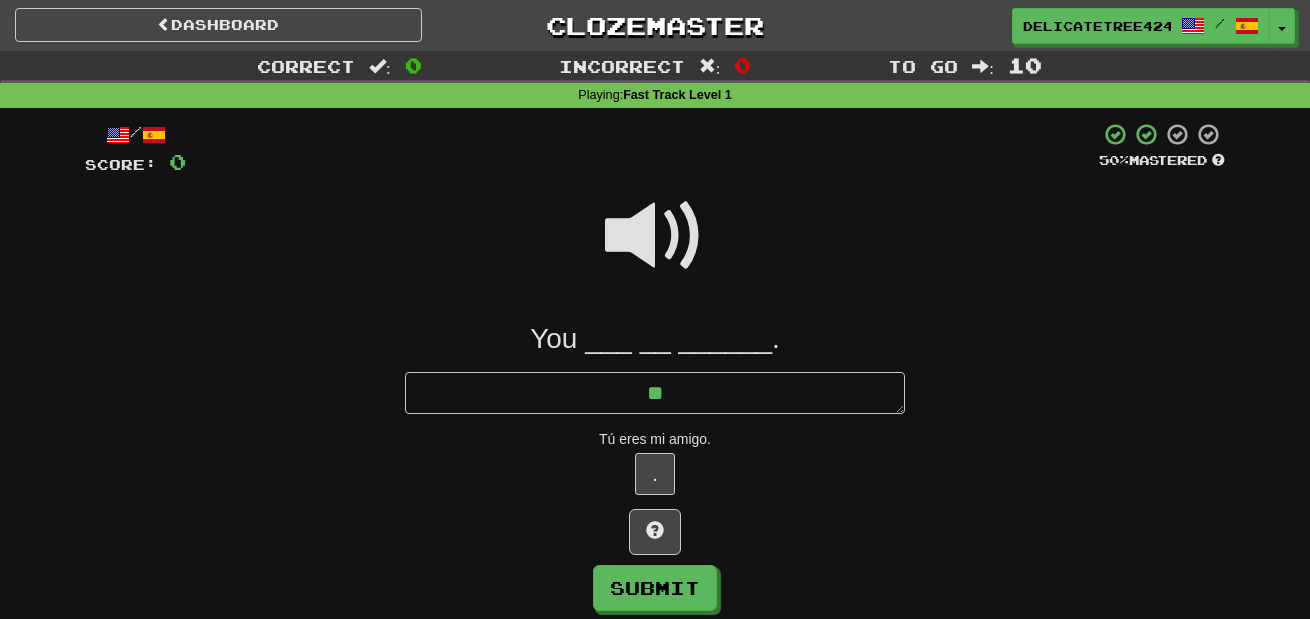 type on "*" 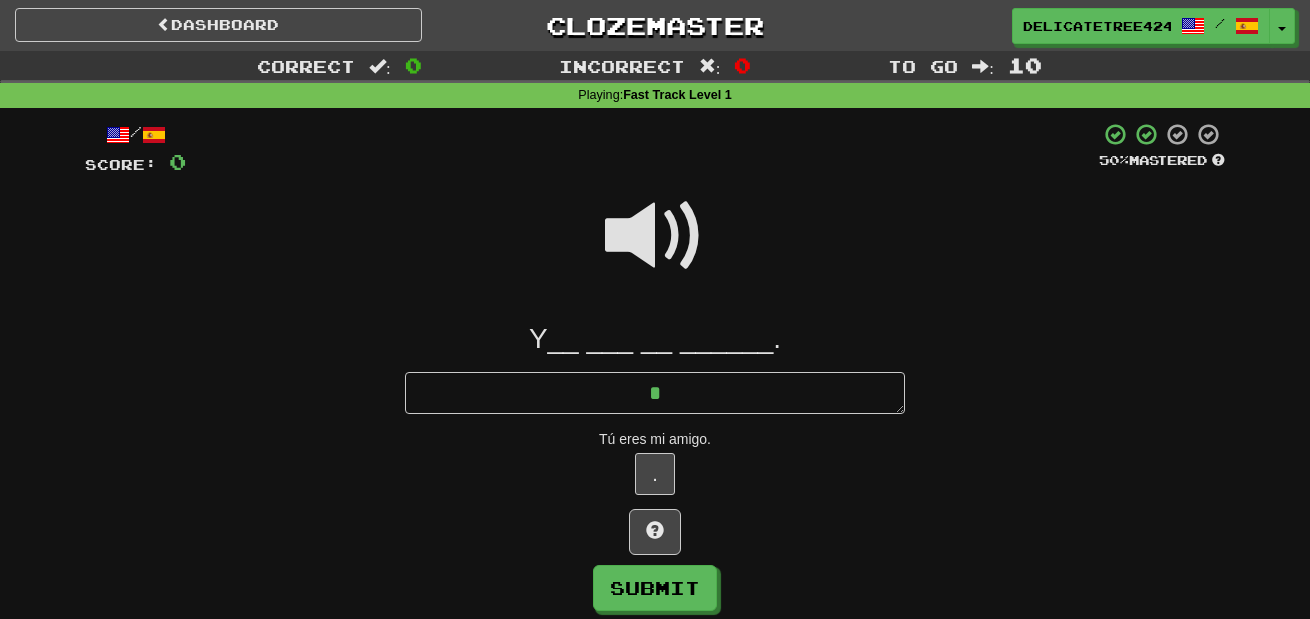 type on "*" 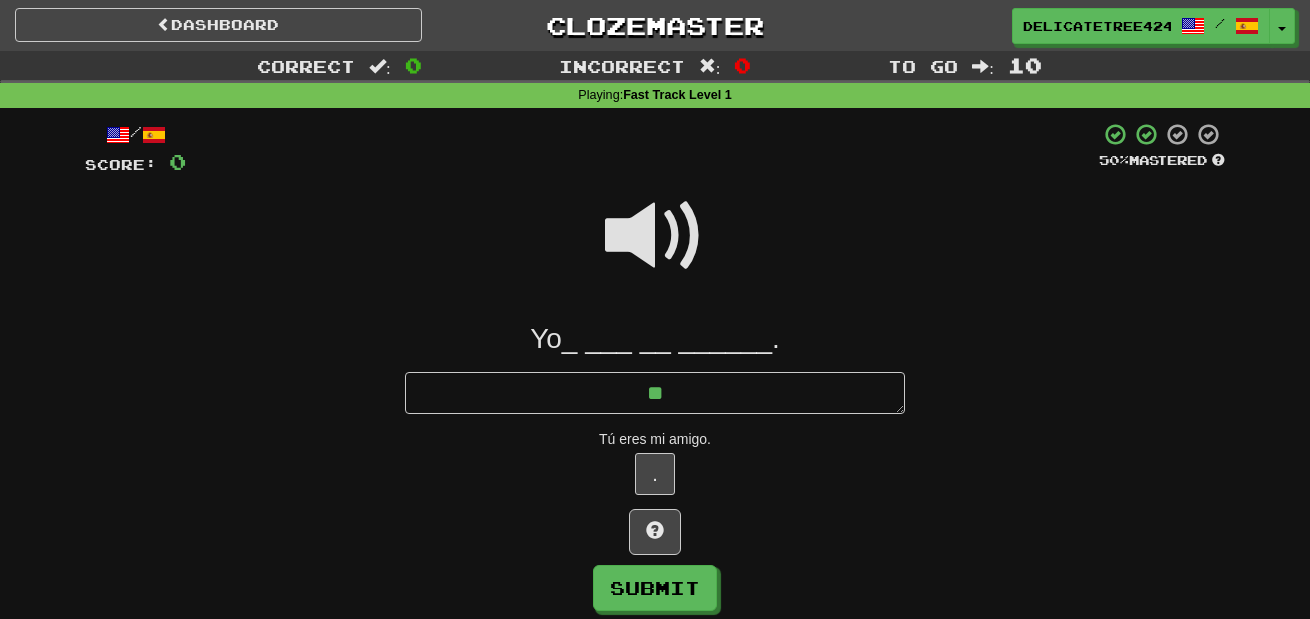 type on "*" 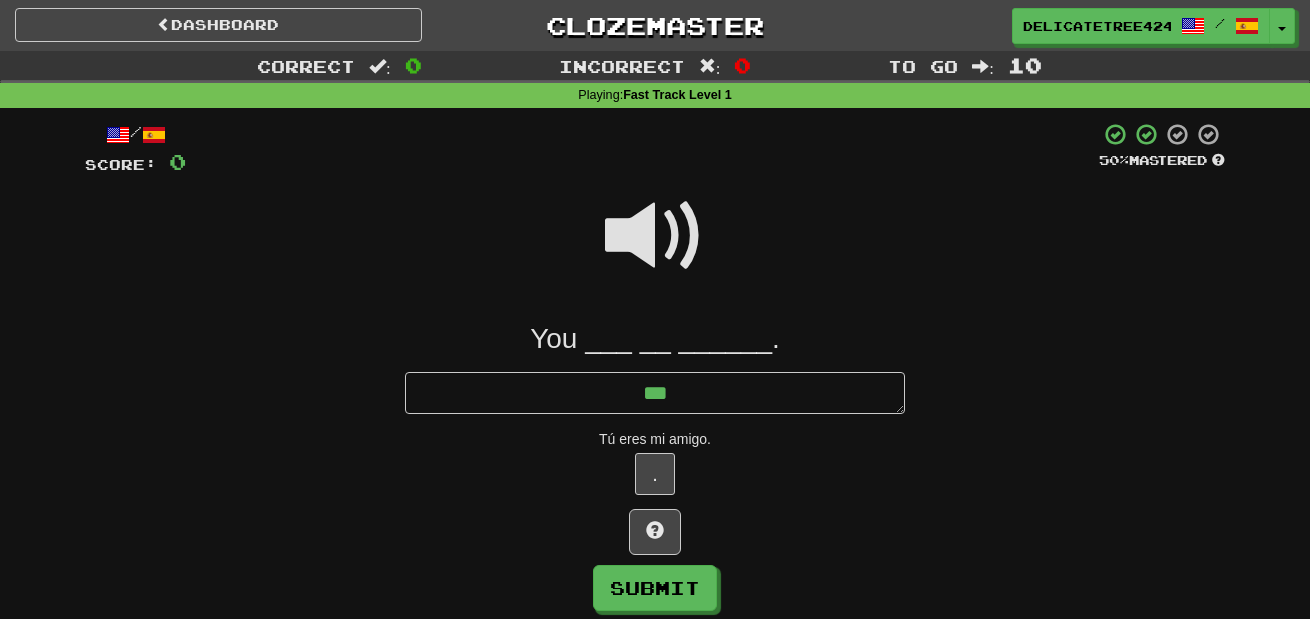 type on "*" 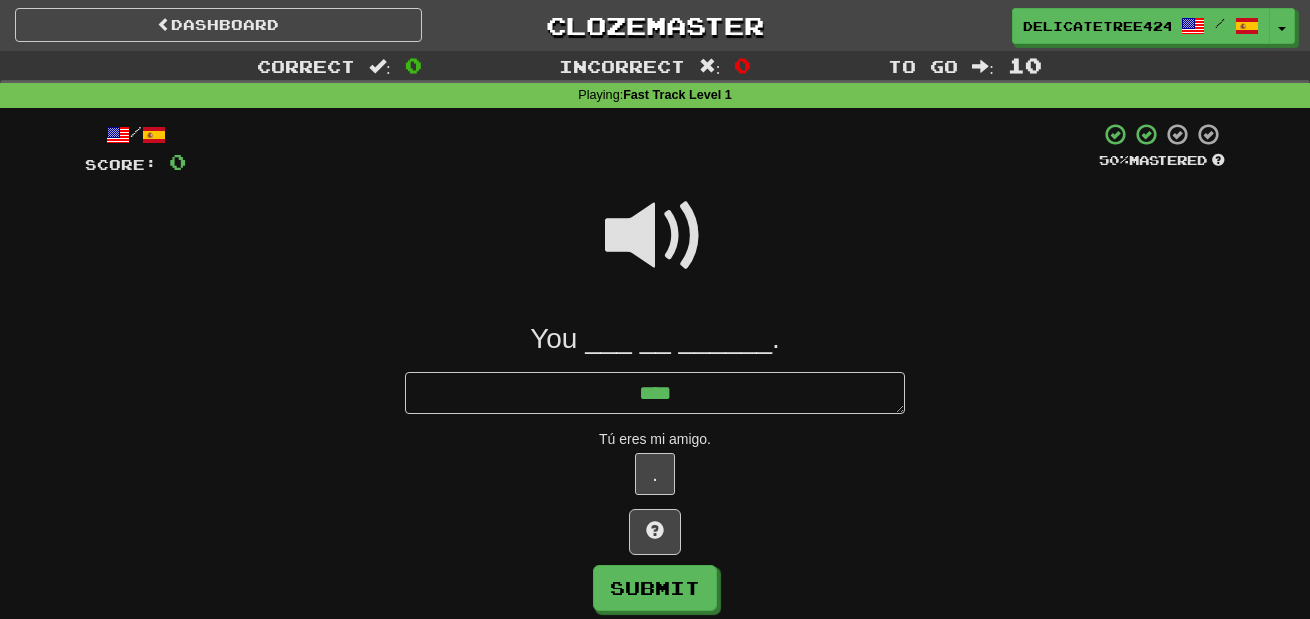 type on "*" 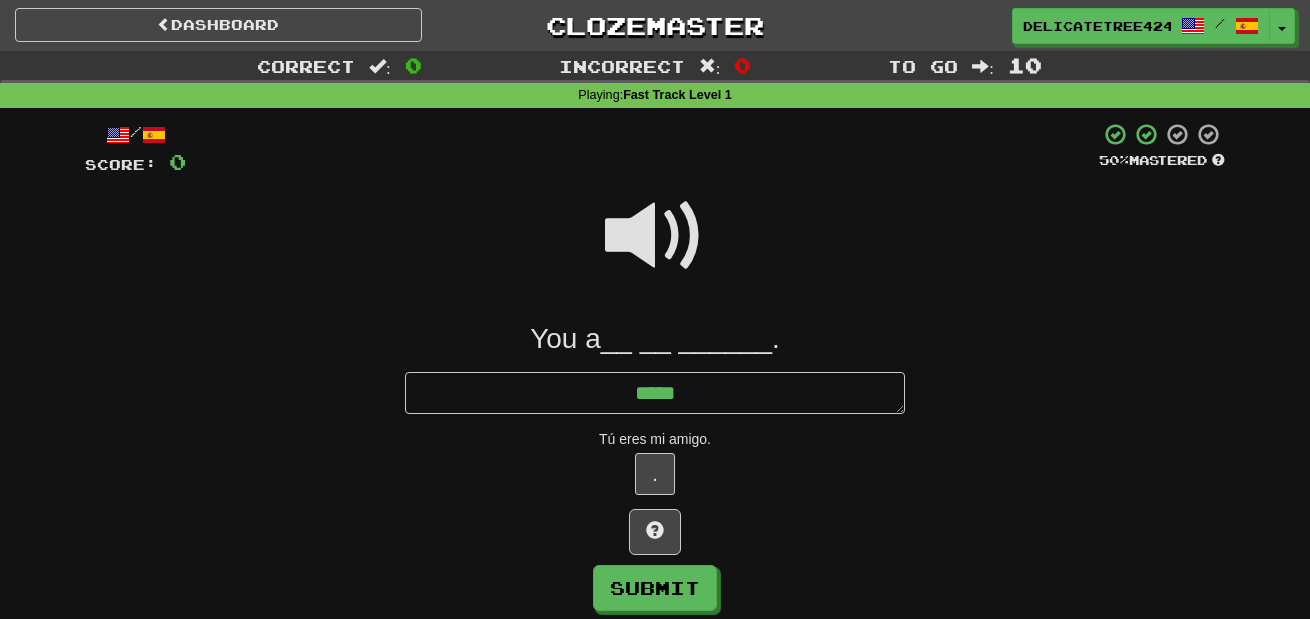 type on "******" 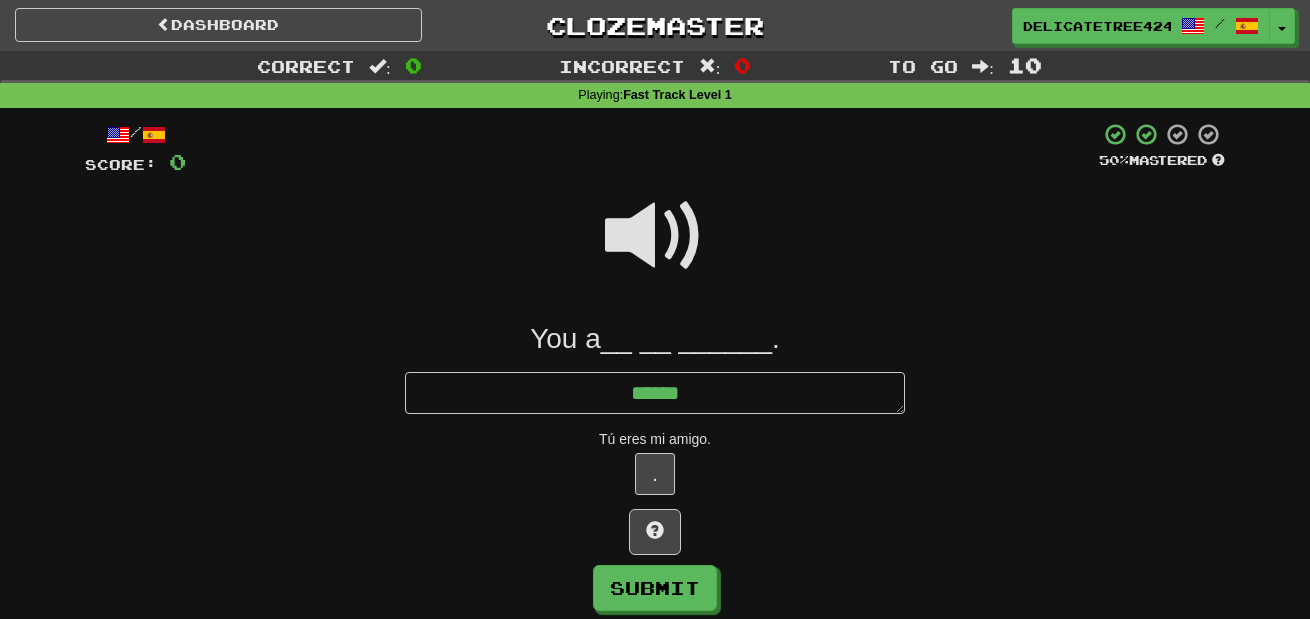 type on "*" 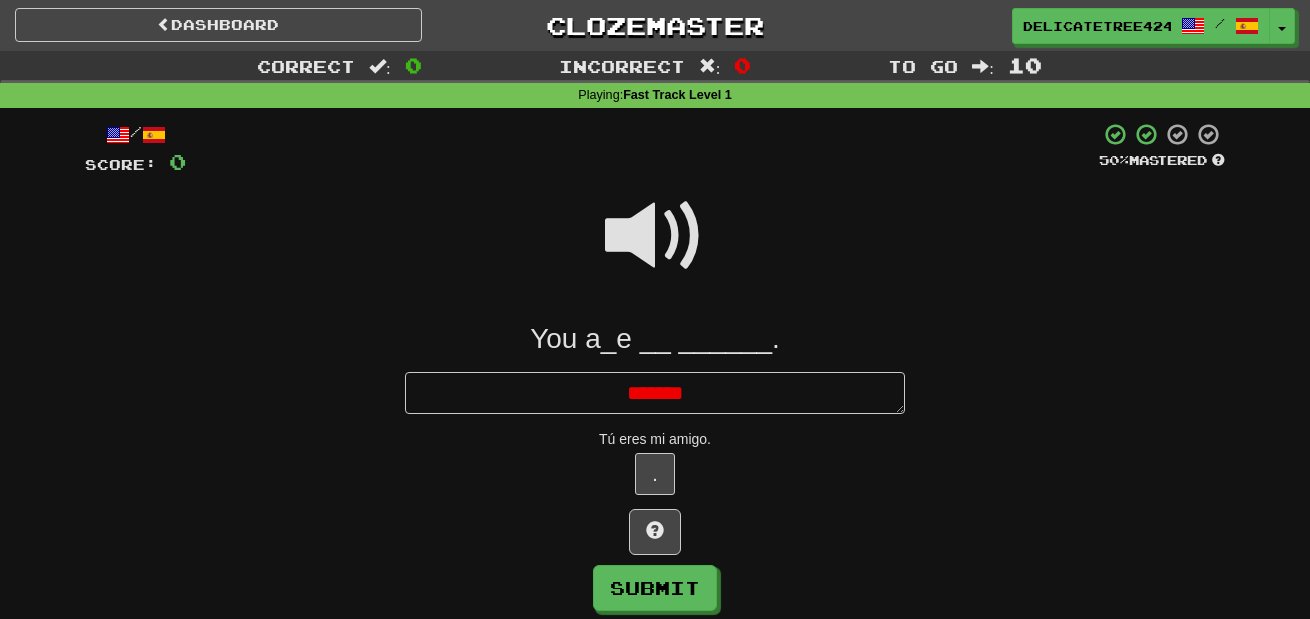type on "*" 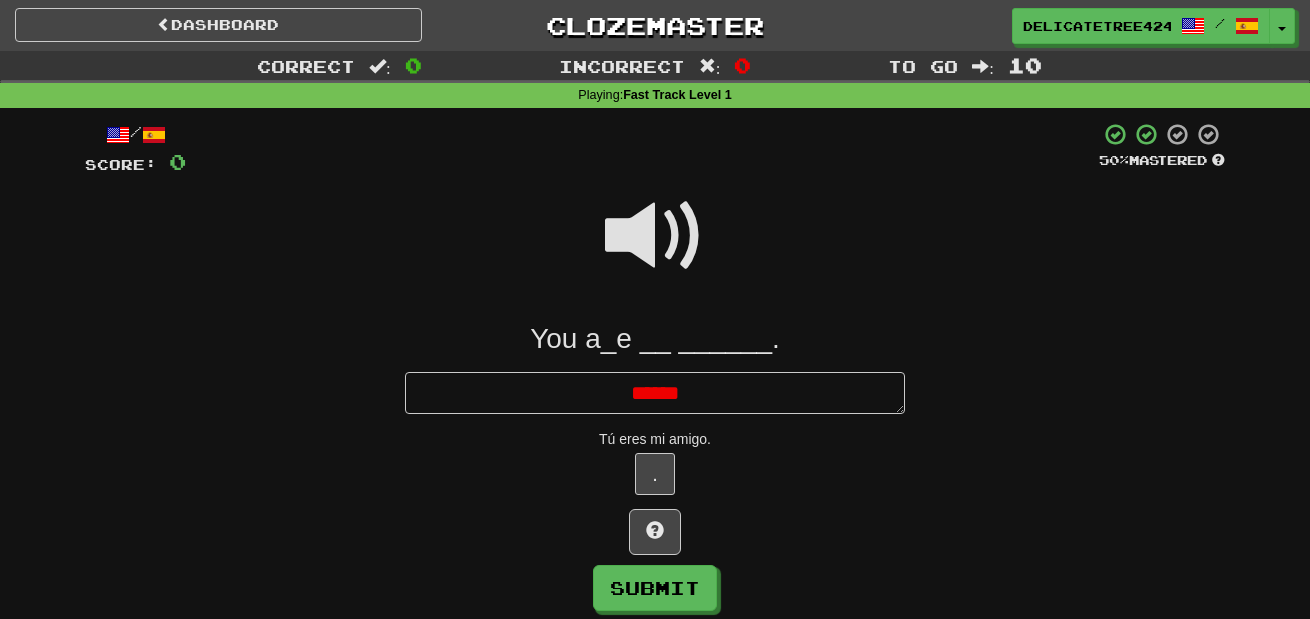 type on "*" 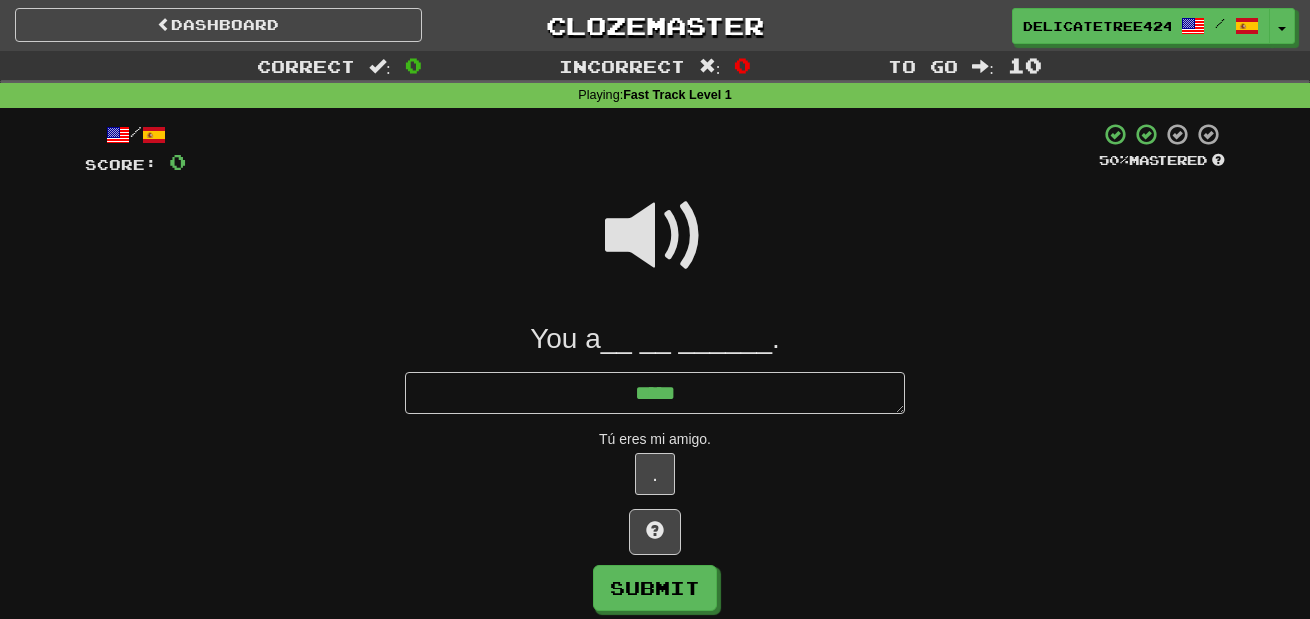 type on "*" 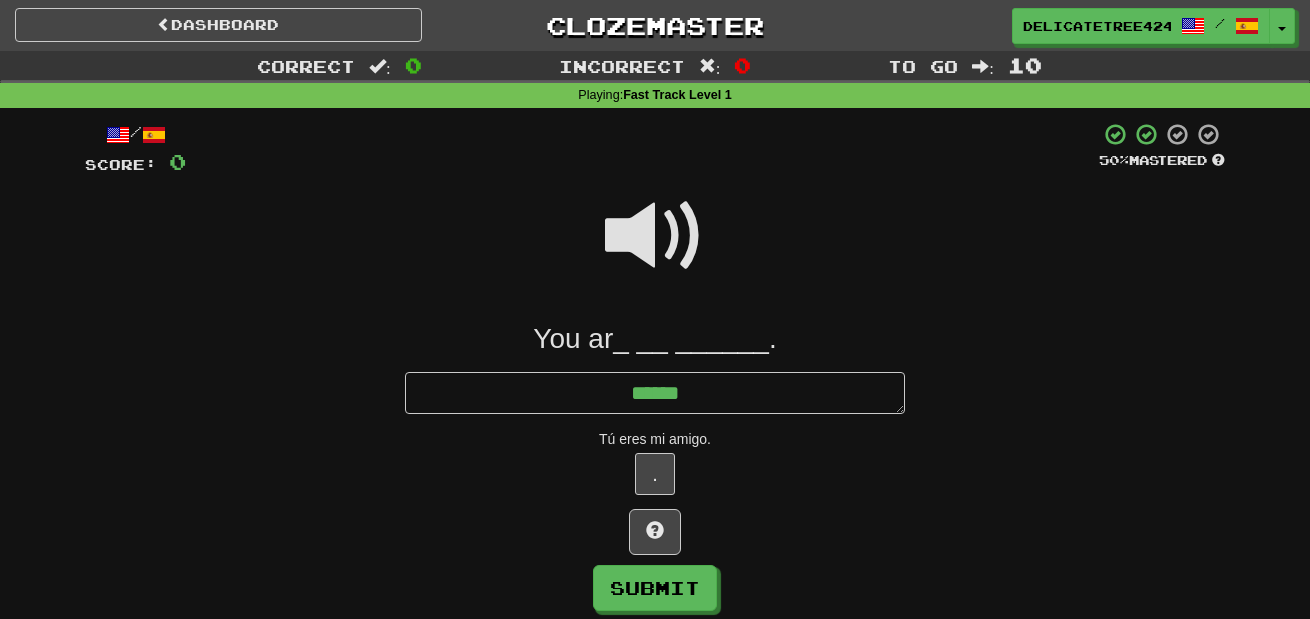 type on "*" 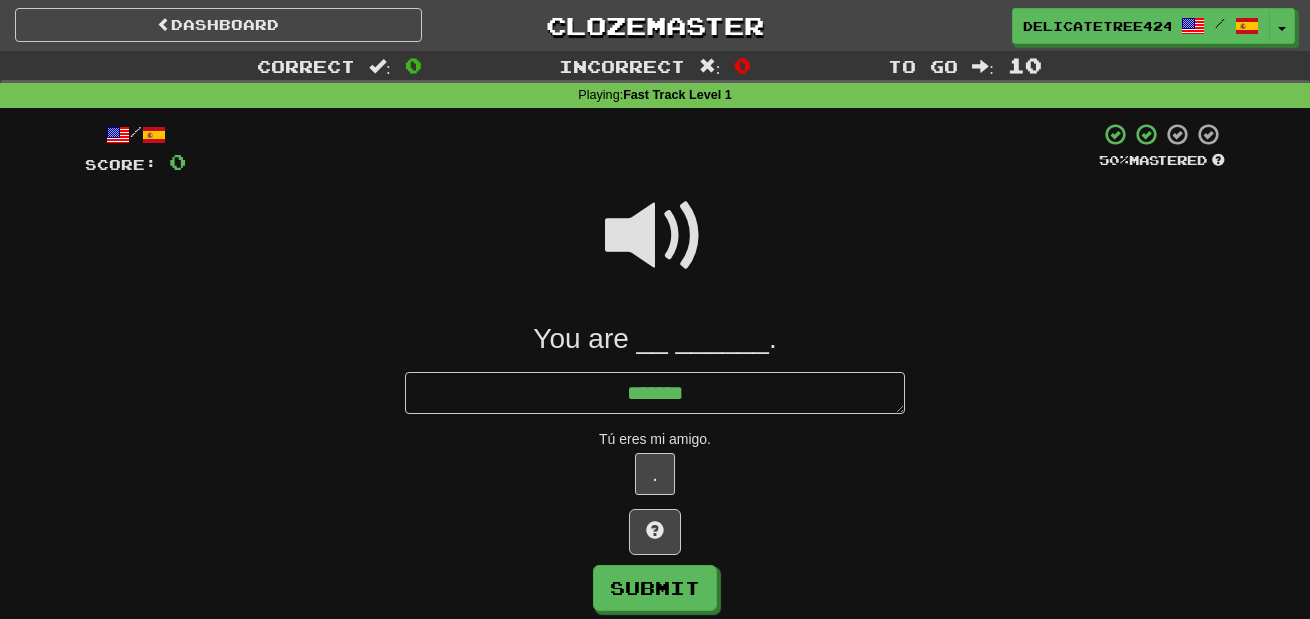 type on "*" 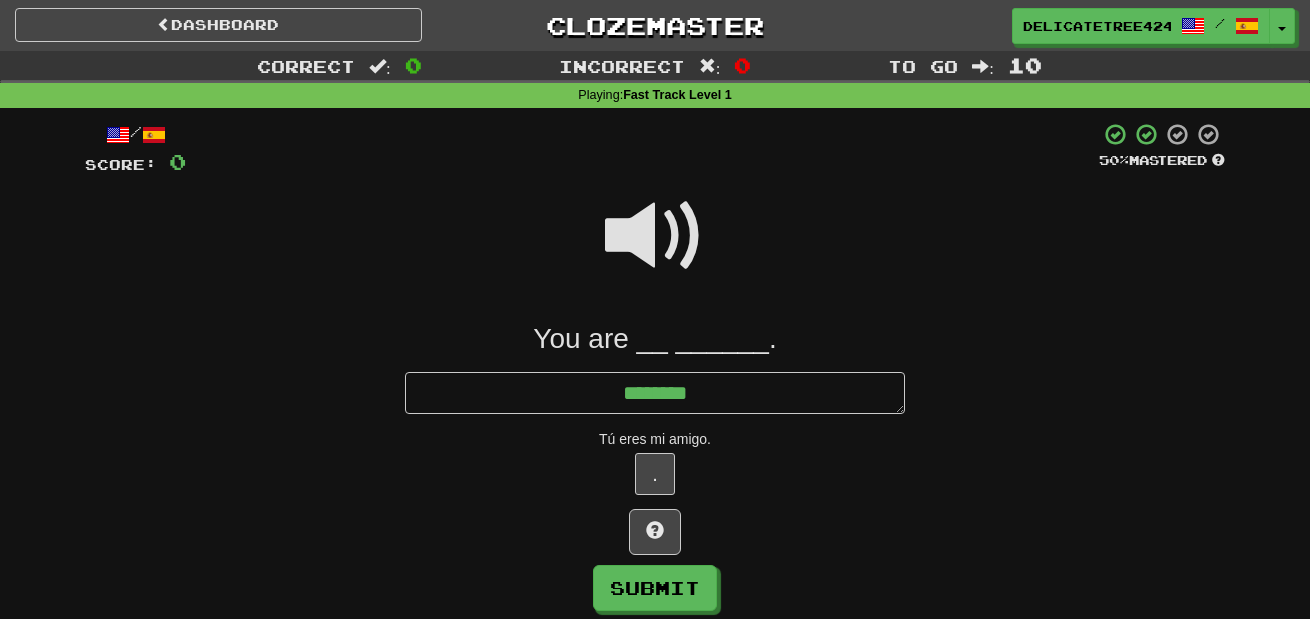 type on "*" 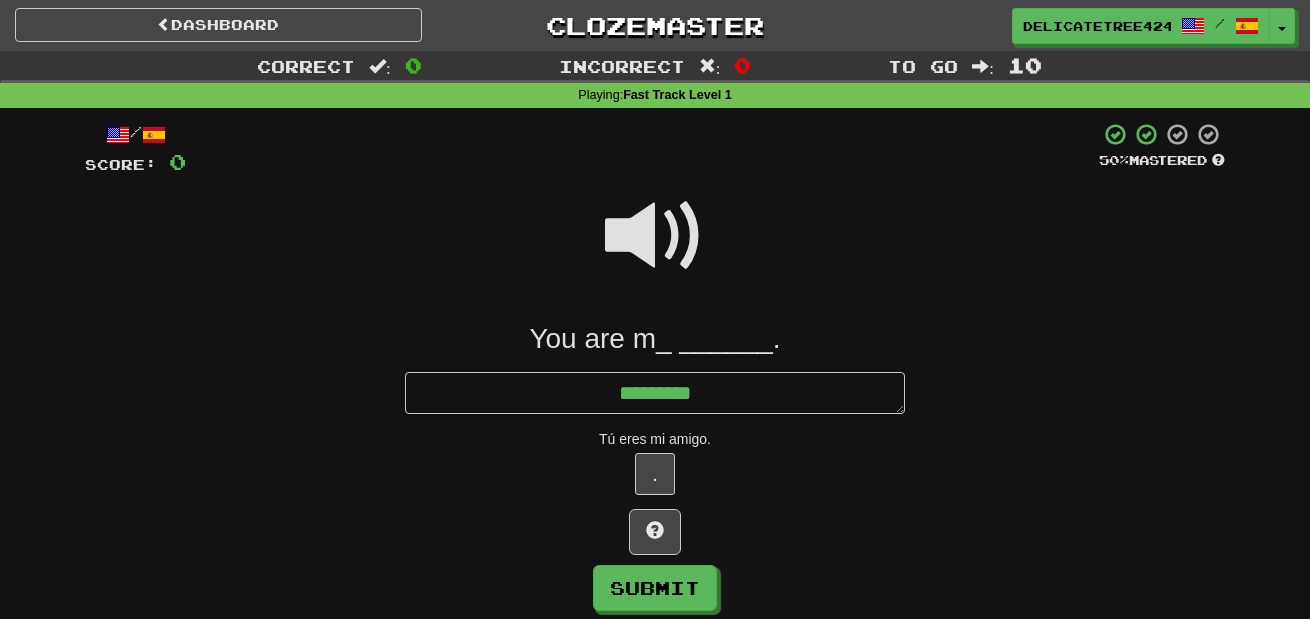 type on "*" 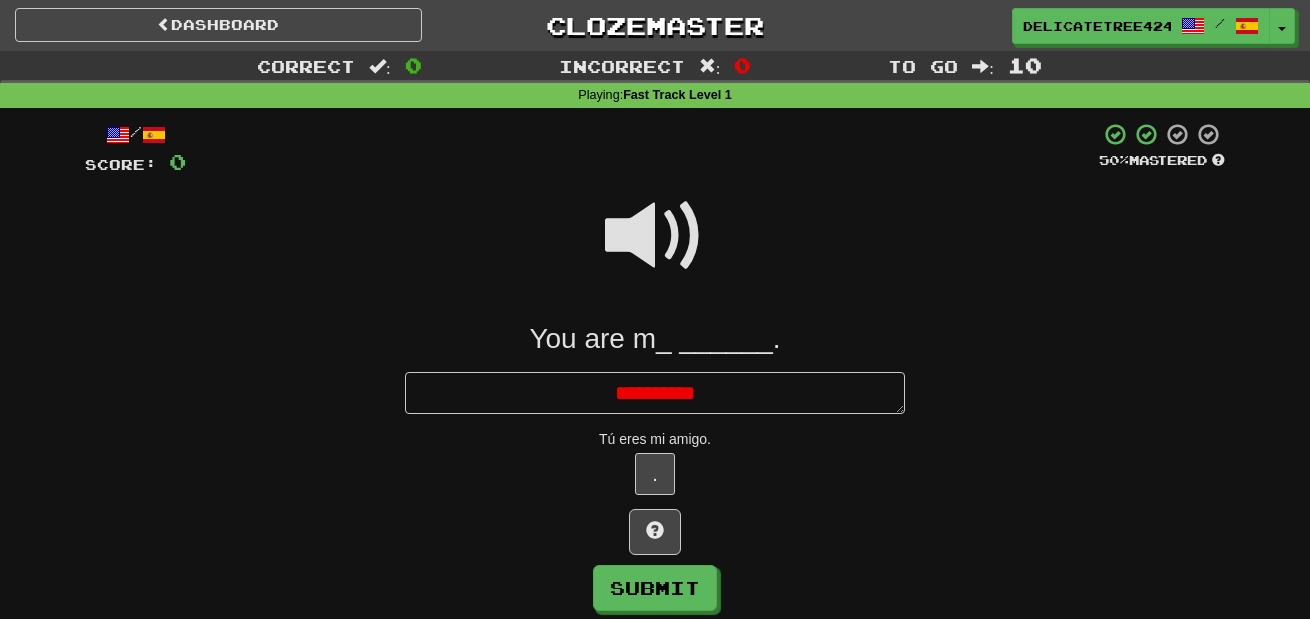 type on "*" 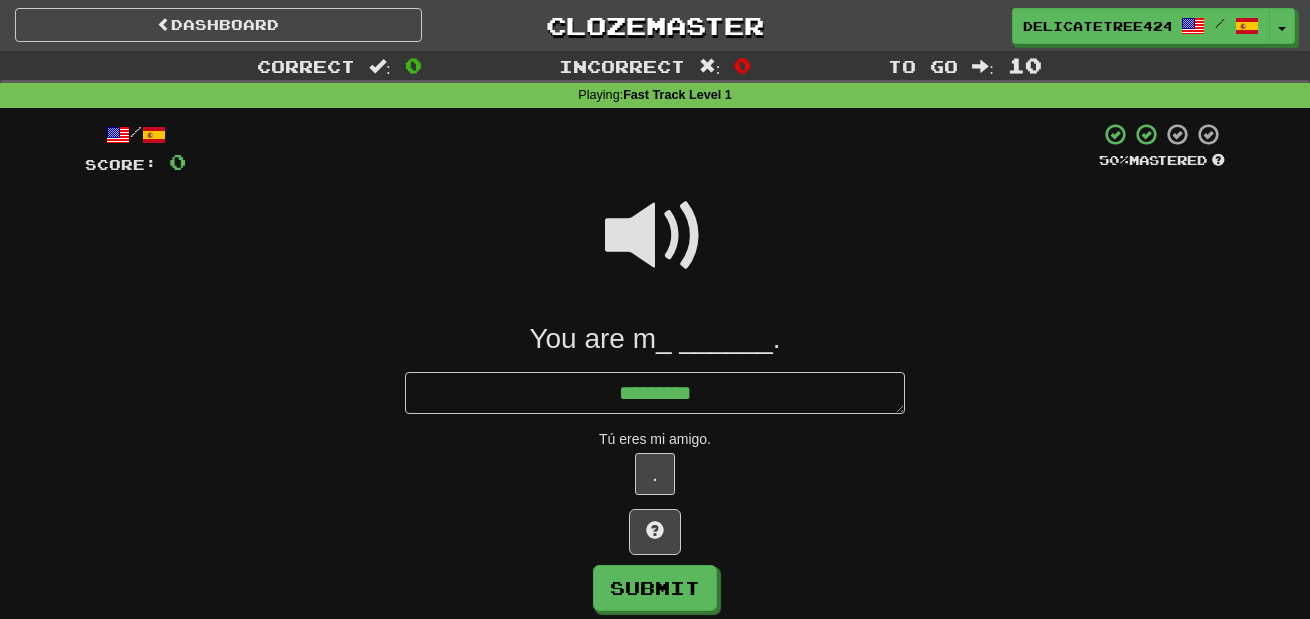 type on "*" 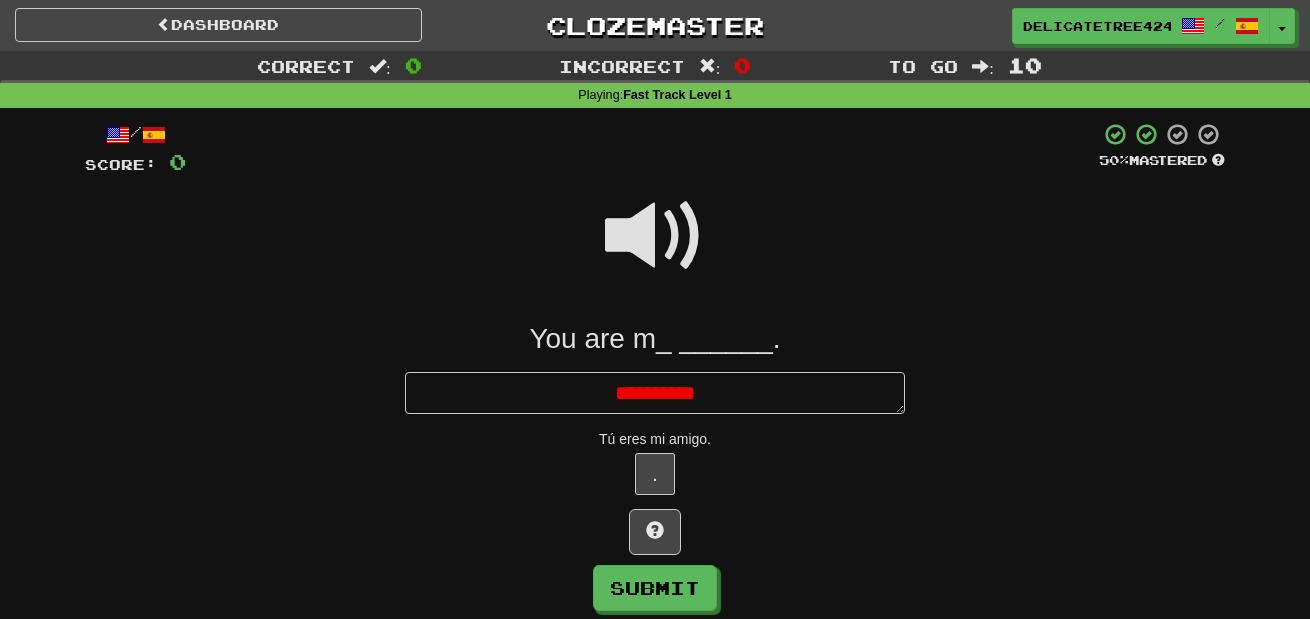 type on "*" 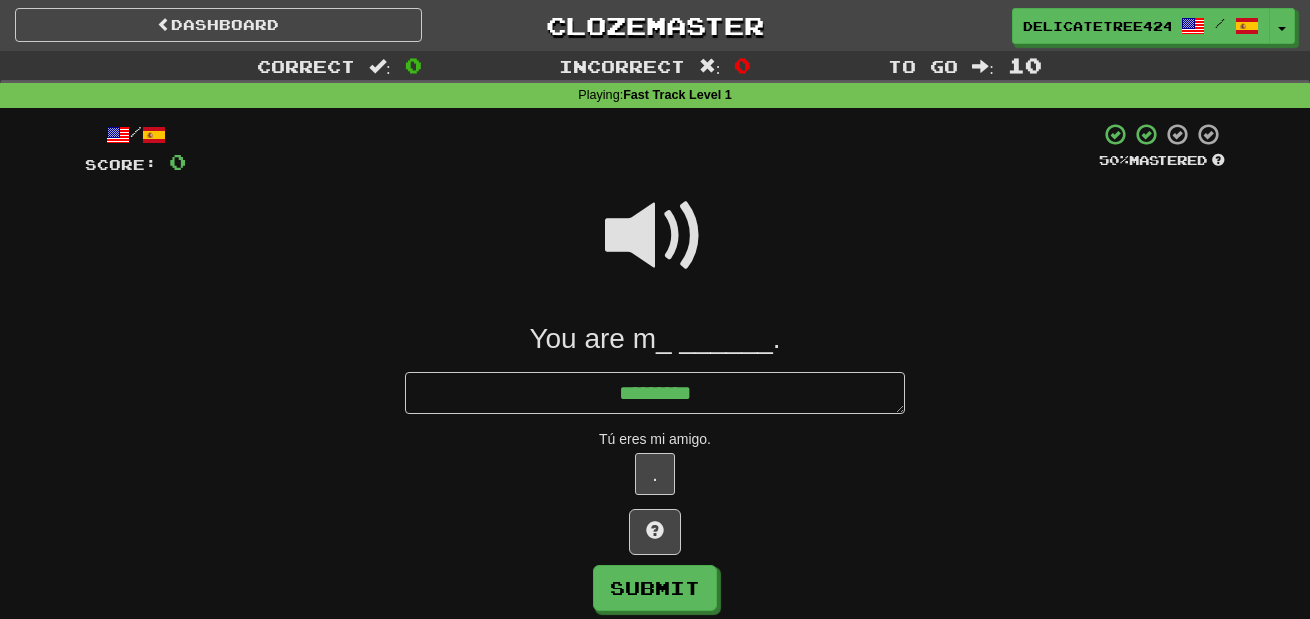 type on "**********" 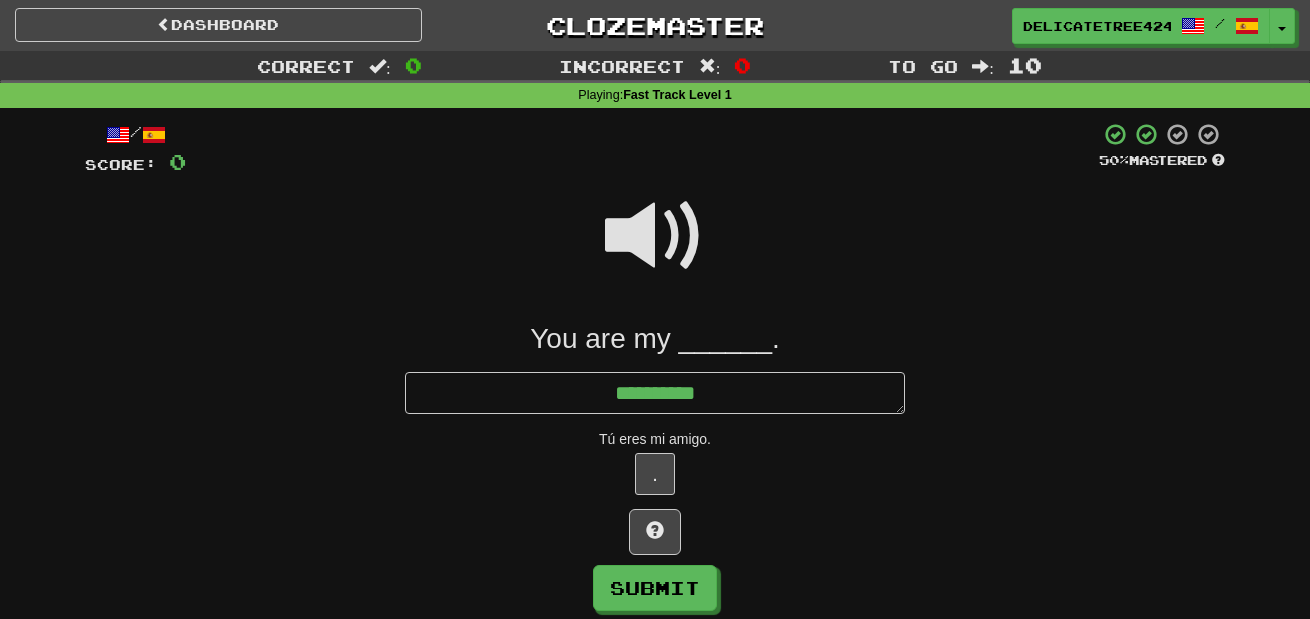 type on "*" 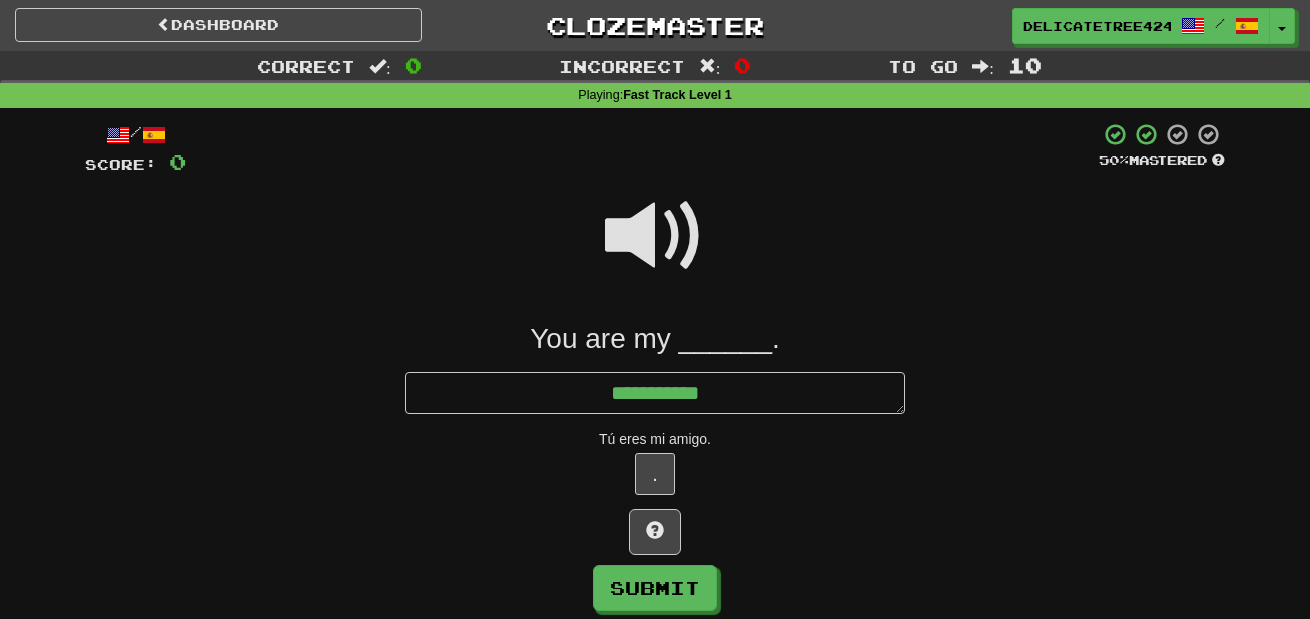 type on "*" 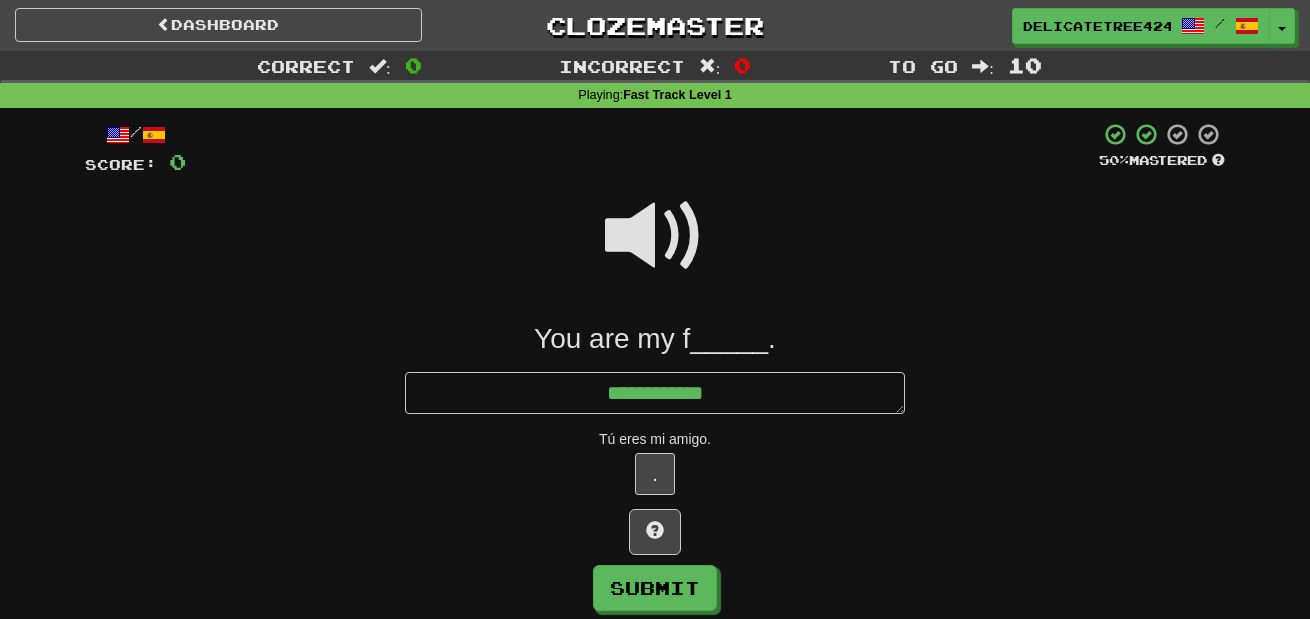 type on "*" 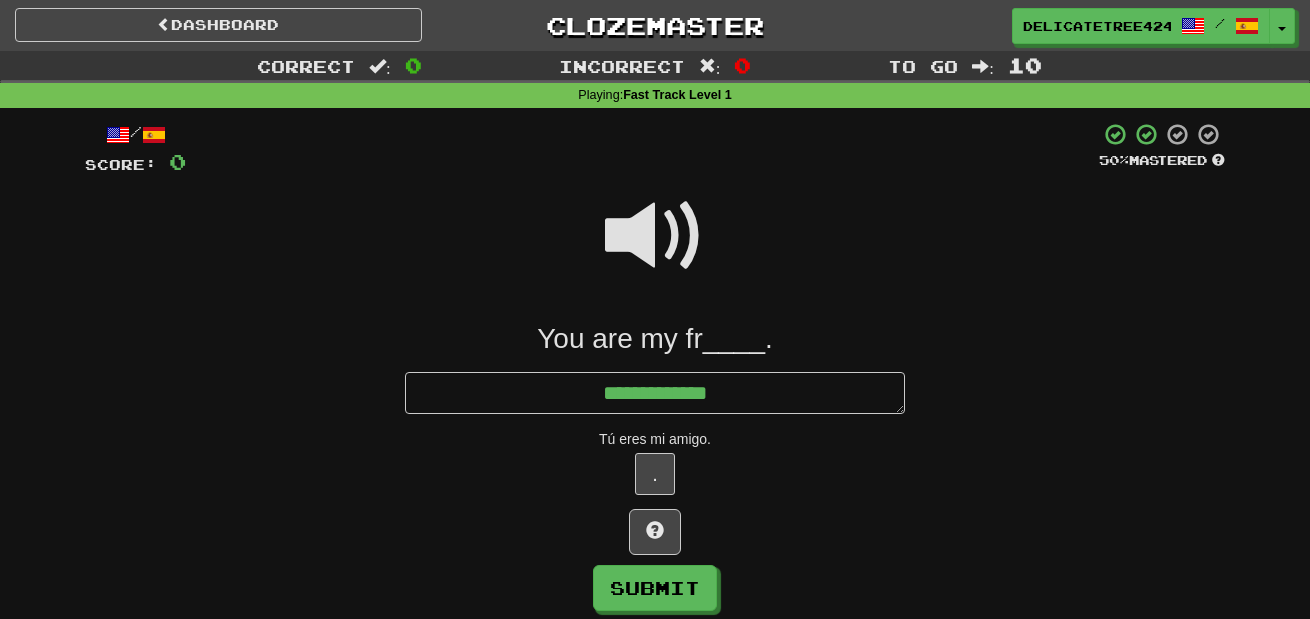 type on "*" 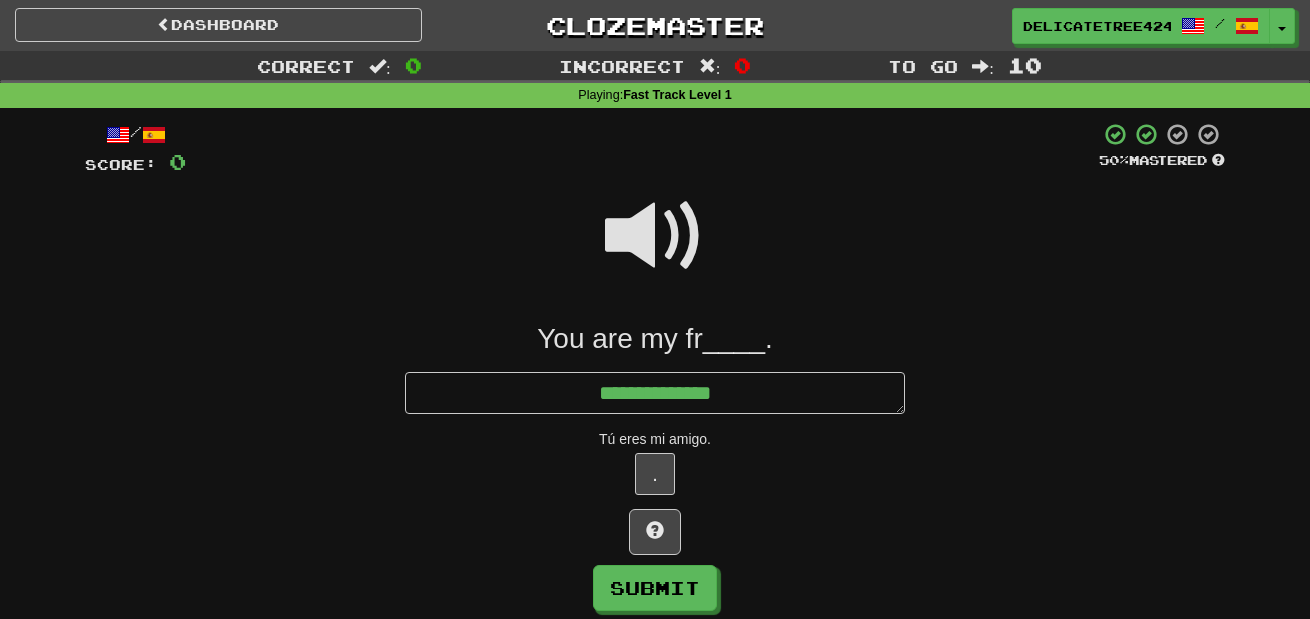type on "*" 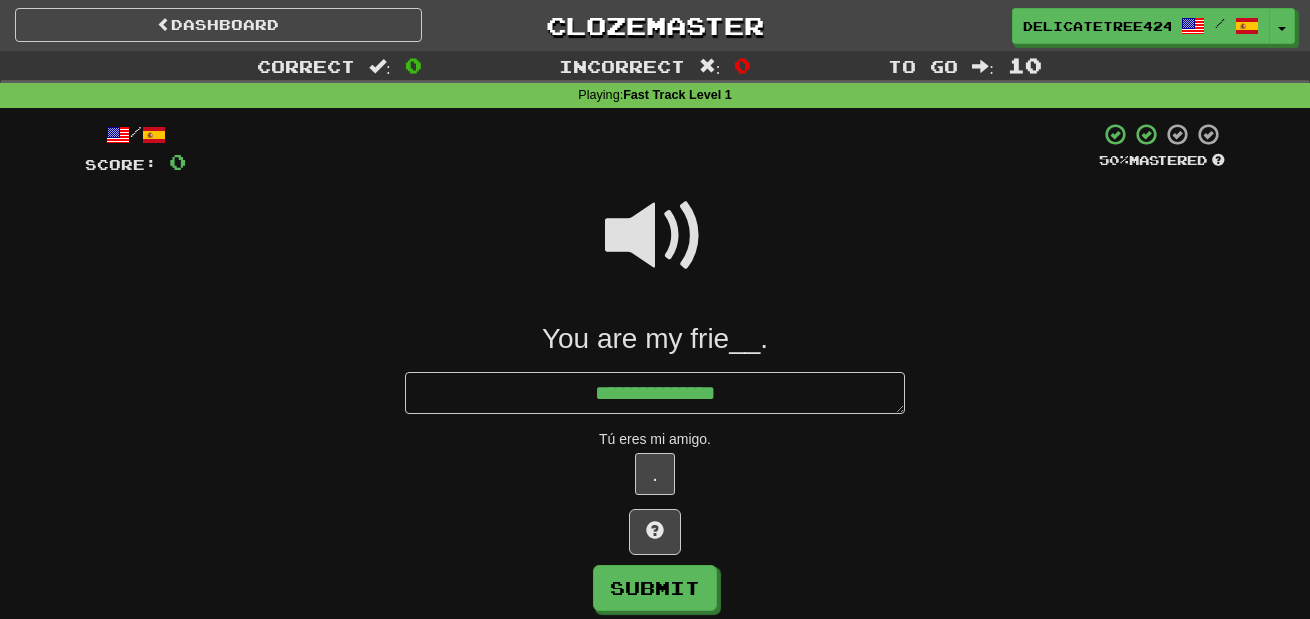 type on "*" 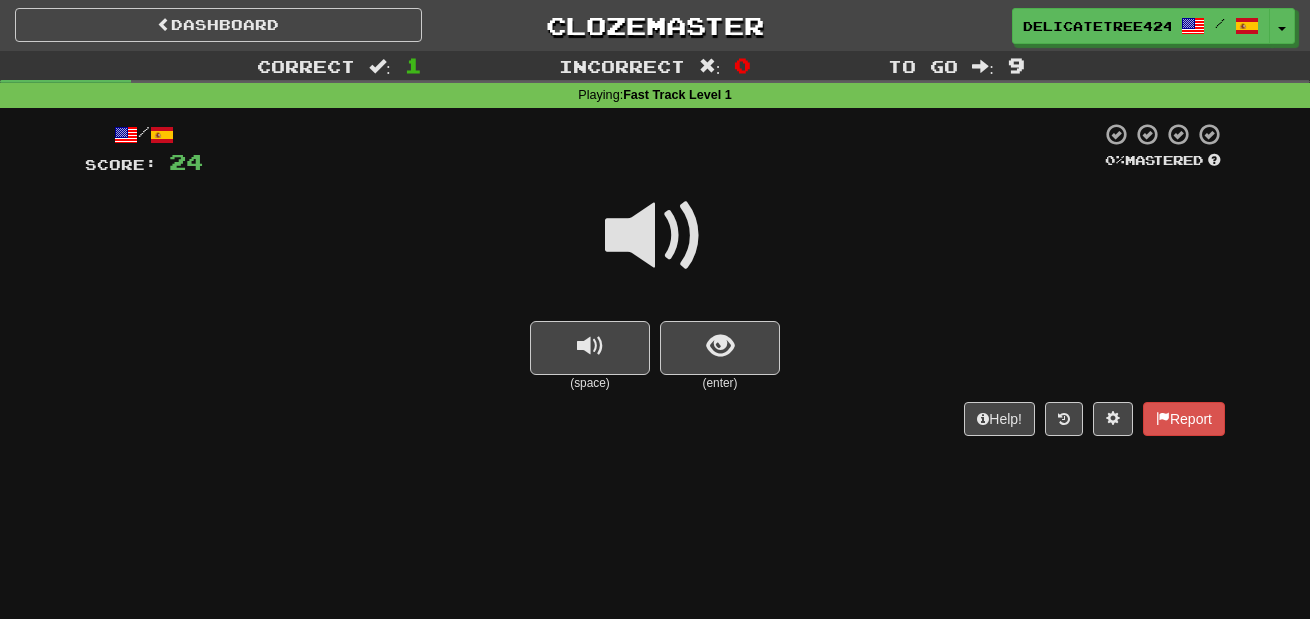 click at bounding box center [655, 236] 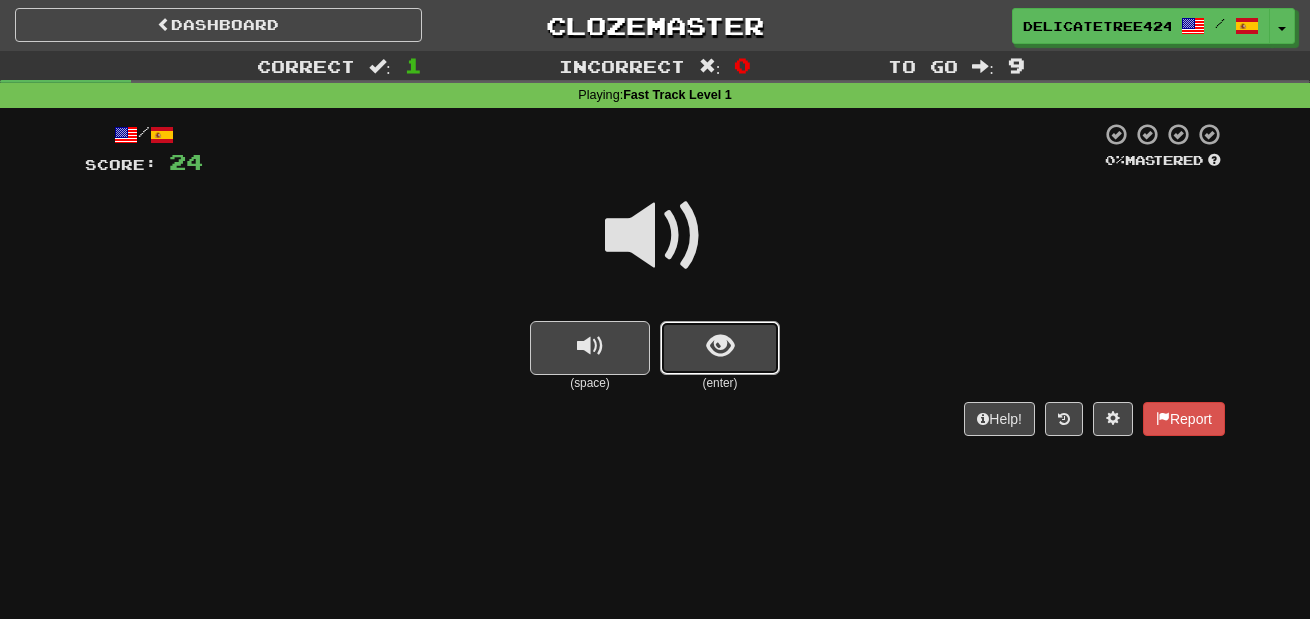 click at bounding box center [720, 348] 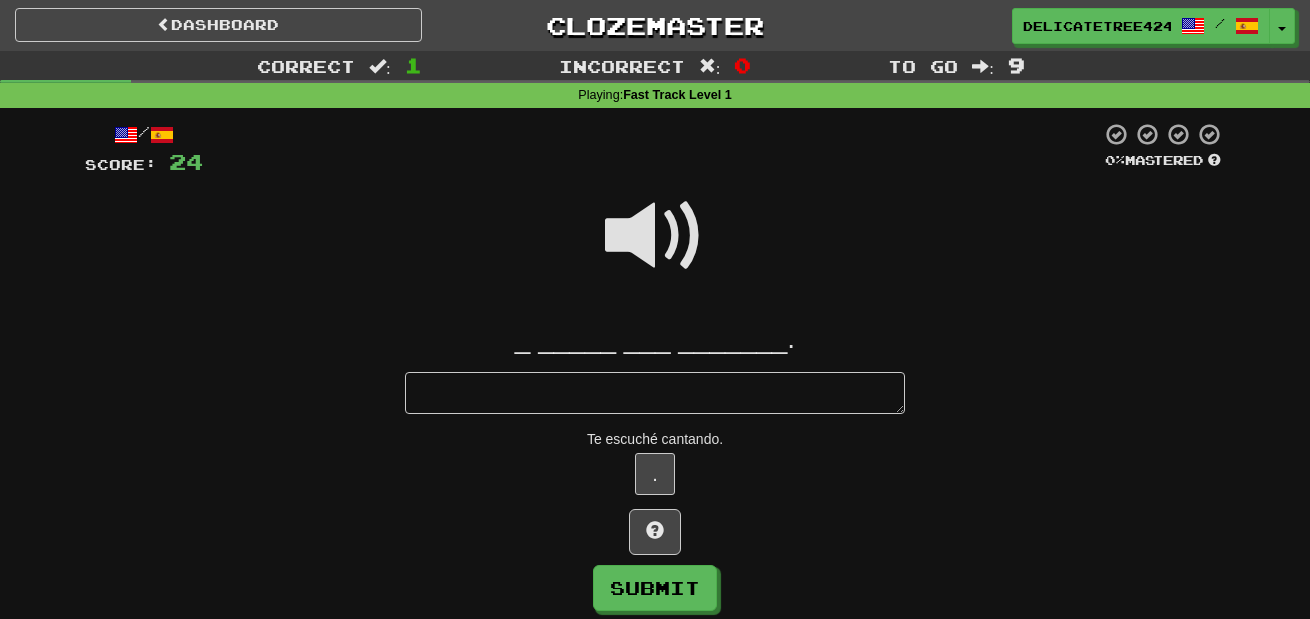 type on "*" 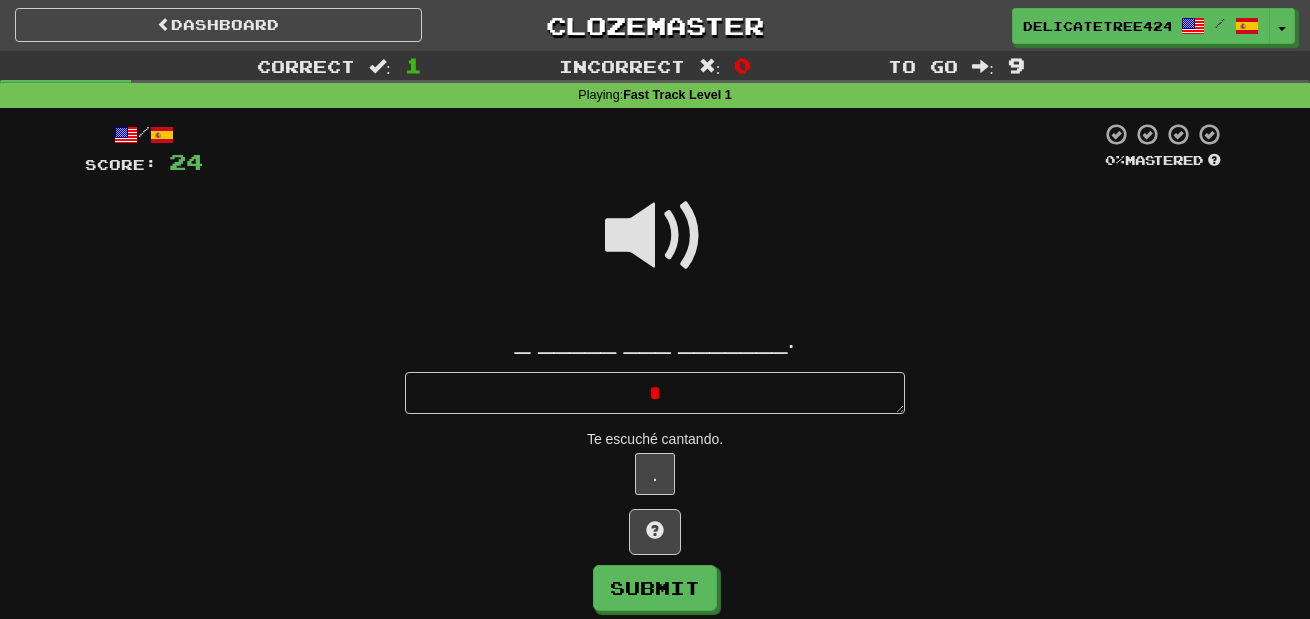type on "**" 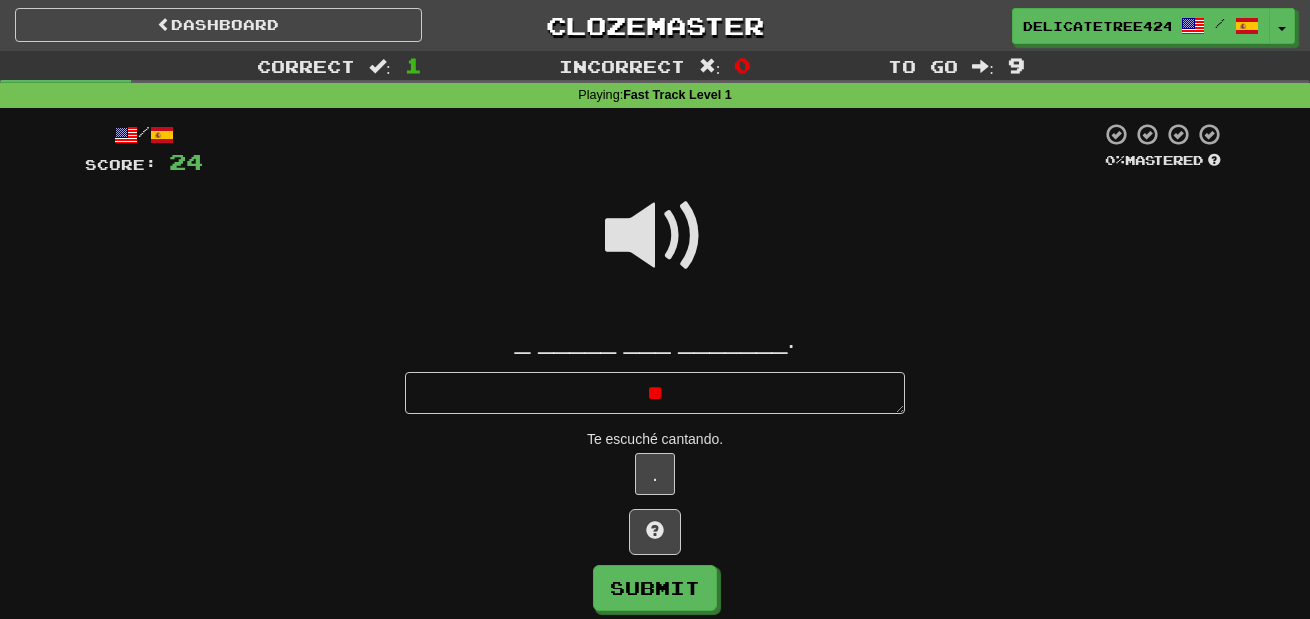type on "*" 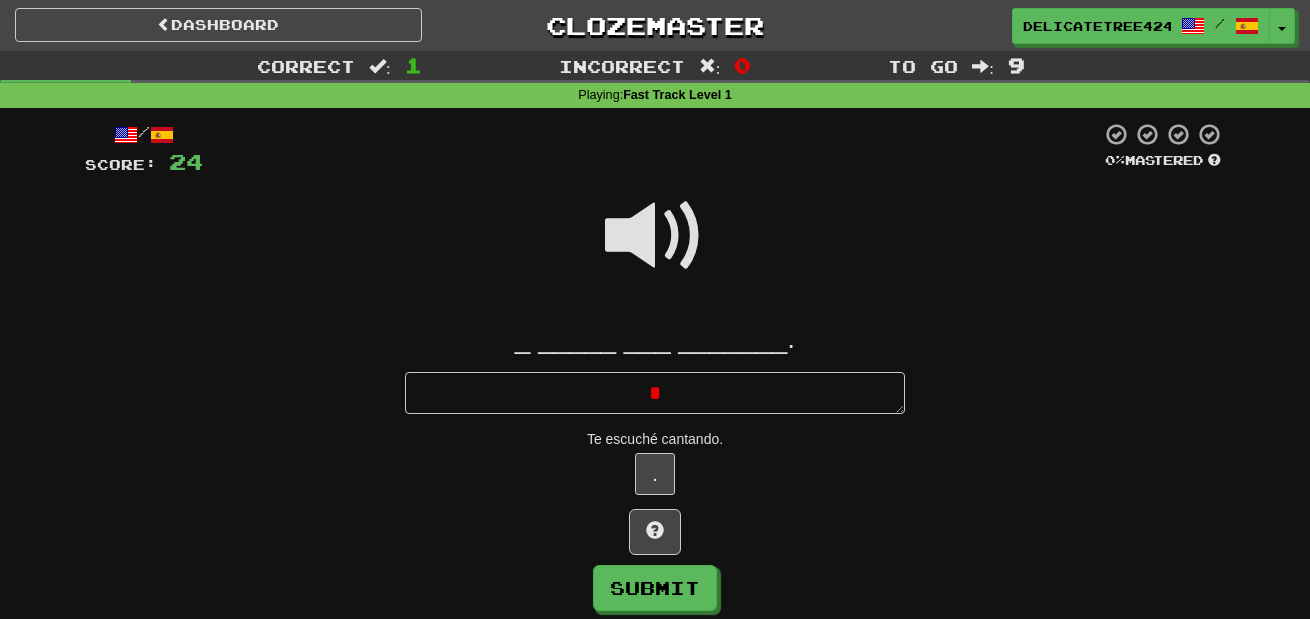 type 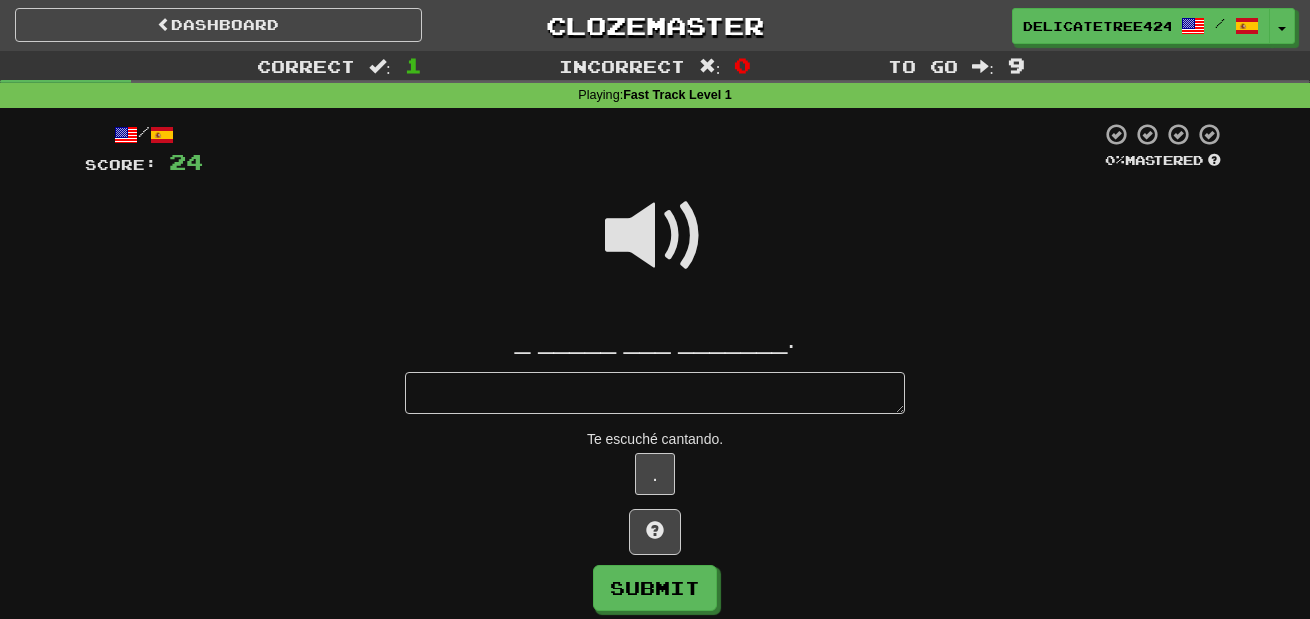 type on "*" 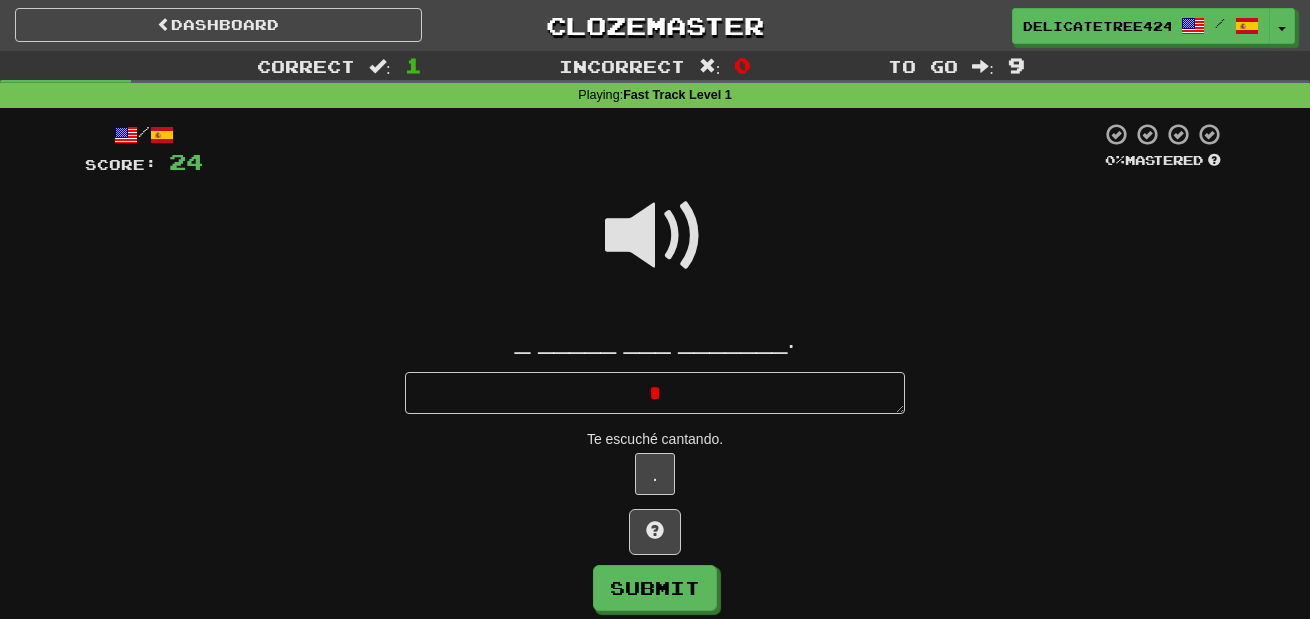 type 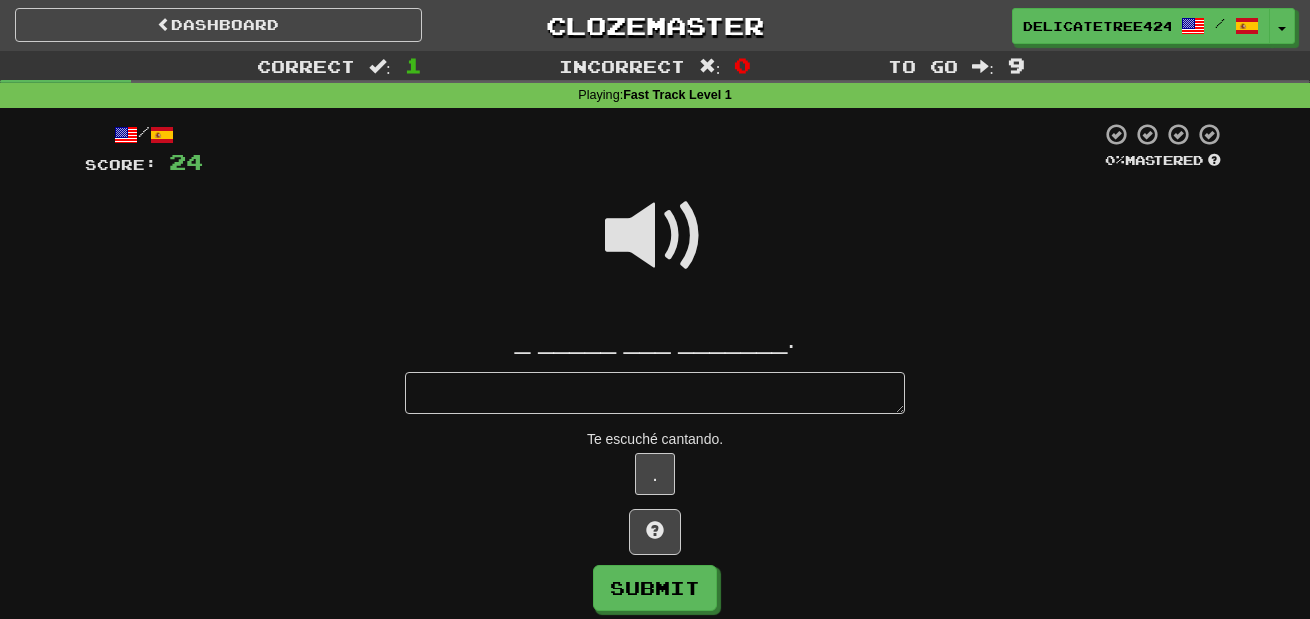 type on "*" 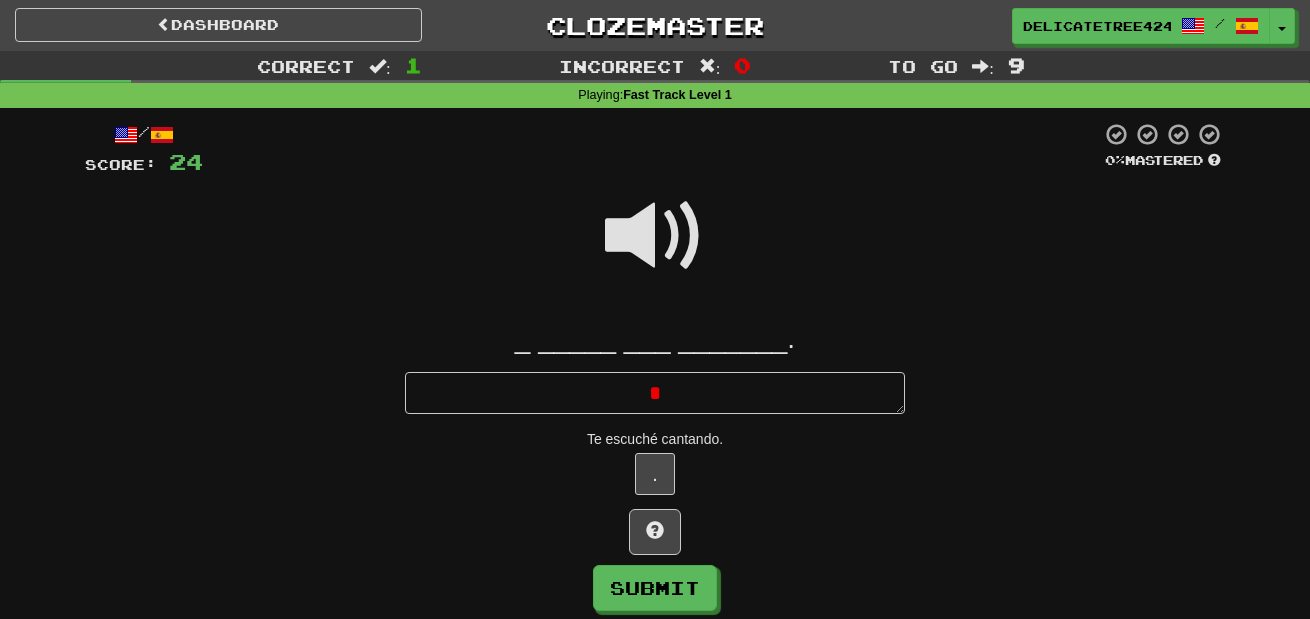 type 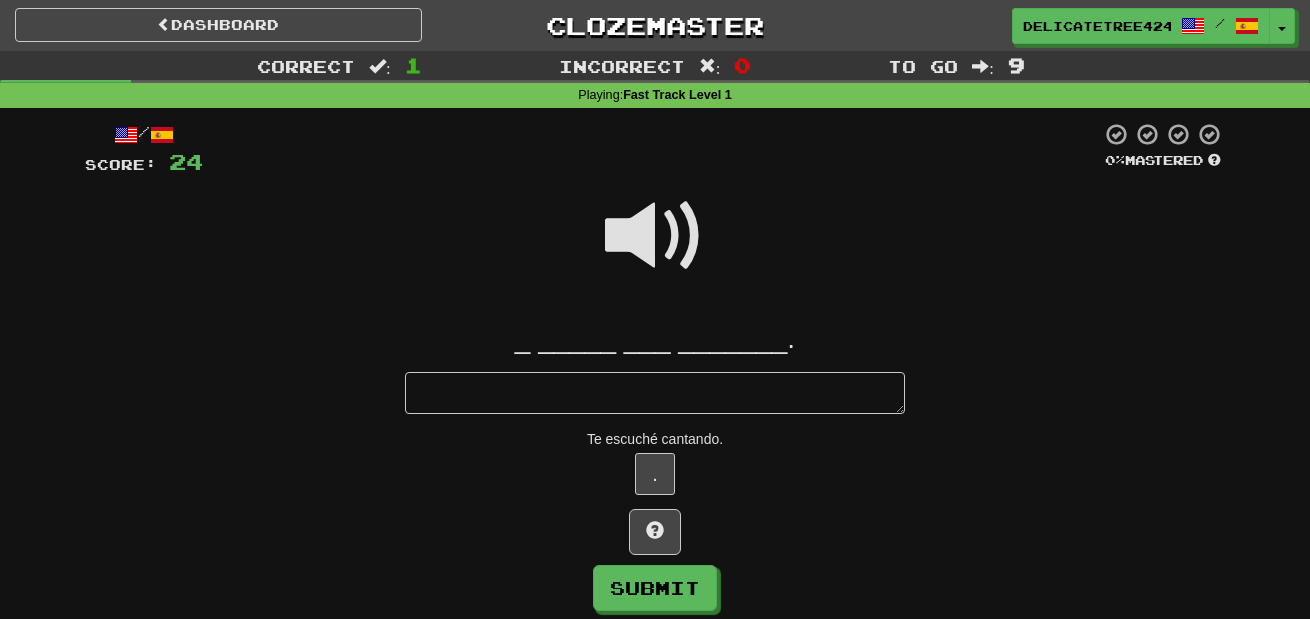 type on "*" 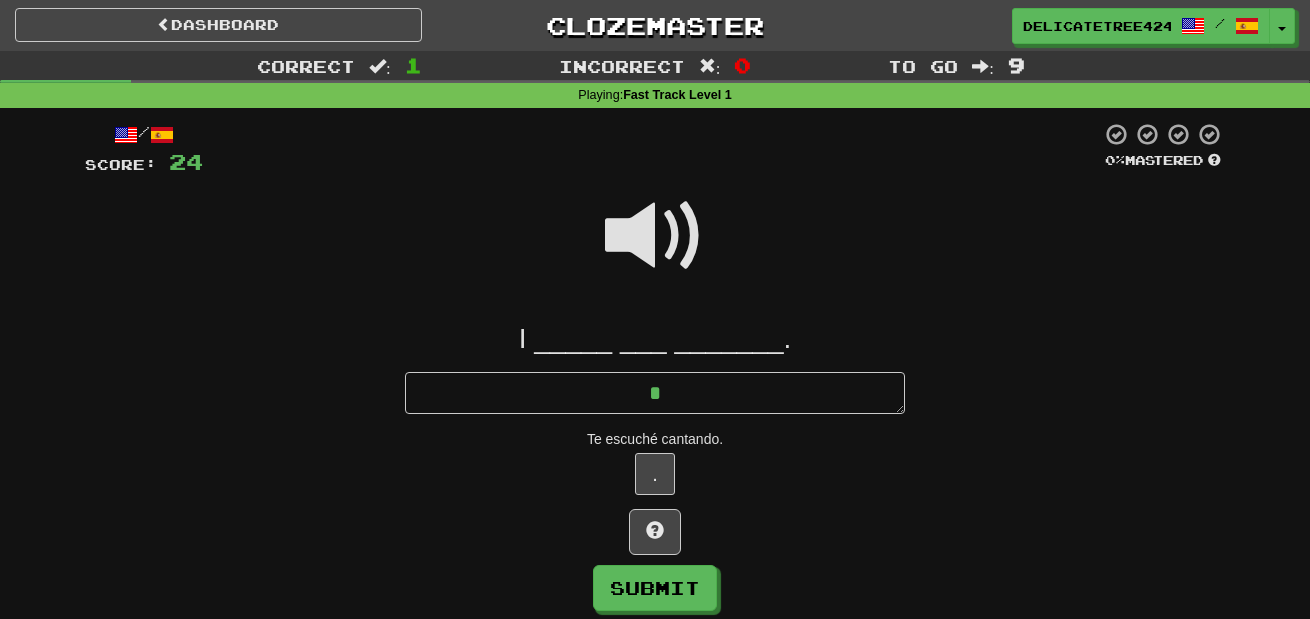 type on "*" 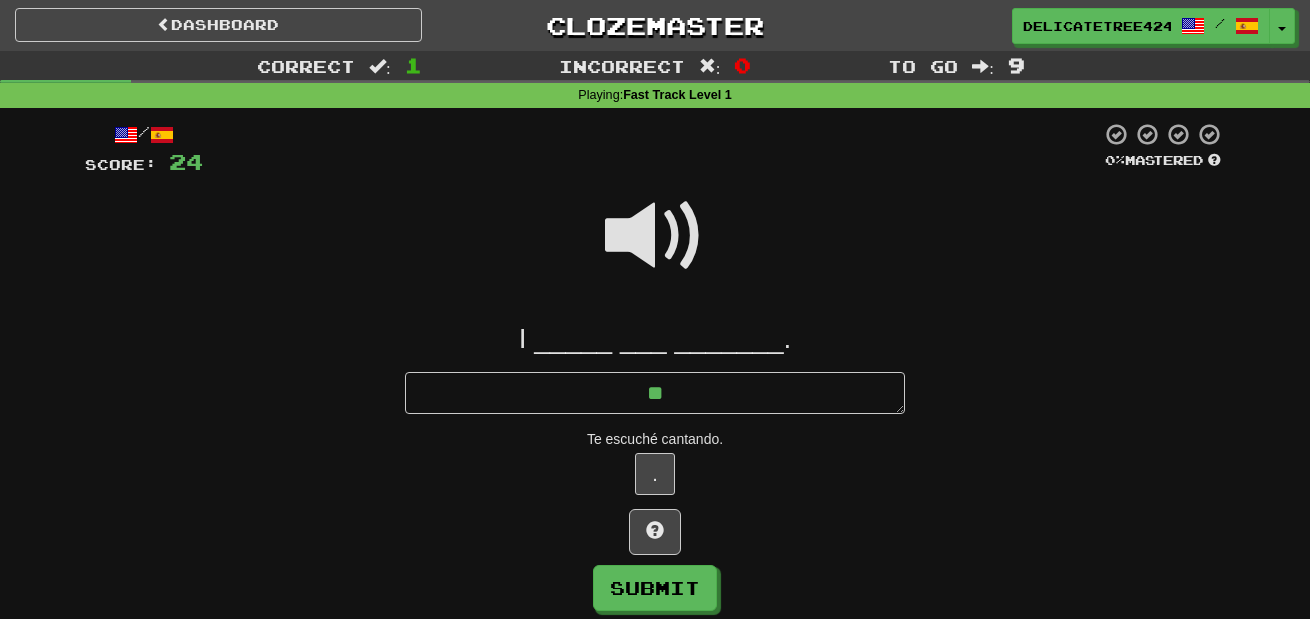 type on "*" 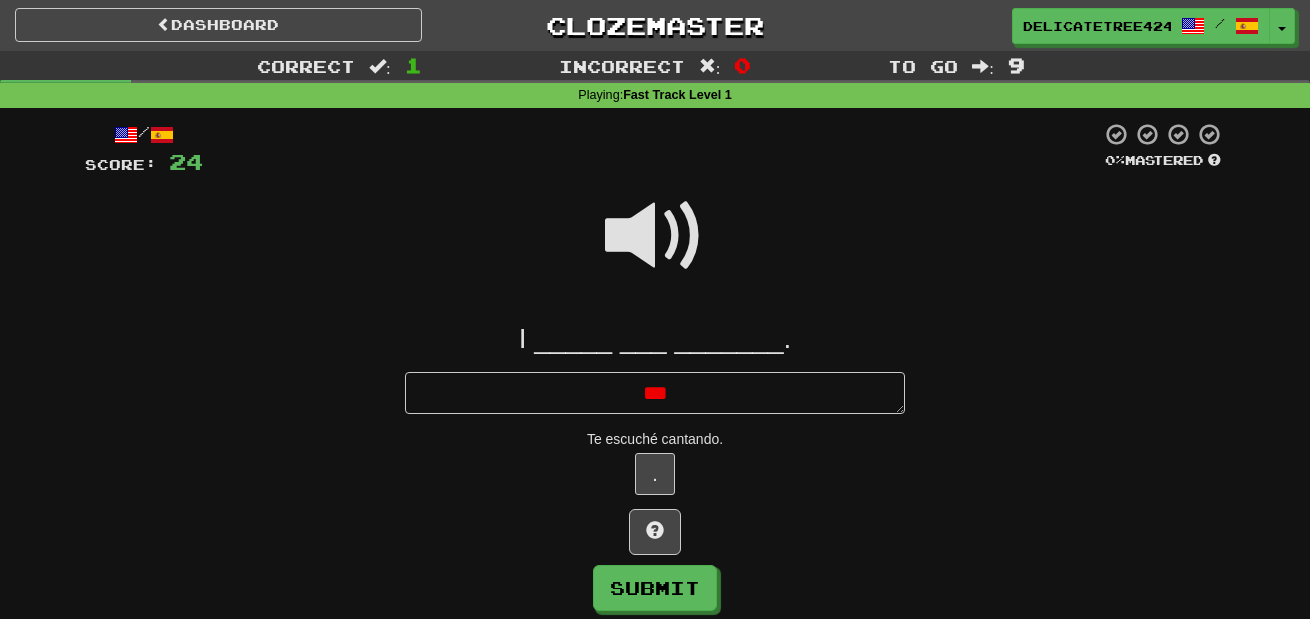 type on "*" 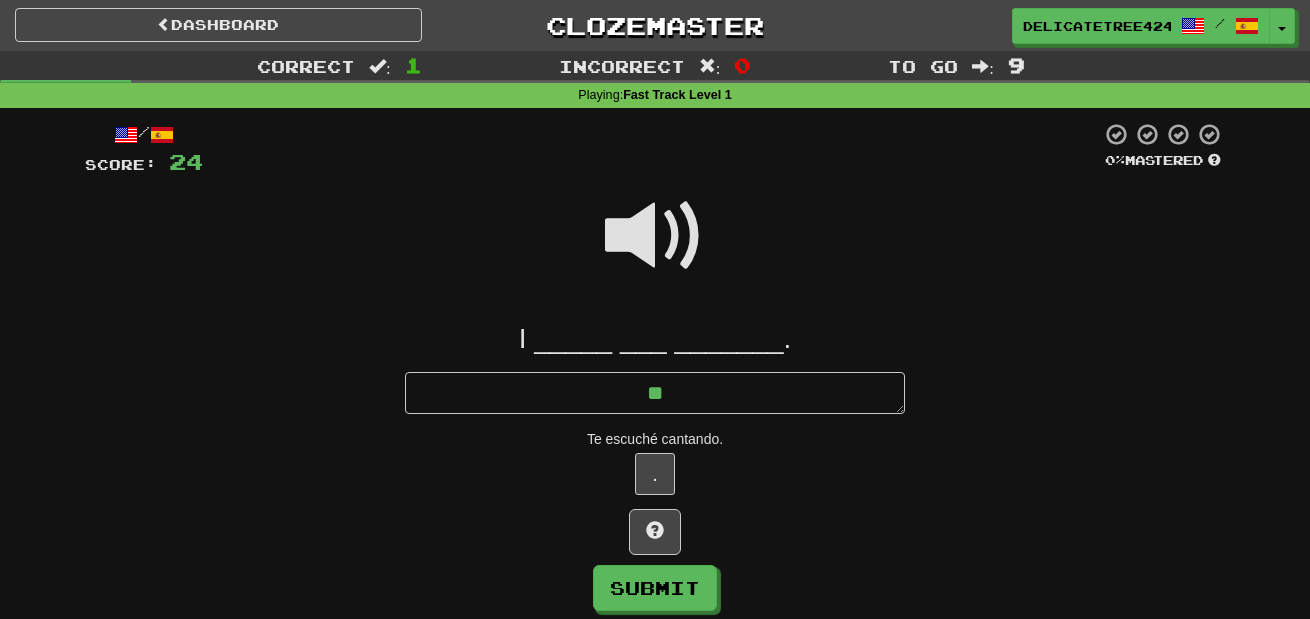 type on "*" 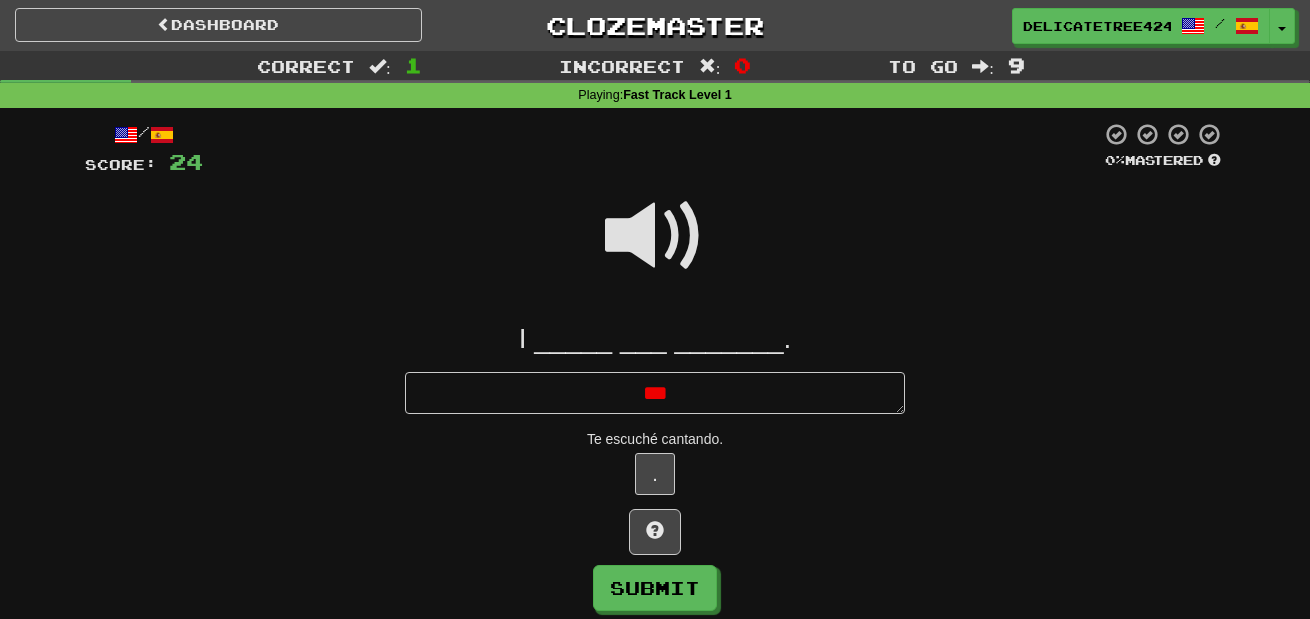 type on "*" 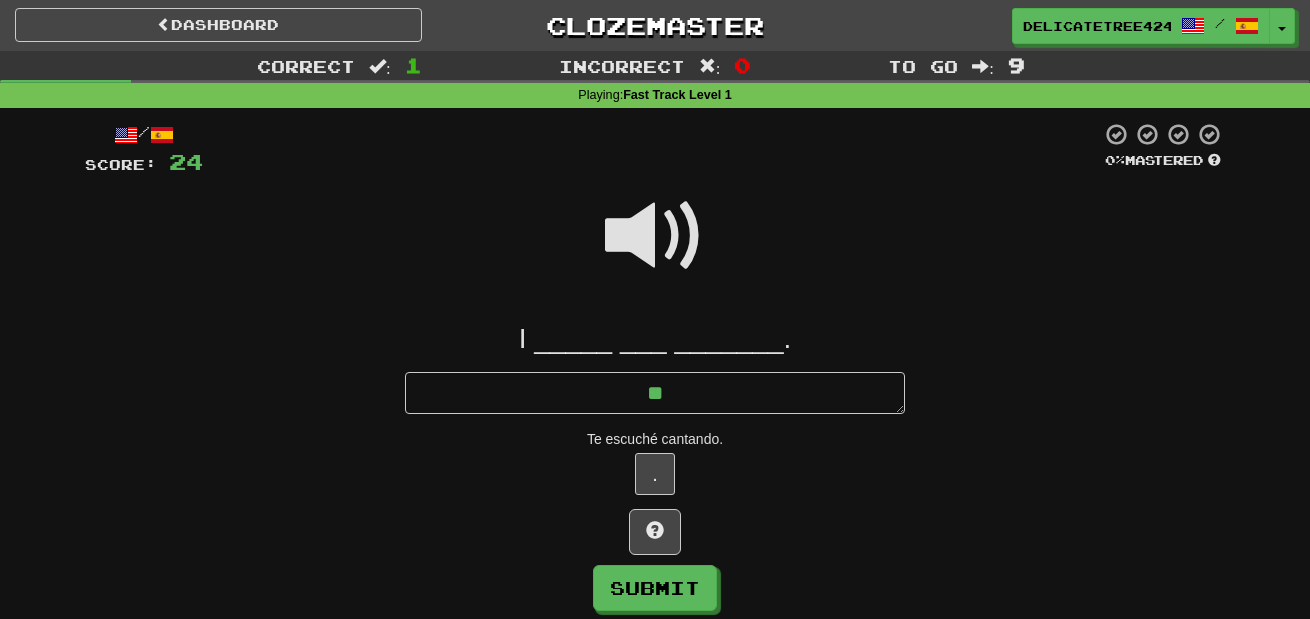 type on "*" 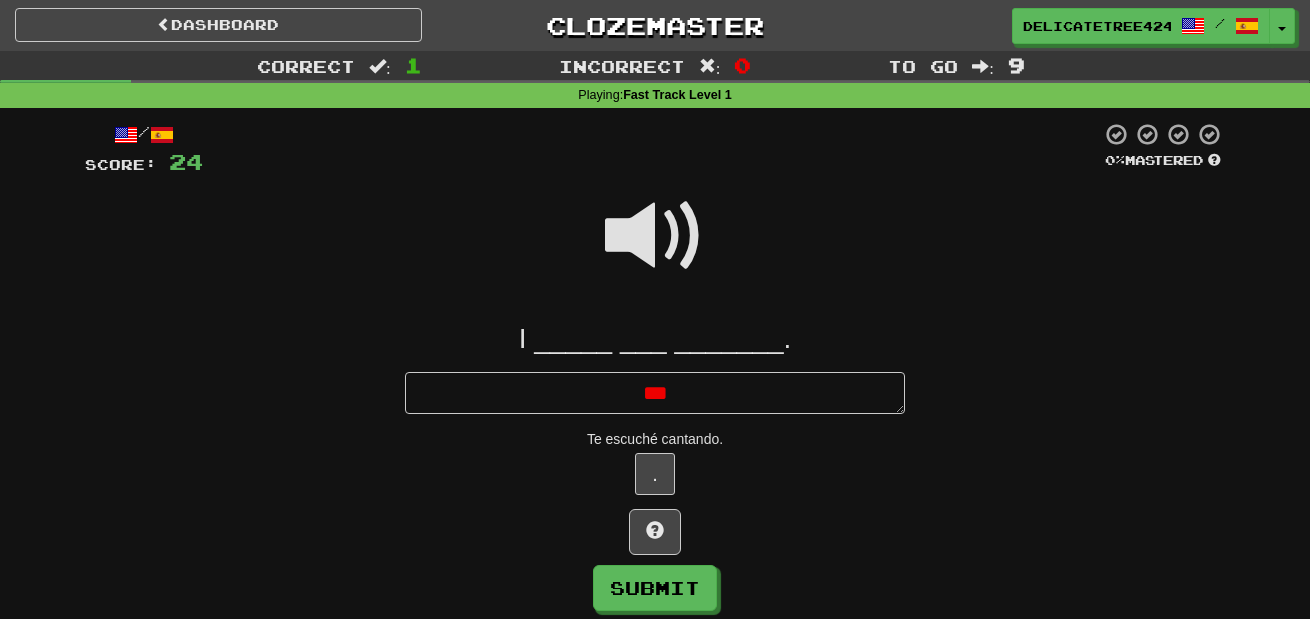 type on "*" 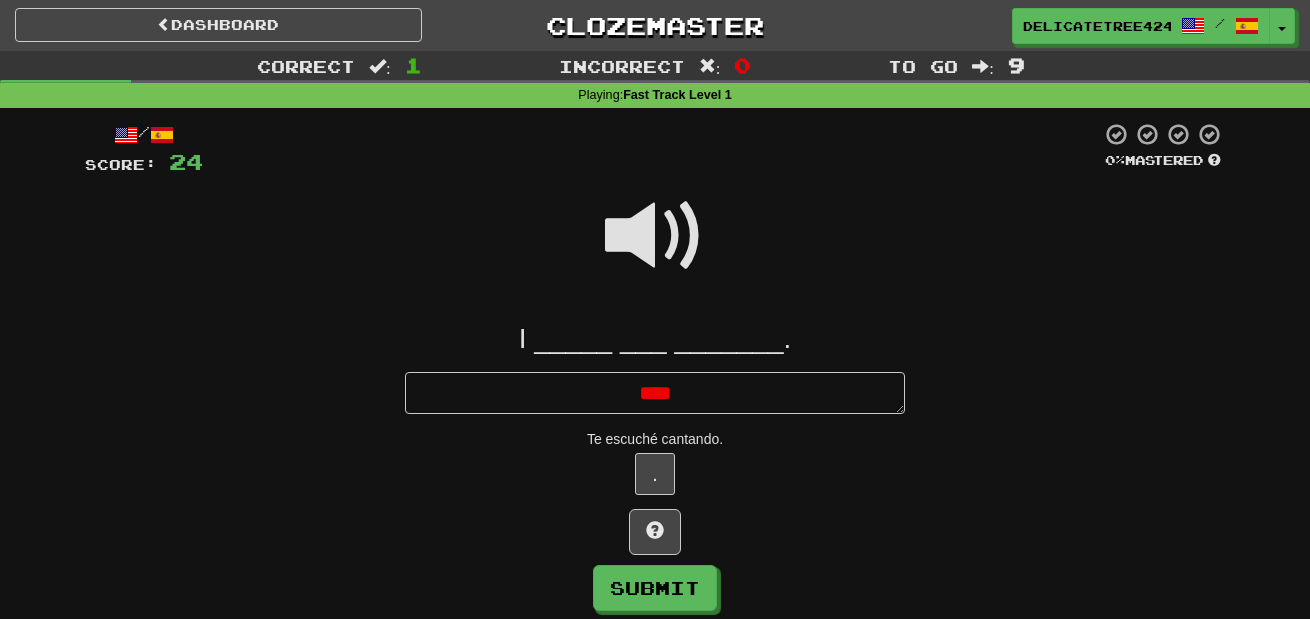 type on "*" 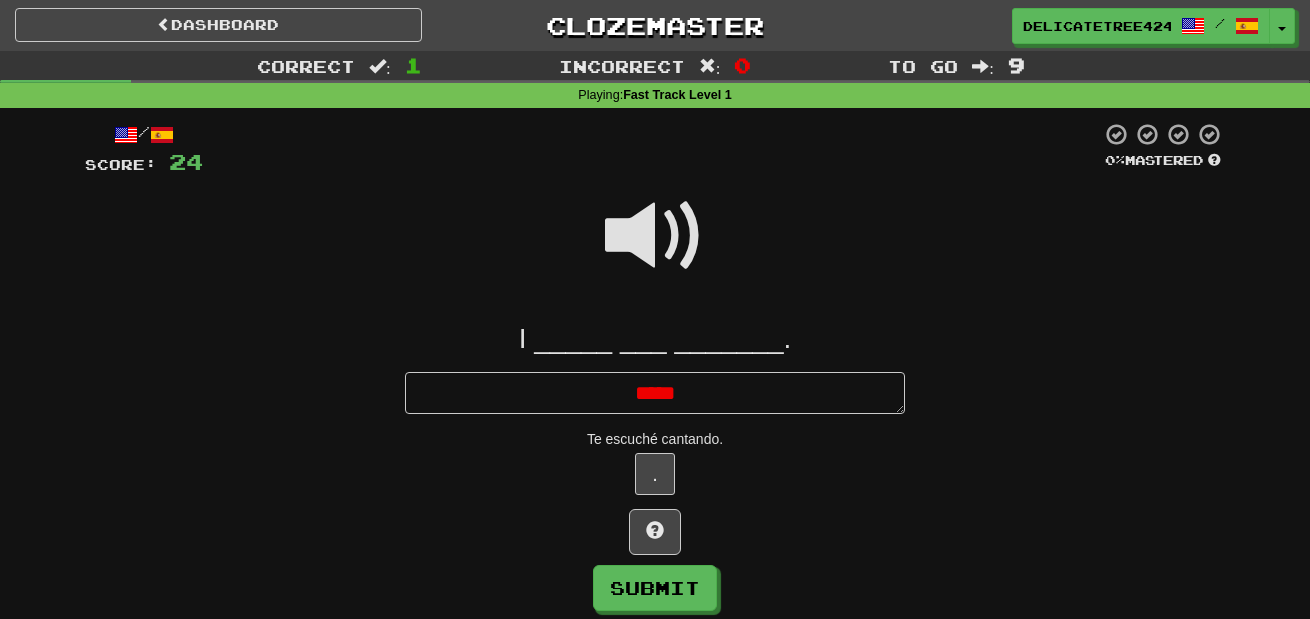 type on "*" 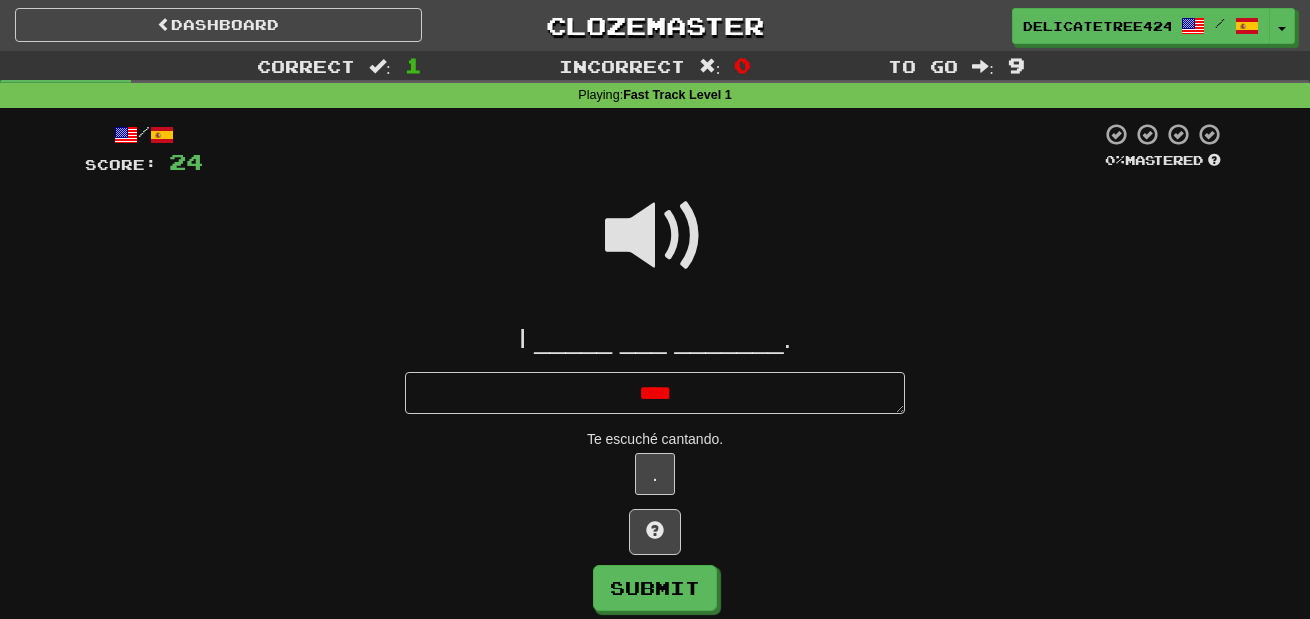 type on "*" 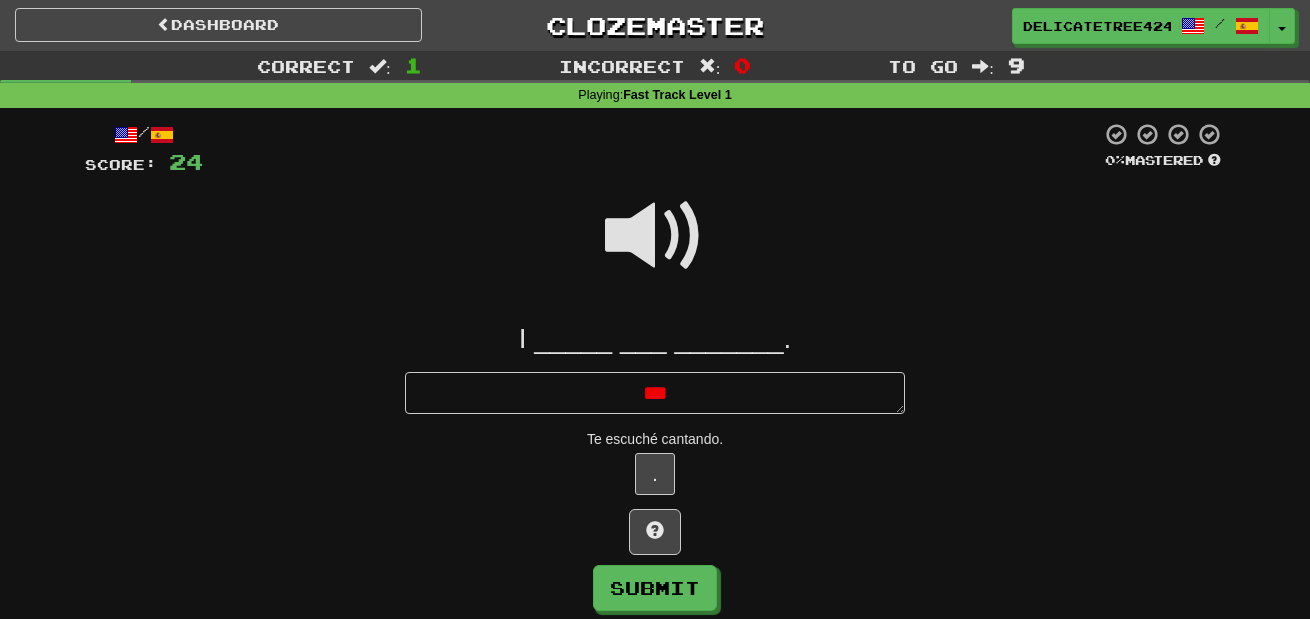 type on "*" 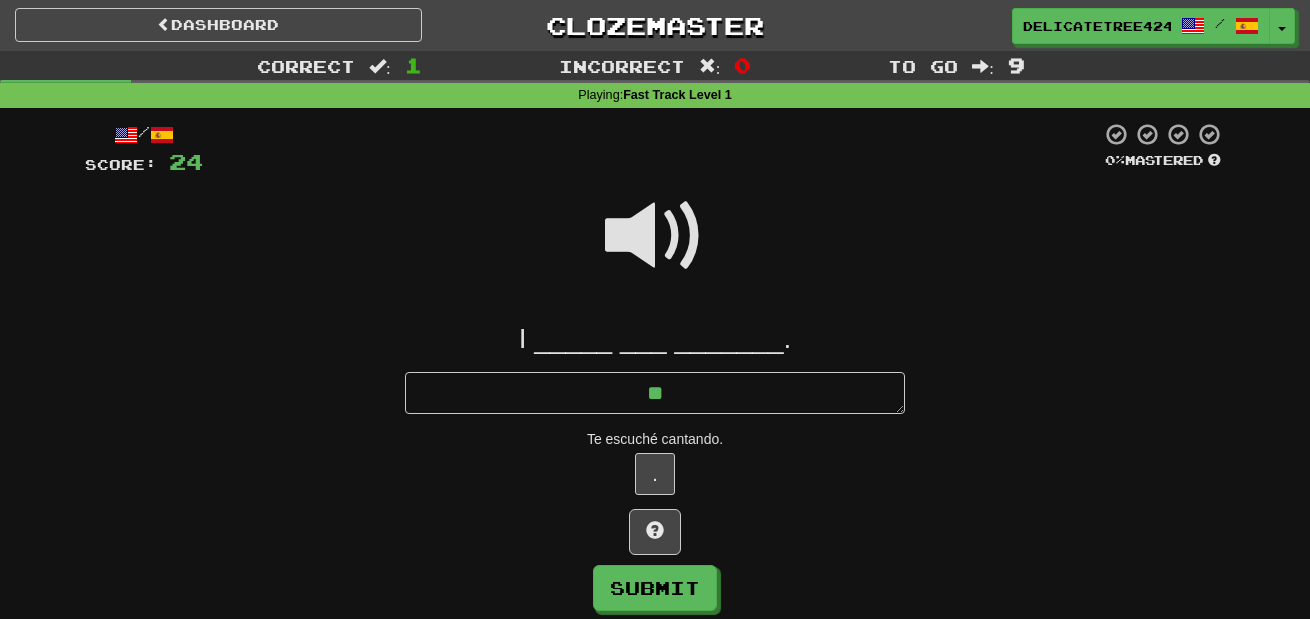 type on "*" 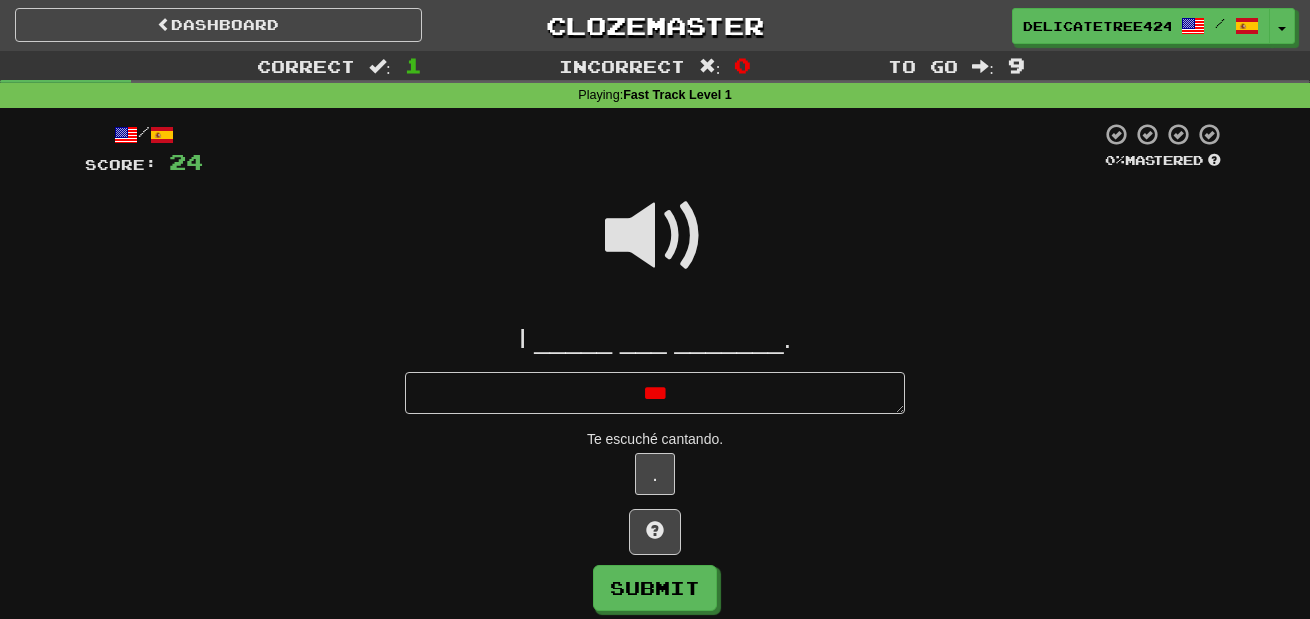 type on "*" 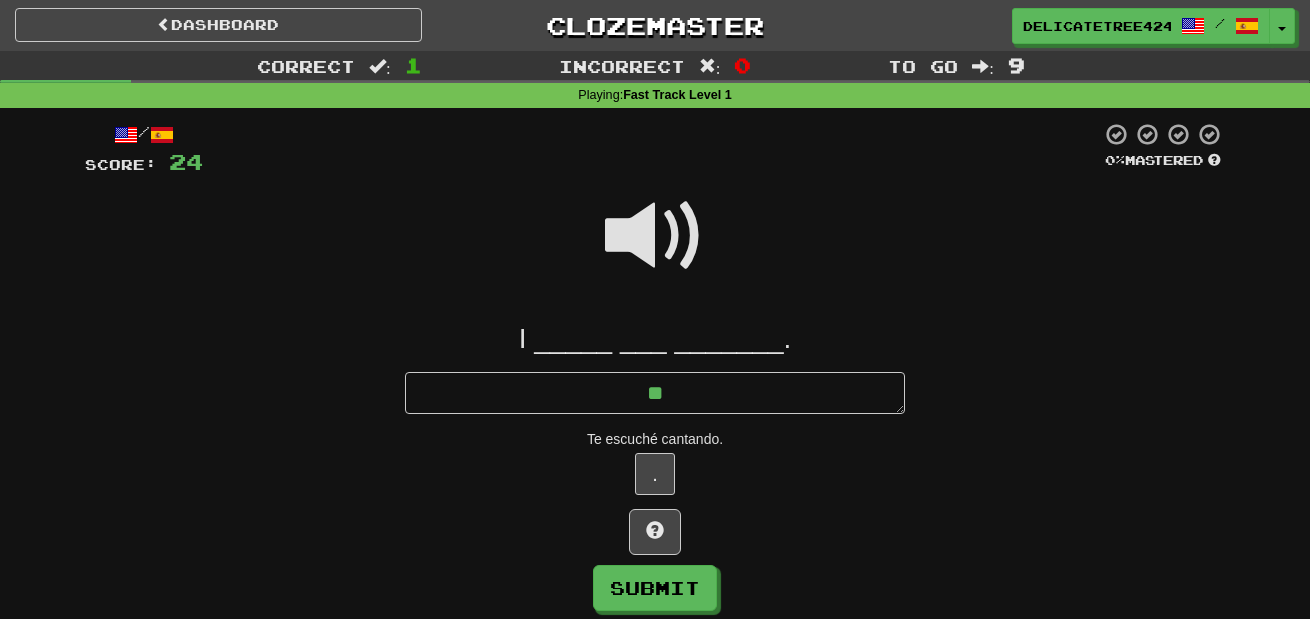 type on "*" 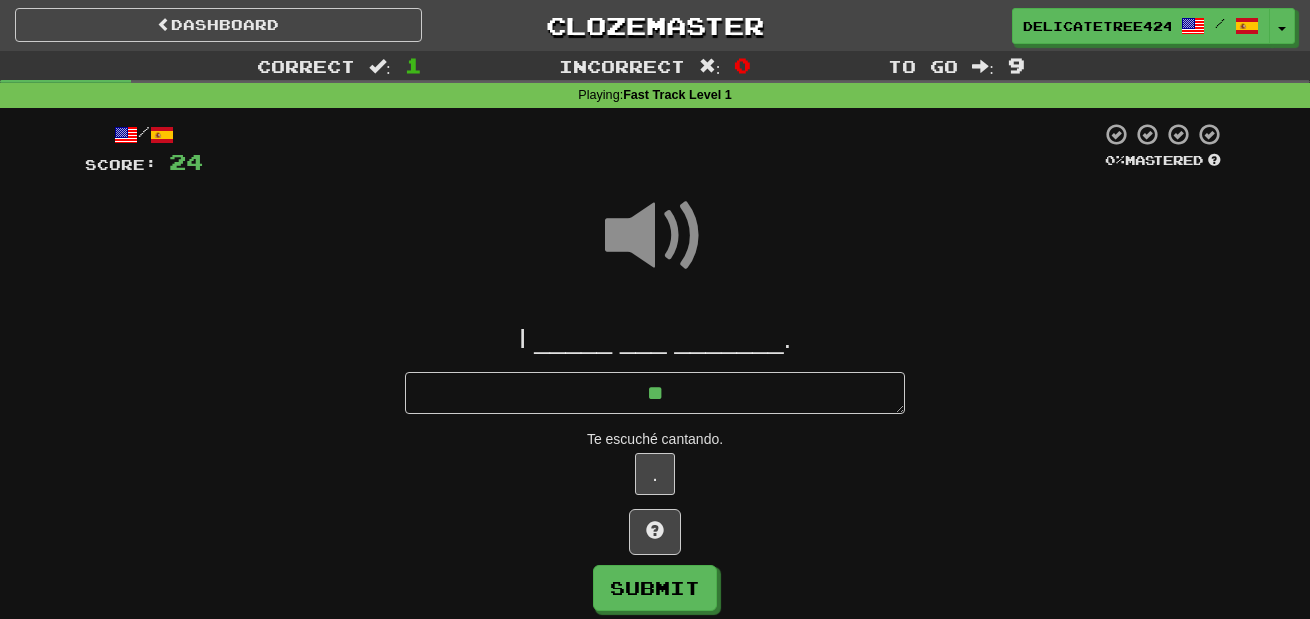 click at bounding box center (655, 236) 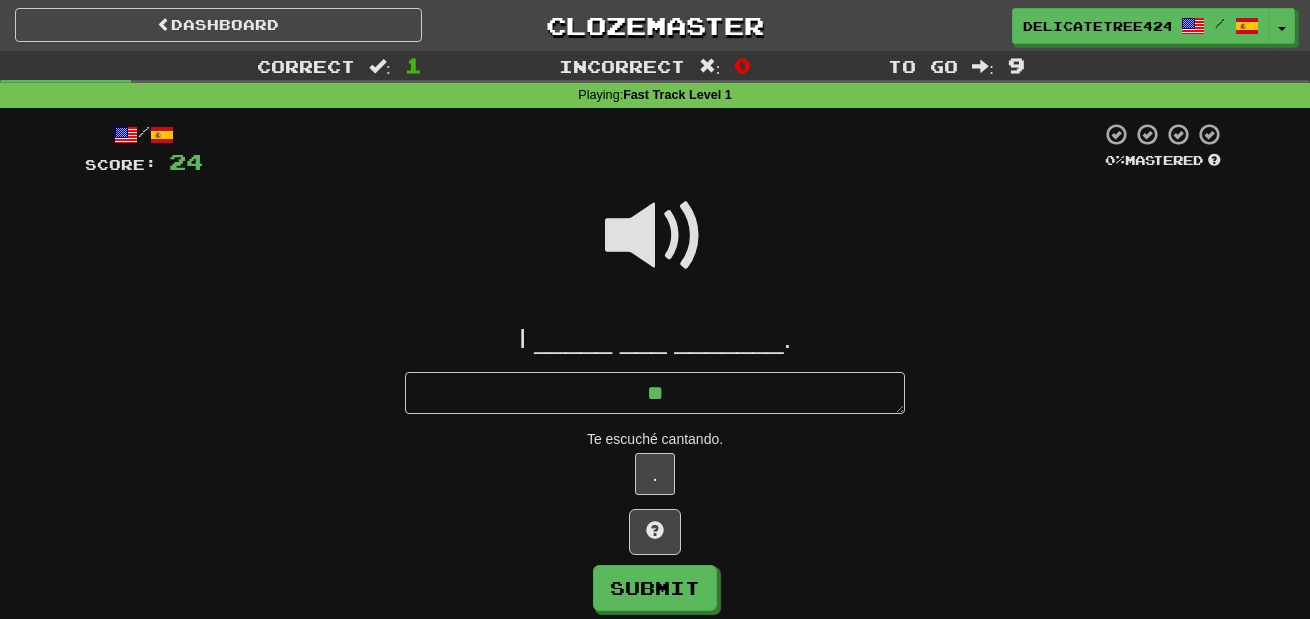 click at bounding box center [655, 236] 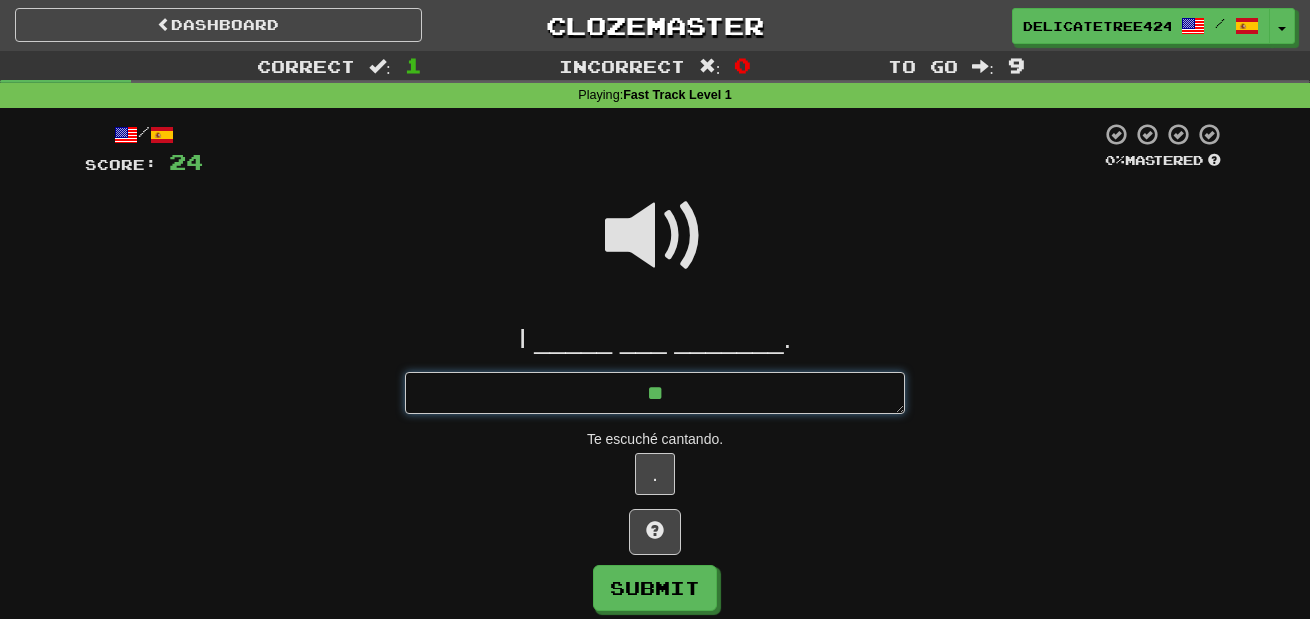 click on "*" at bounding box center [655, 393] 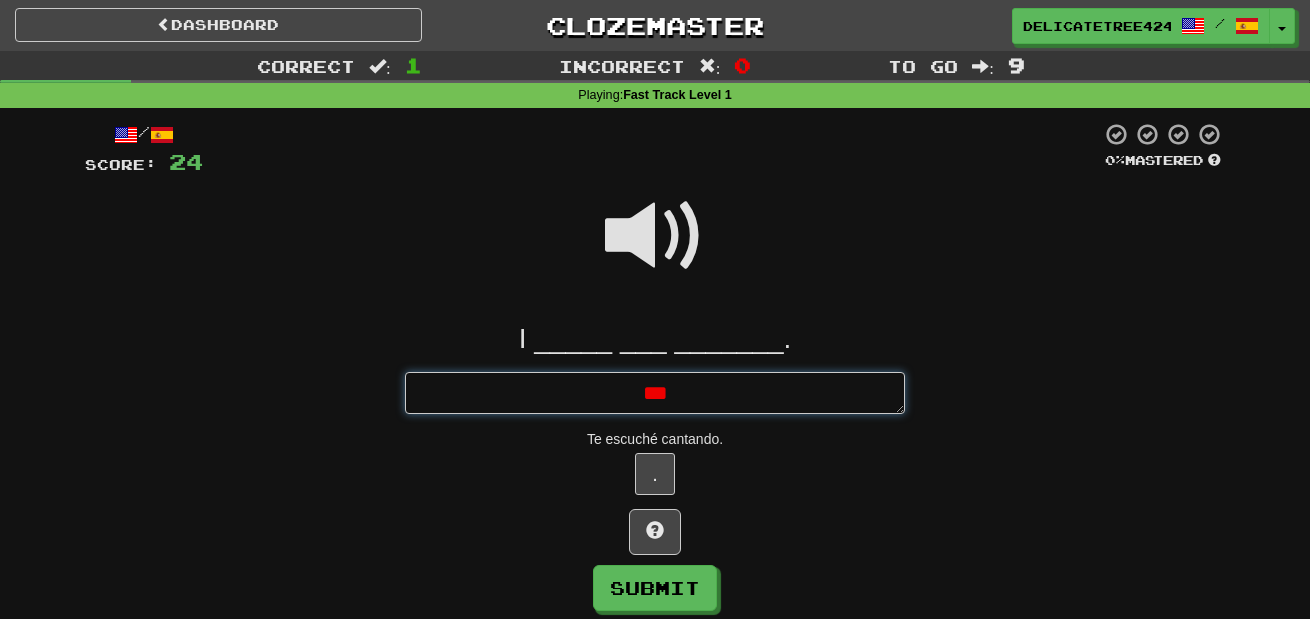 type on "*" 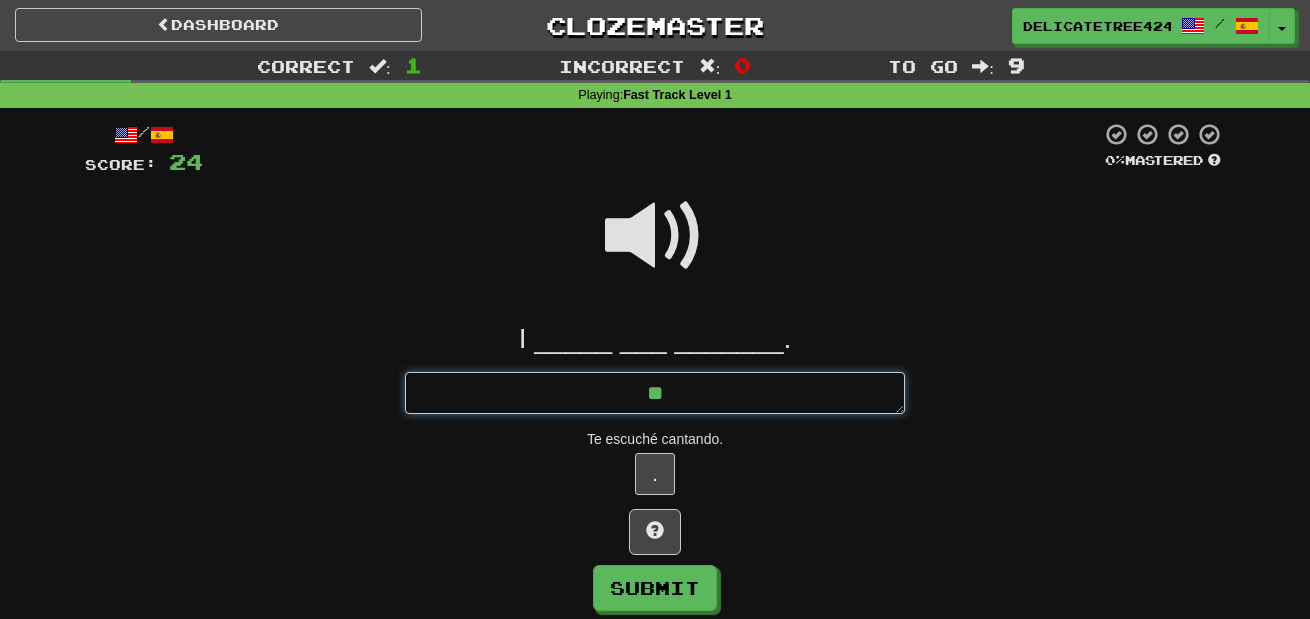 type on "*" 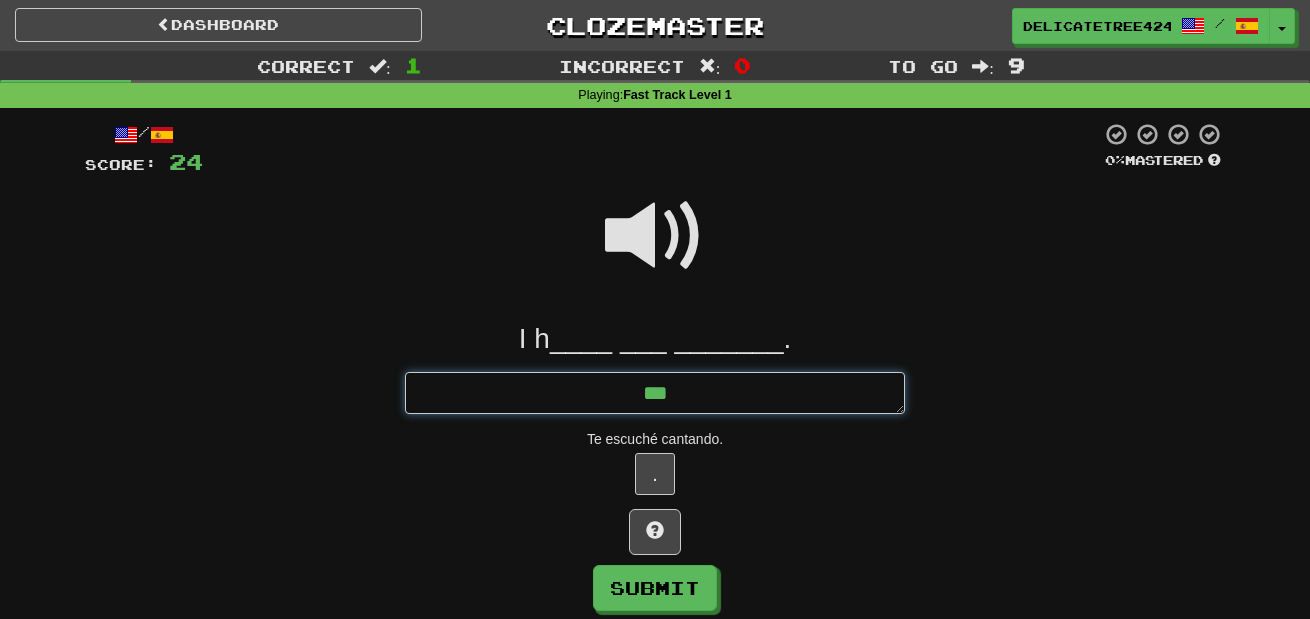type on "*" 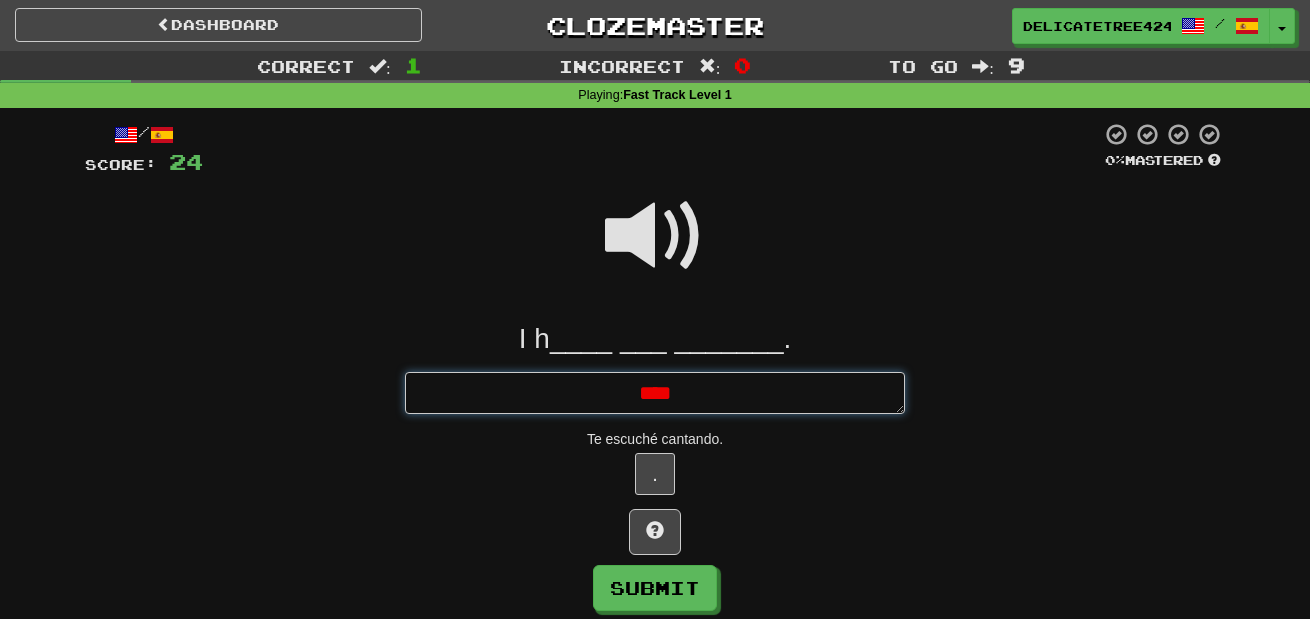 type on "*" 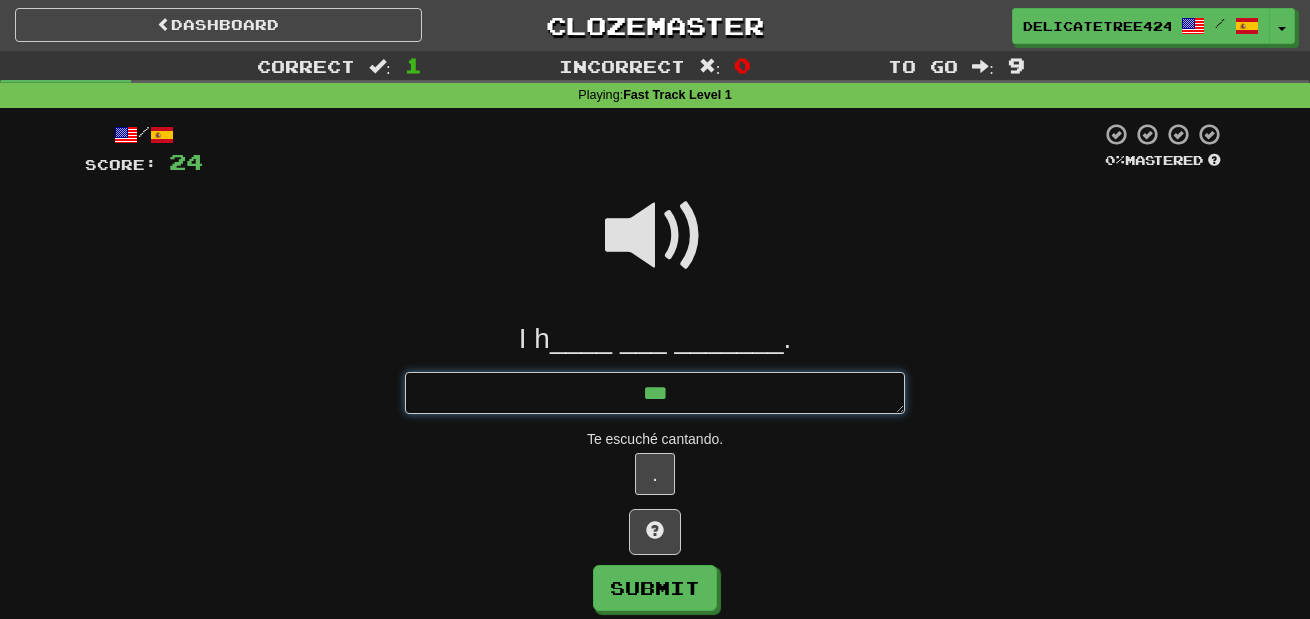type on "*" 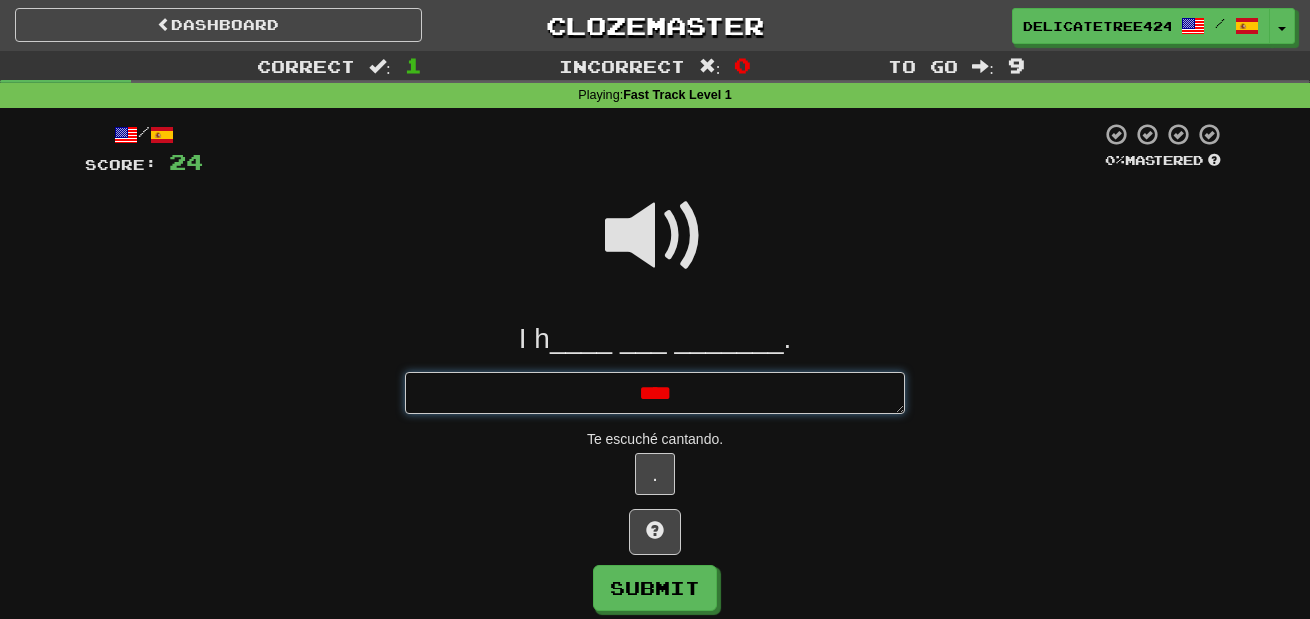 type on "*" 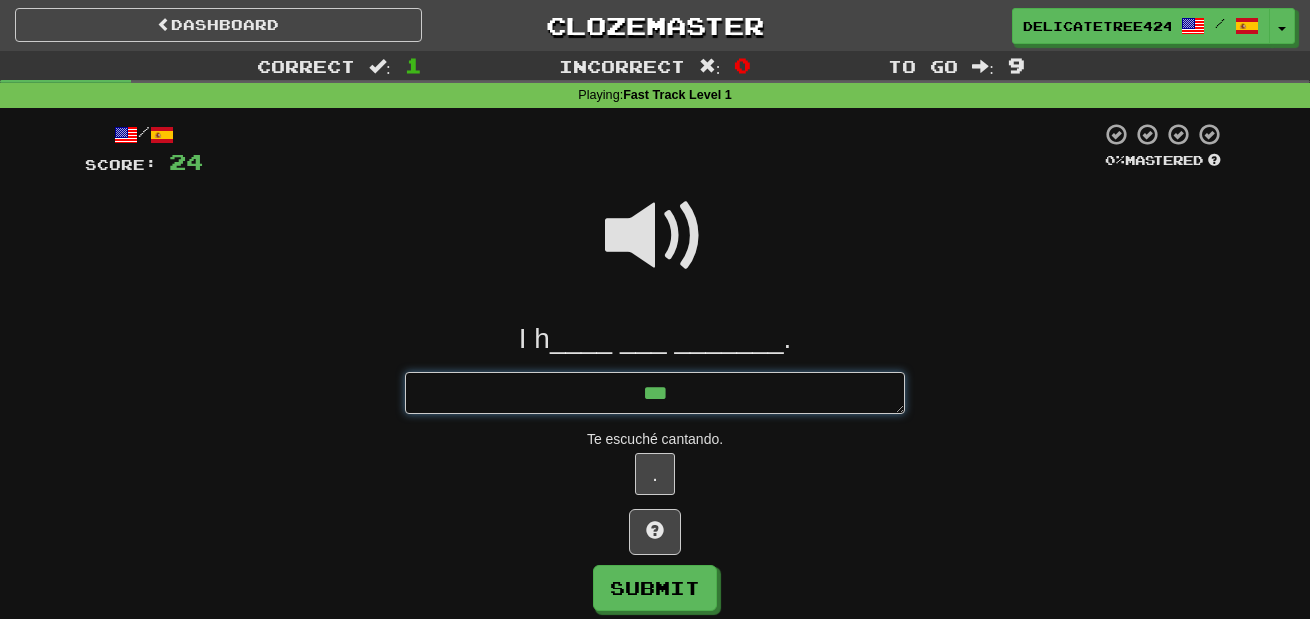 type on "*" 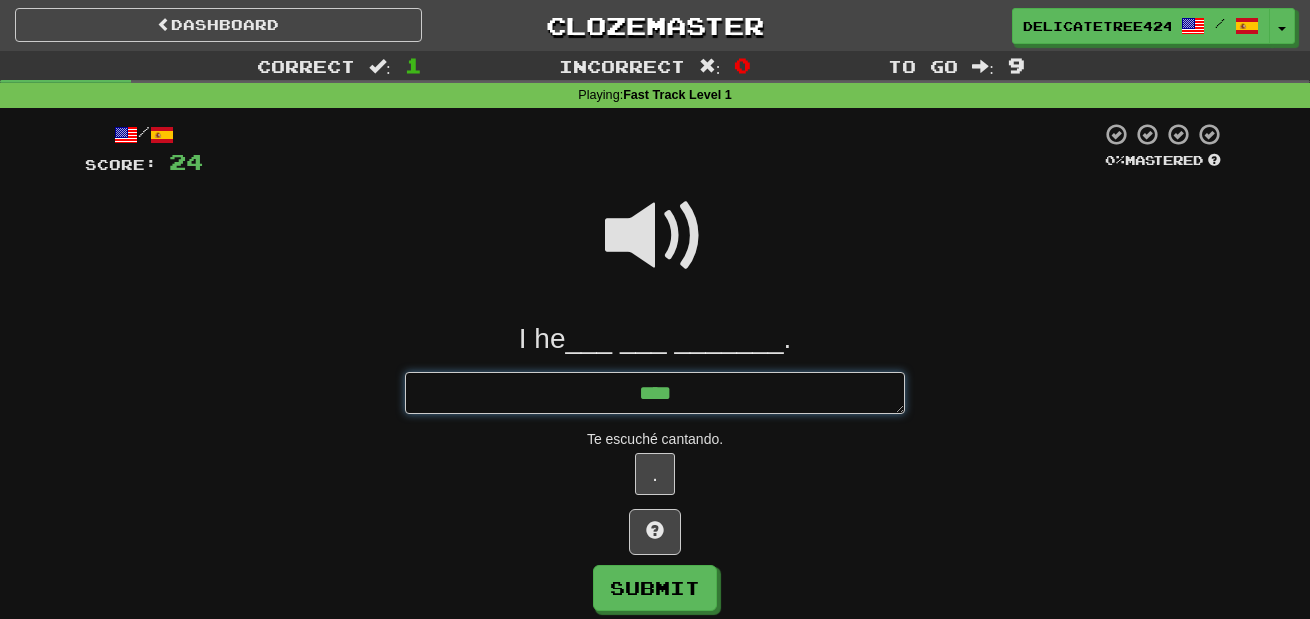 type on "*" 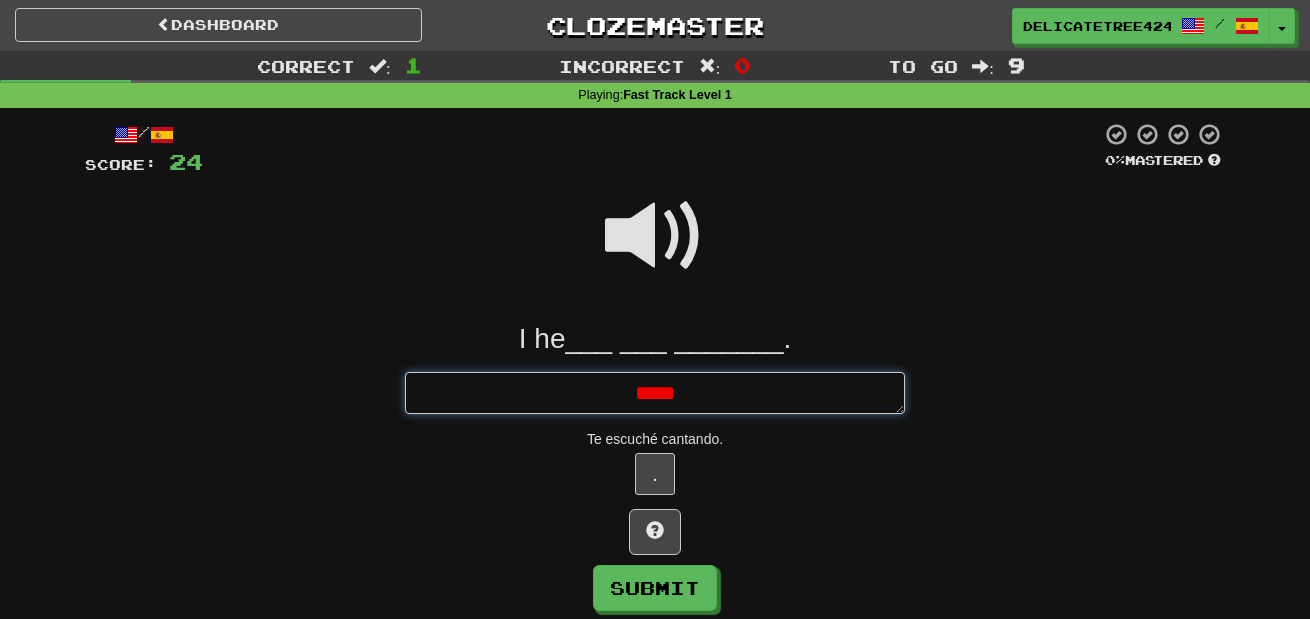 type on "*" 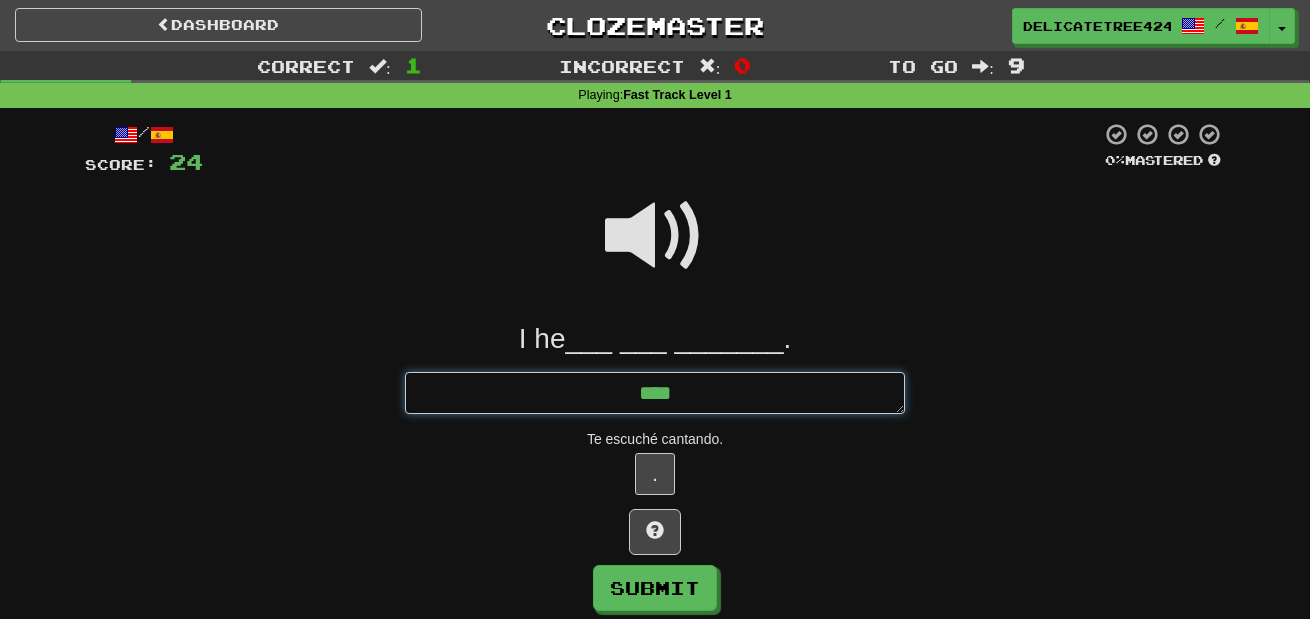 type on "*" 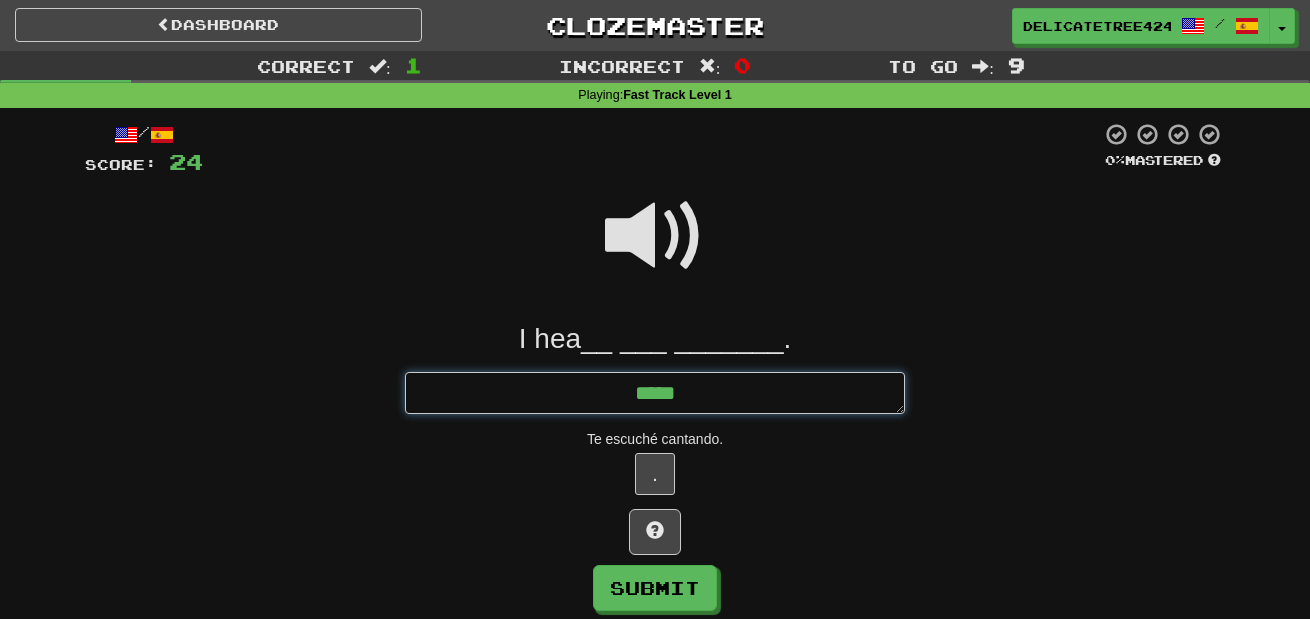 type on "******" 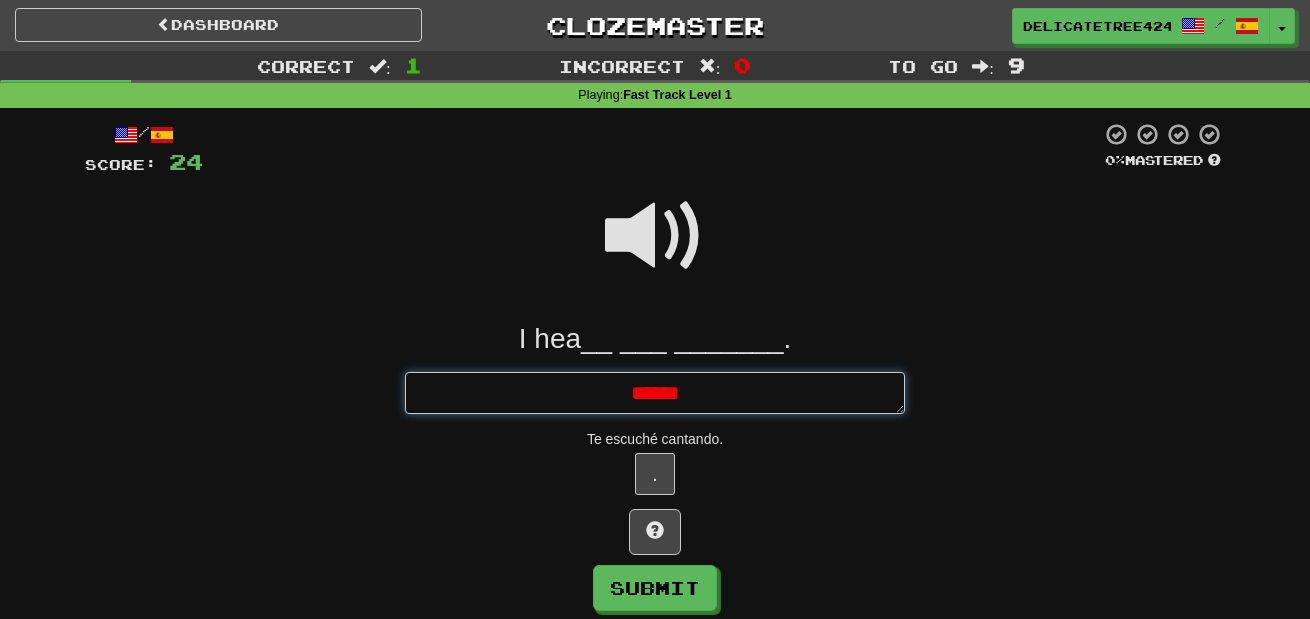 type on "*" 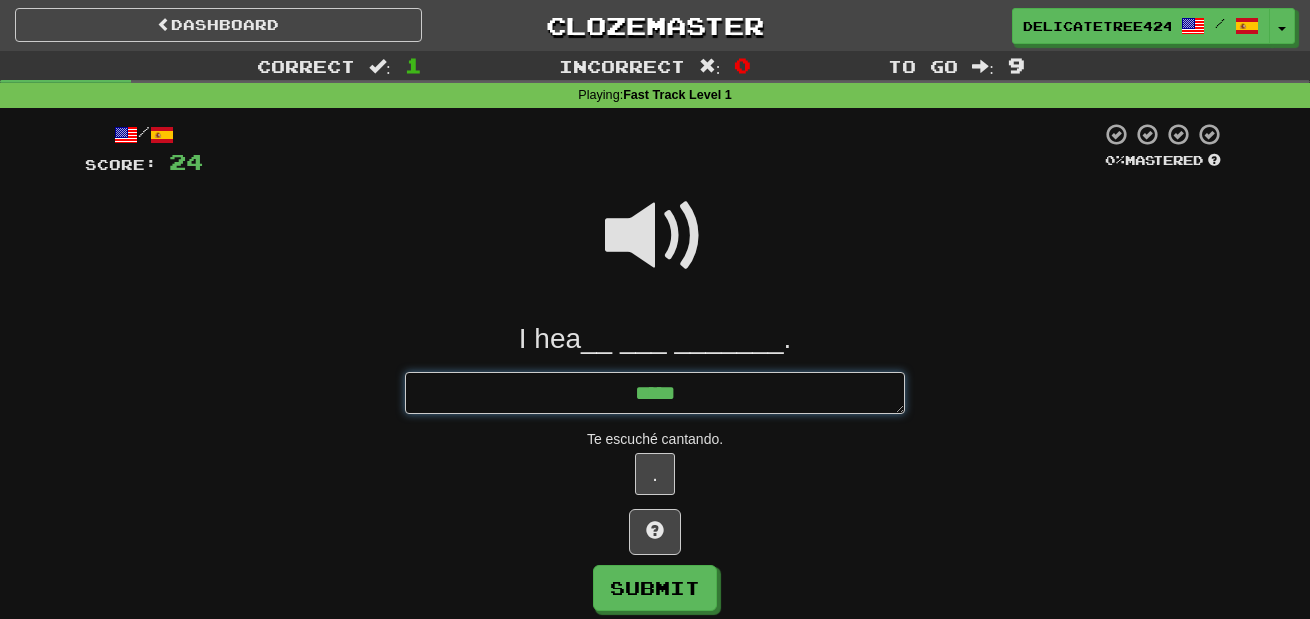 type on "*" 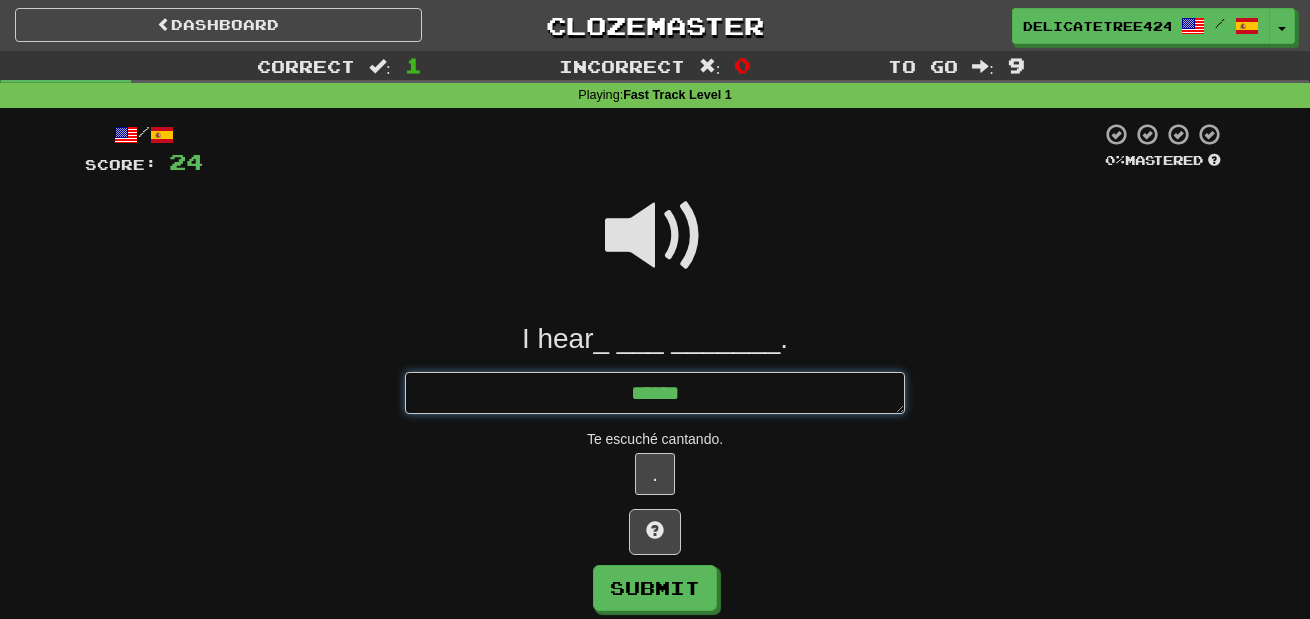 type on "*" 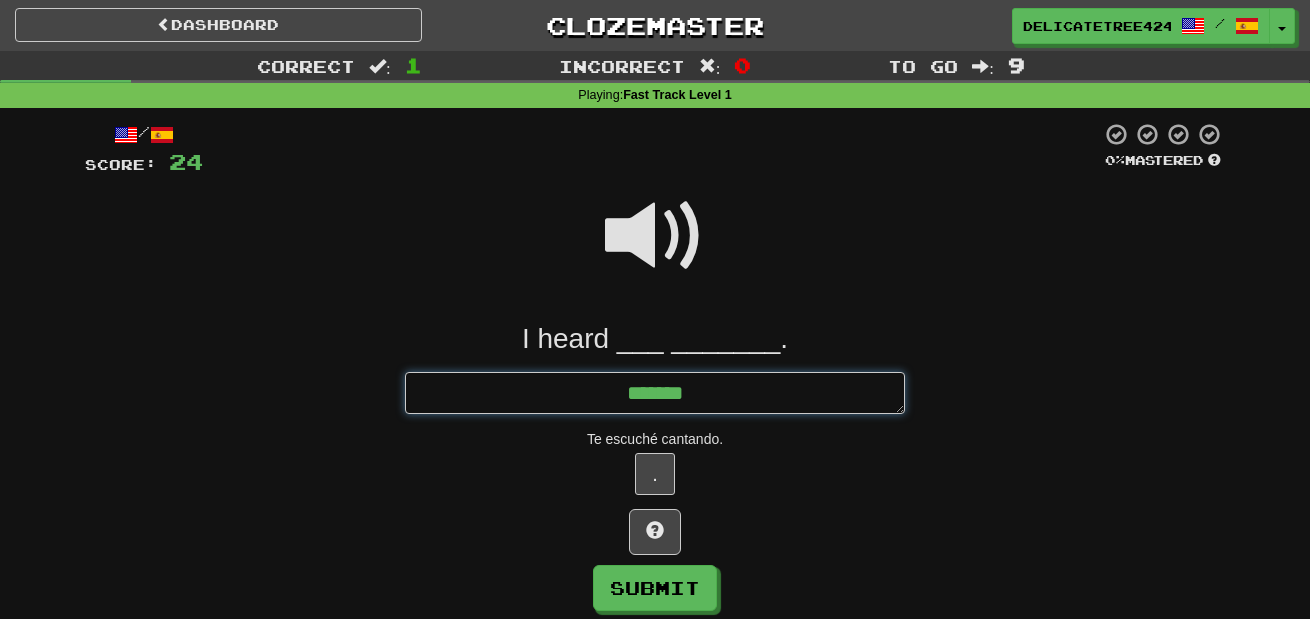 type on "*******" 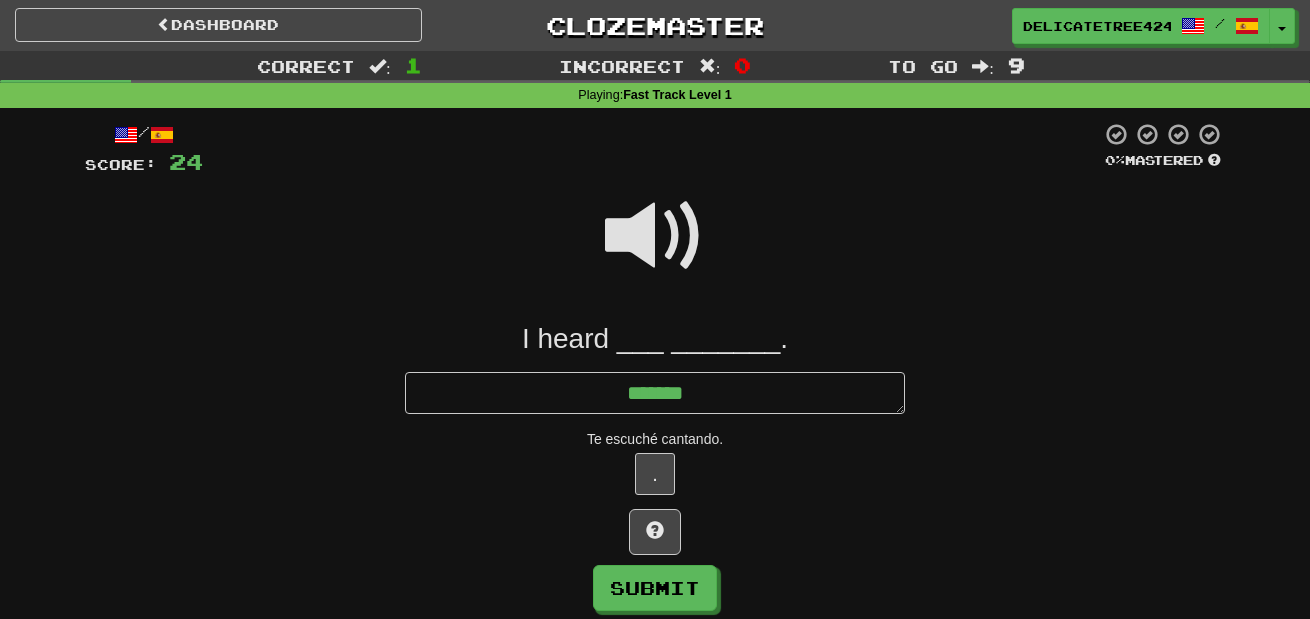 click at bounding box center (655, 236) 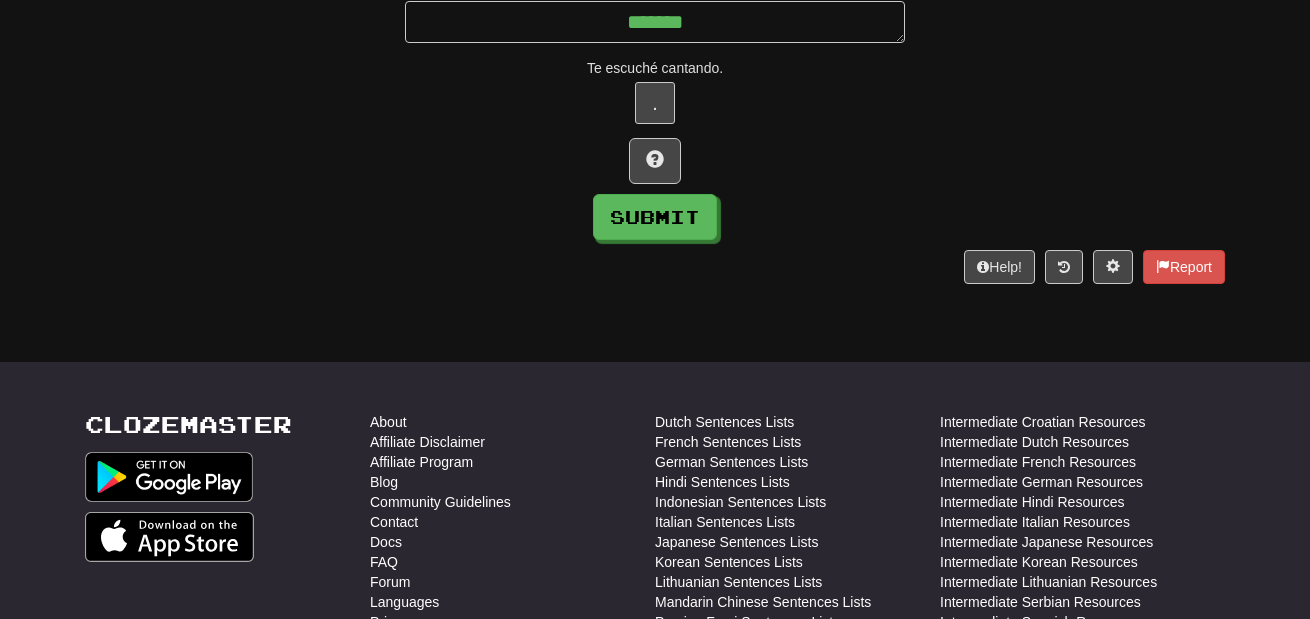 scroll, scrollTop: 541, scrollLeft: 0, axis: vertical 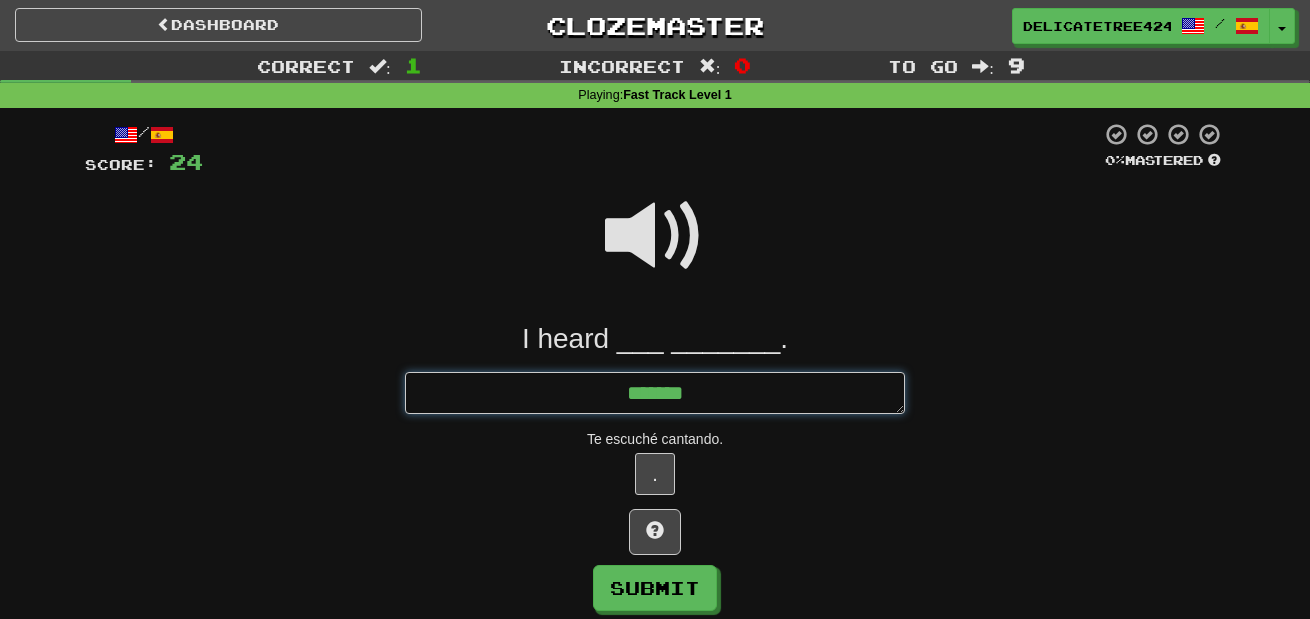 click on "*******" at bounding box center (655, 393) 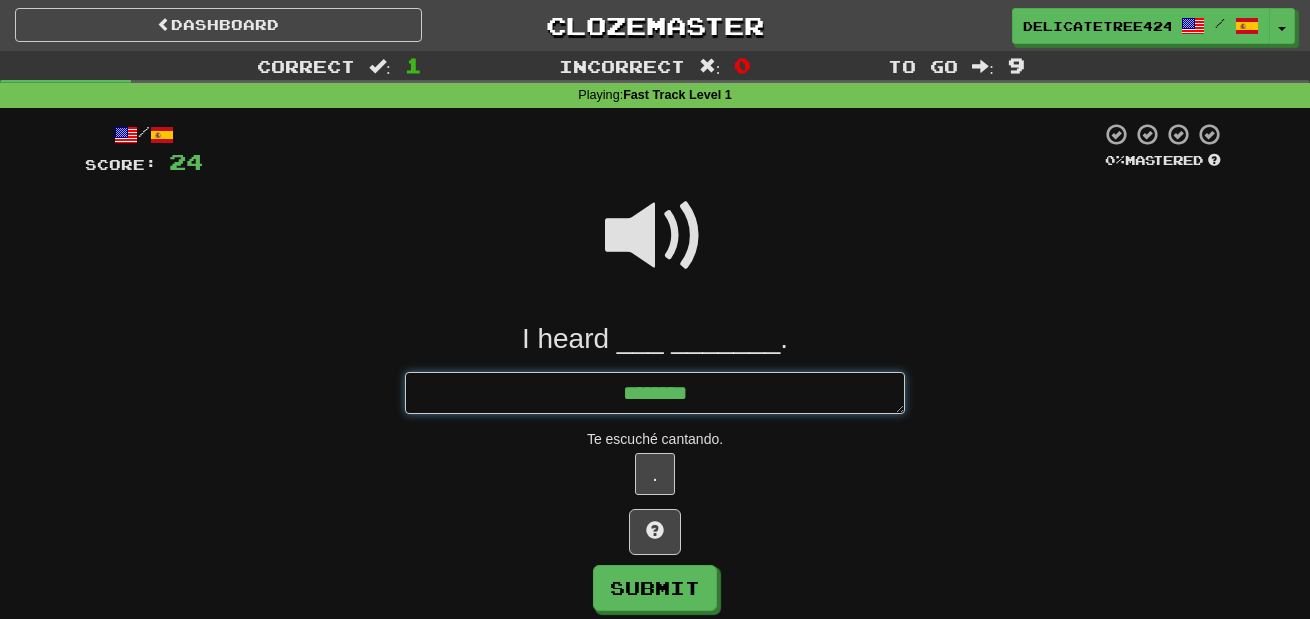 type on "*" 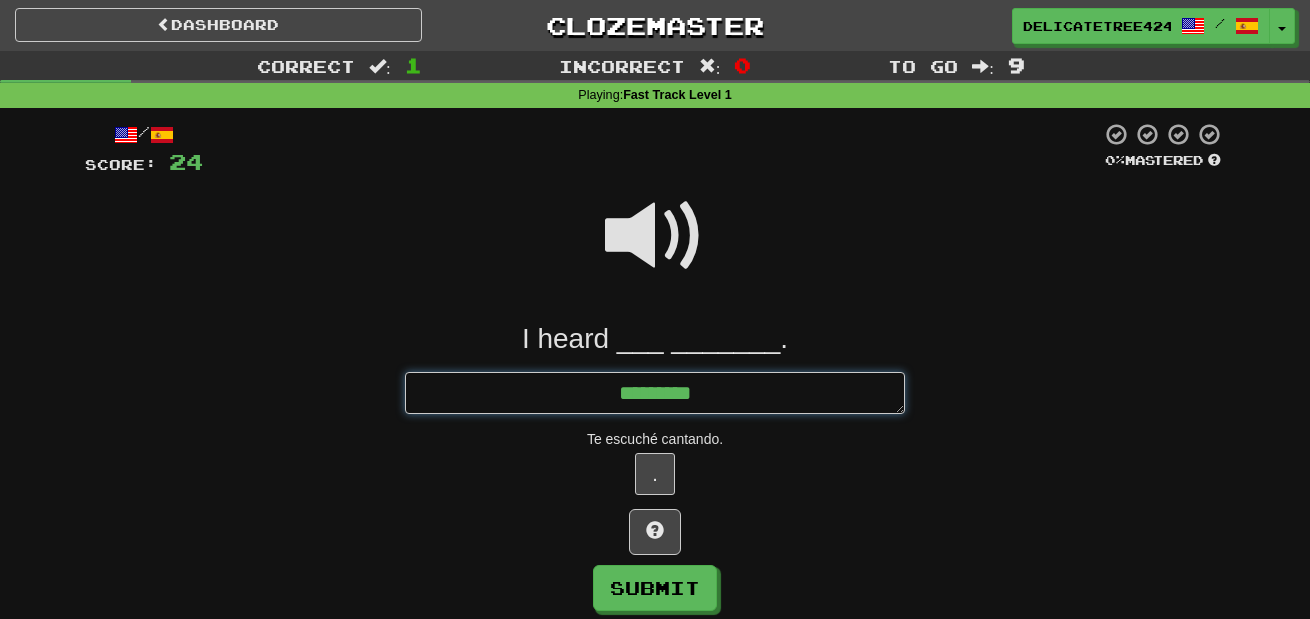 type on "**********" 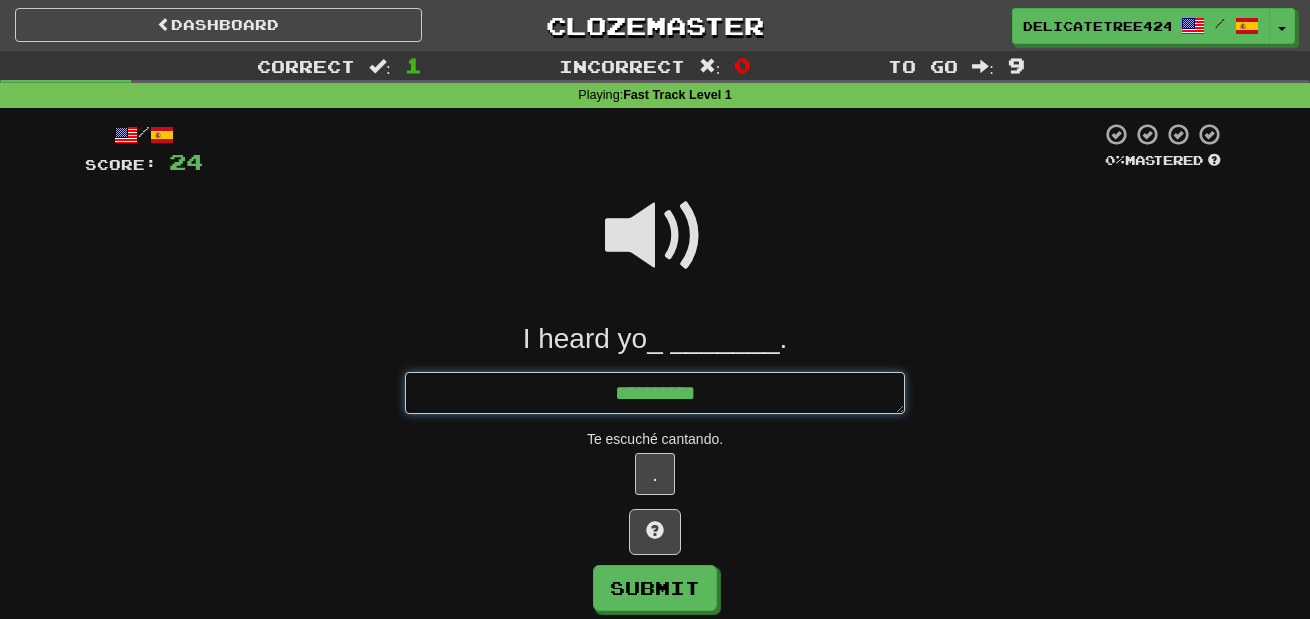 type on "*" 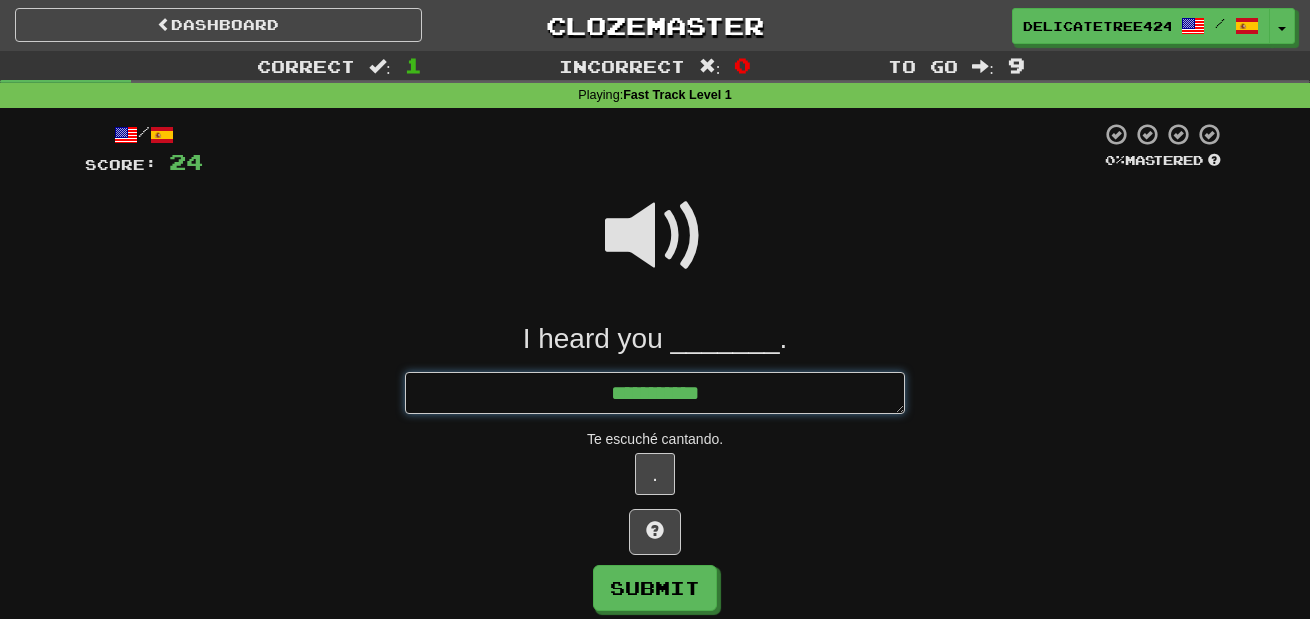 type on "*" 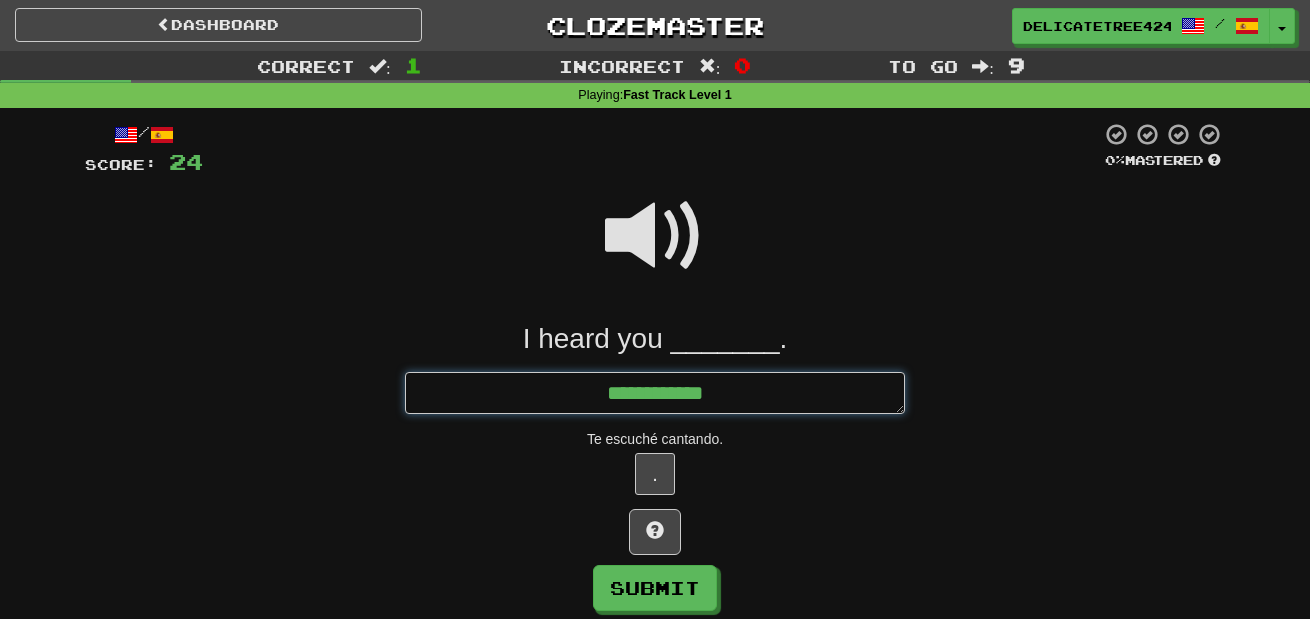 type on "*" 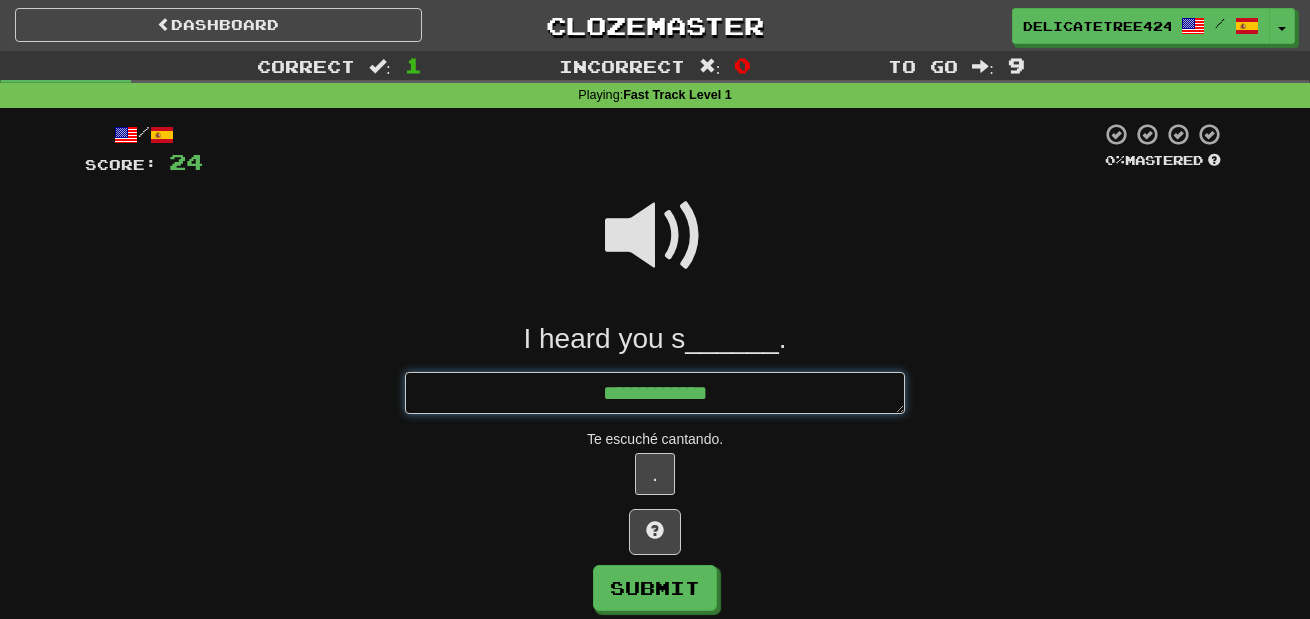 type on "*" 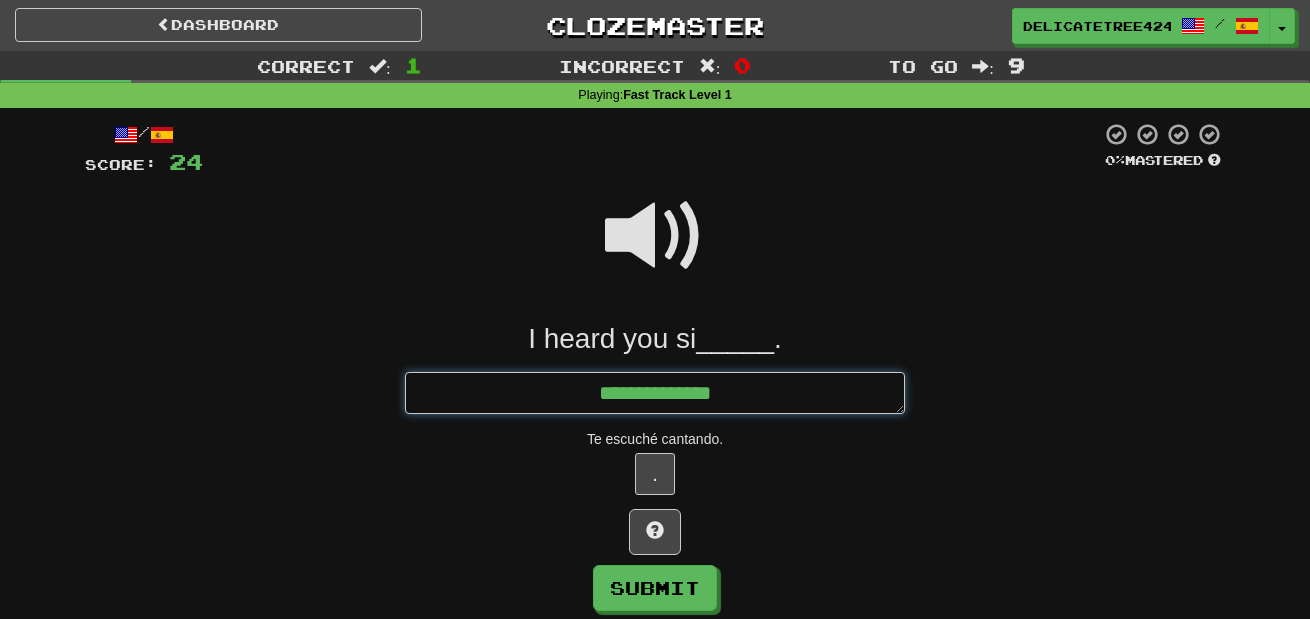 type on "*" 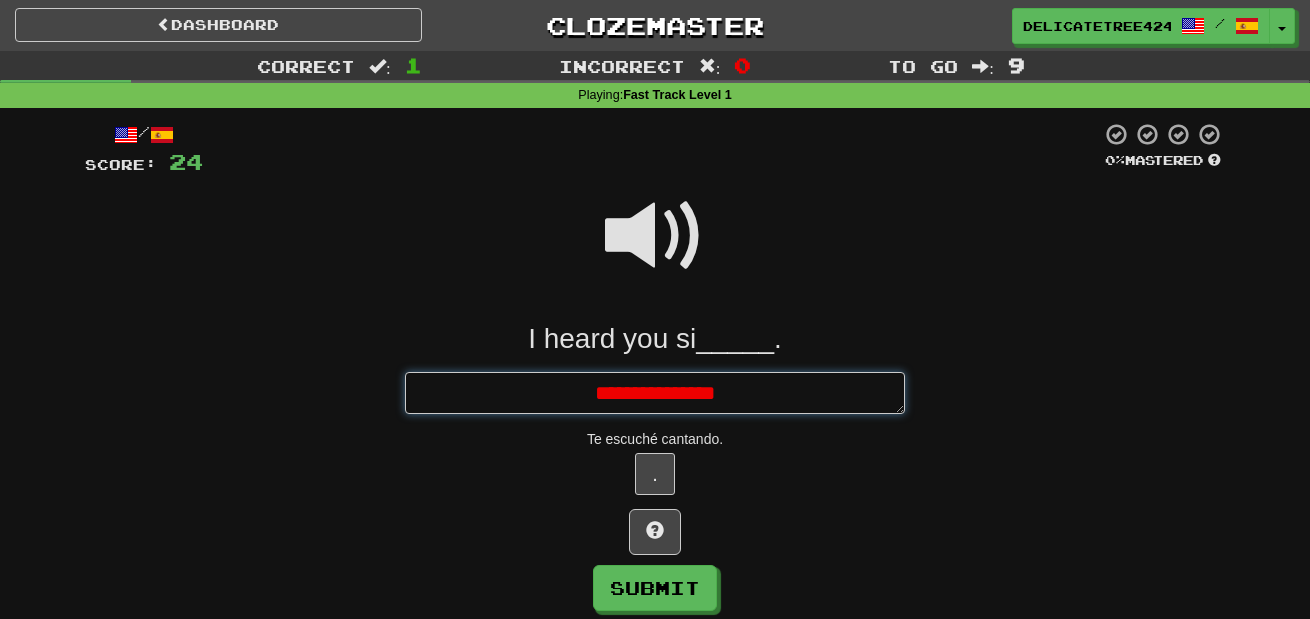 type on "*" 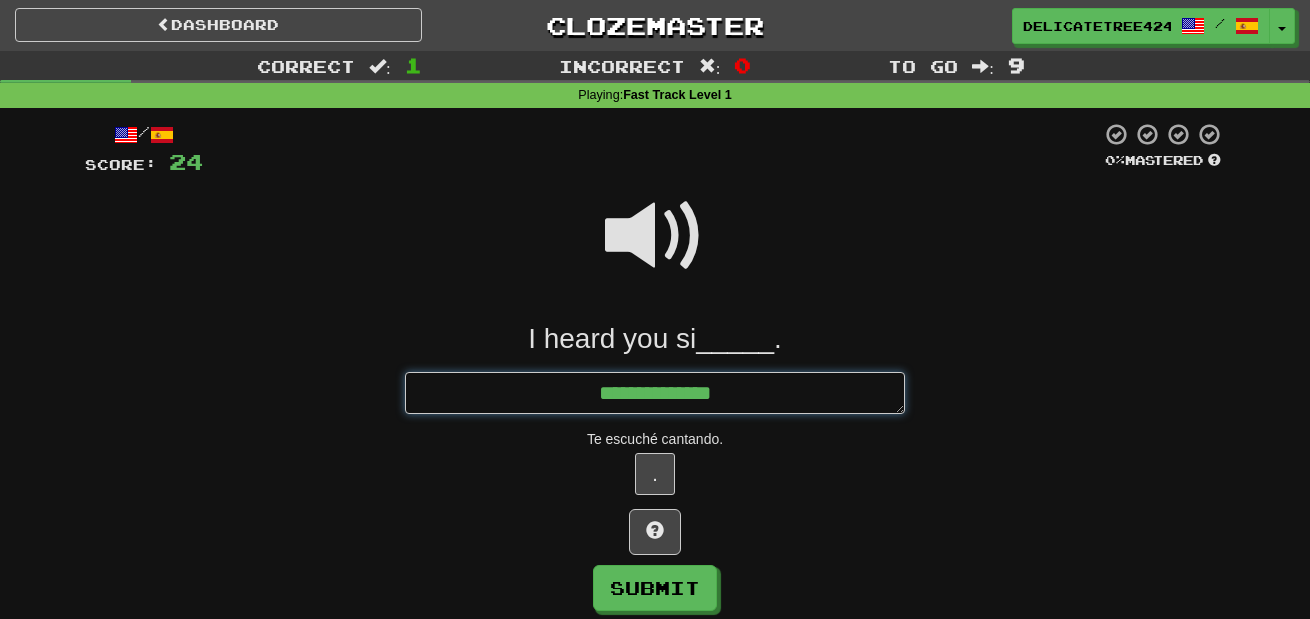 type on "*" 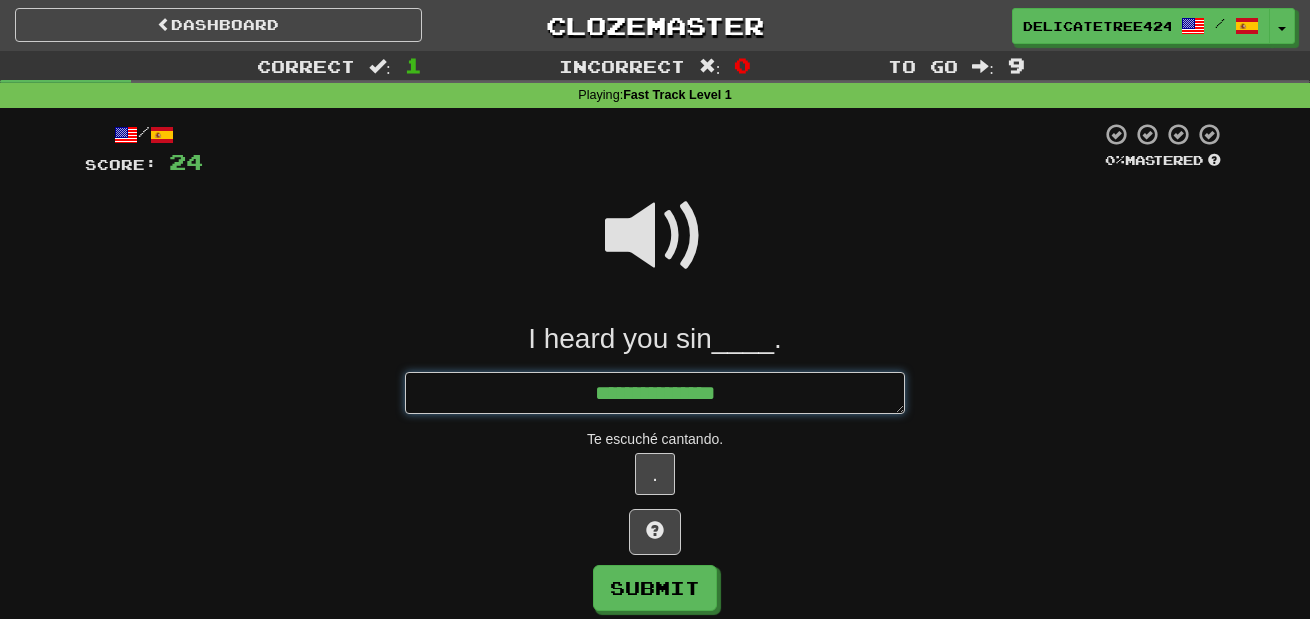 type on "*" 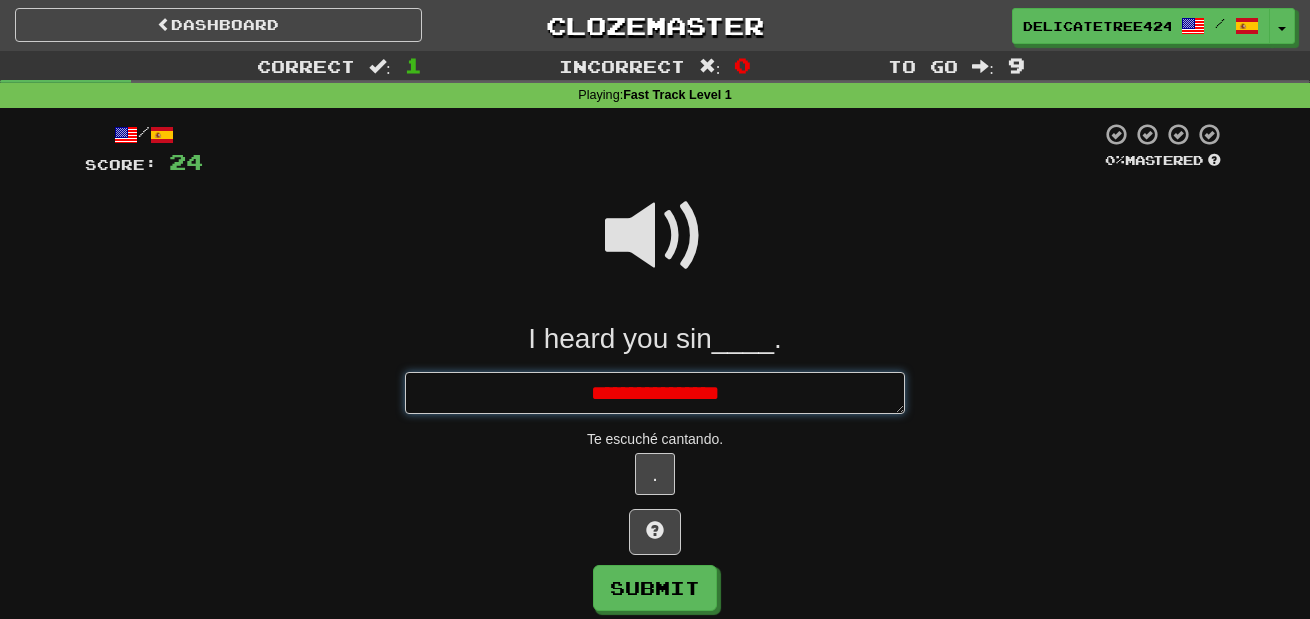 type on "*" 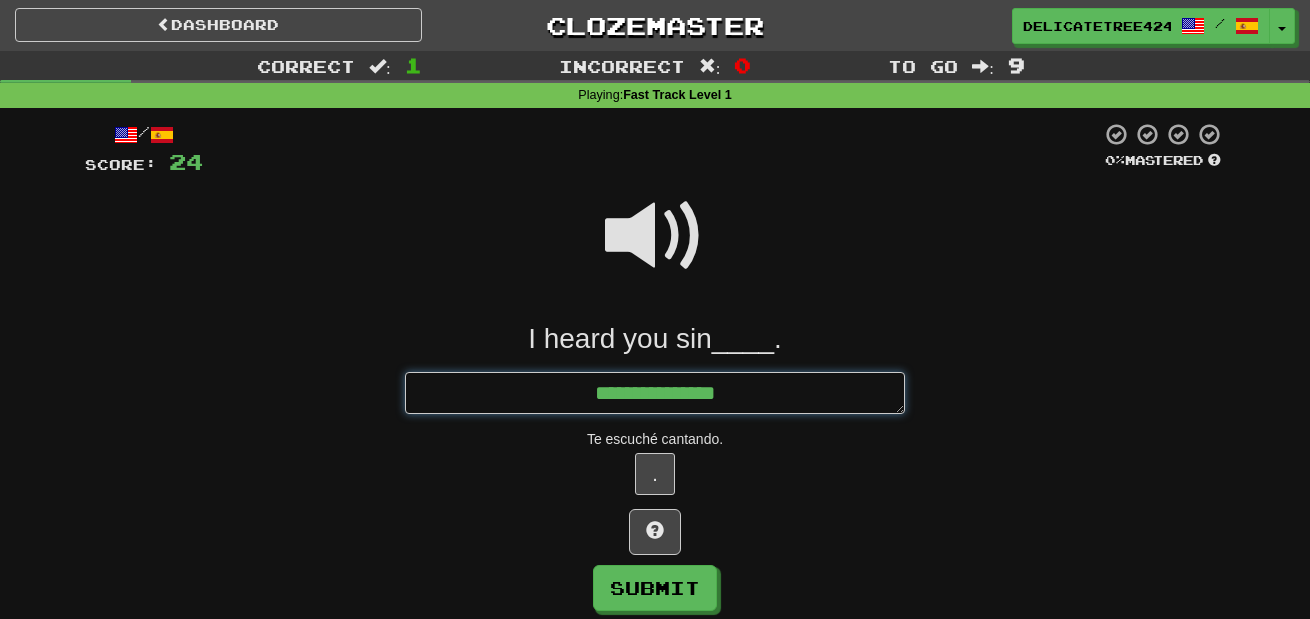 type on "*" 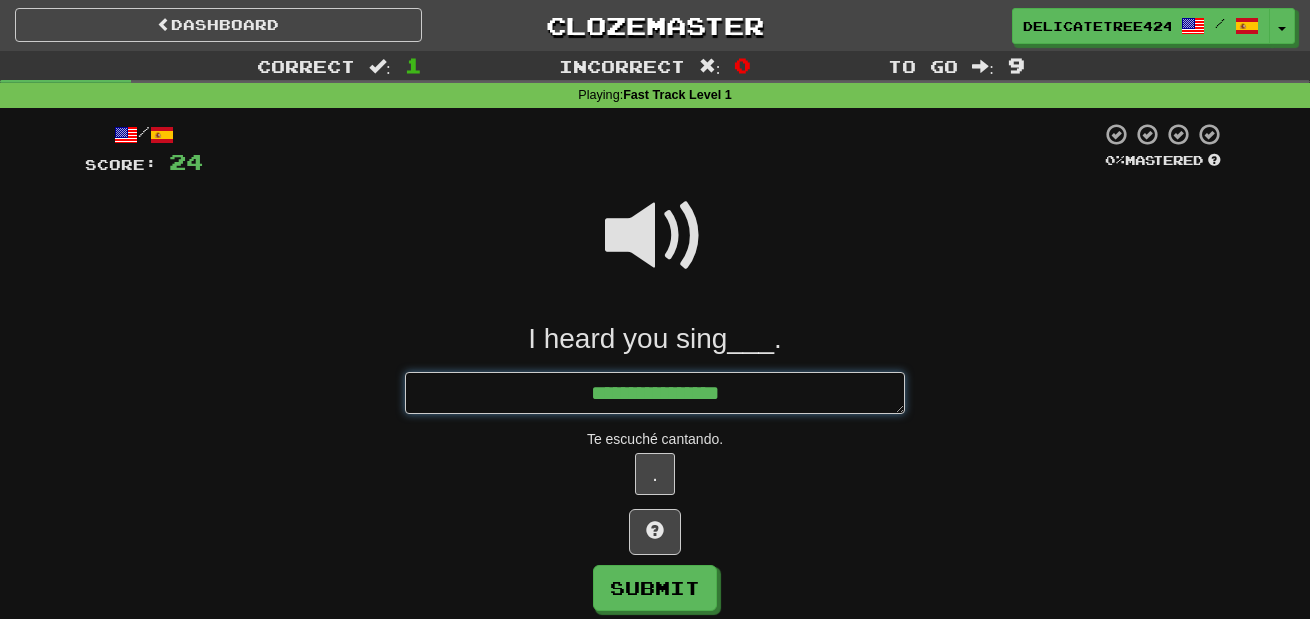 type on "*" 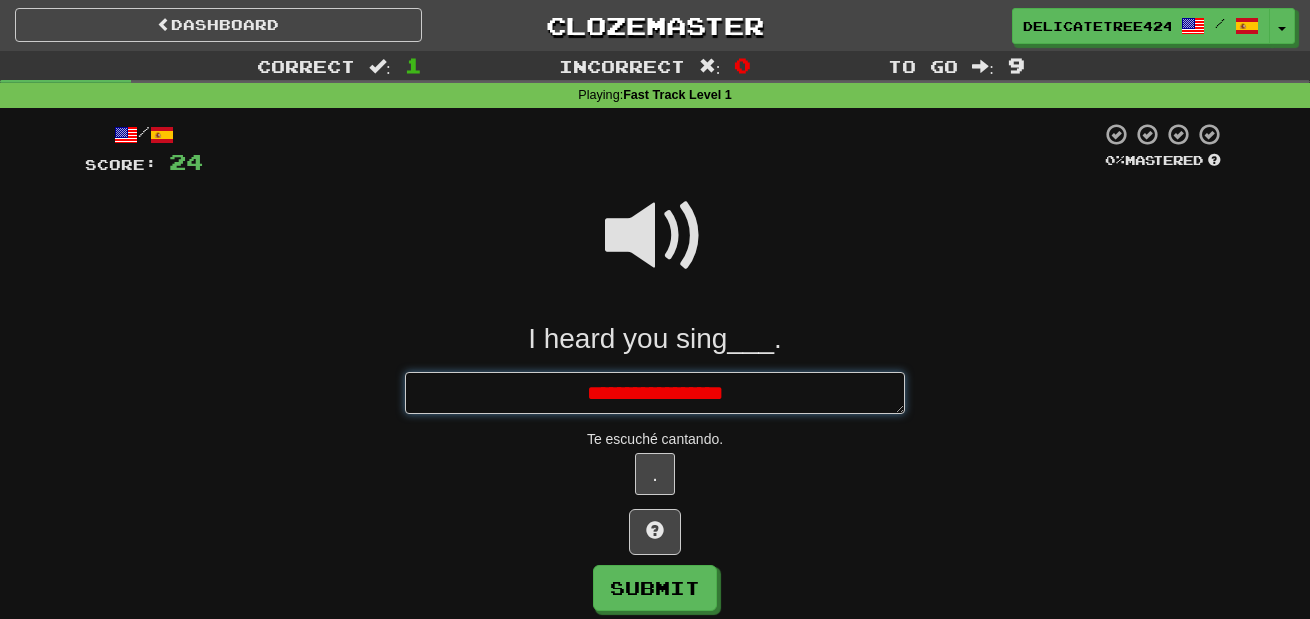 type on "*" 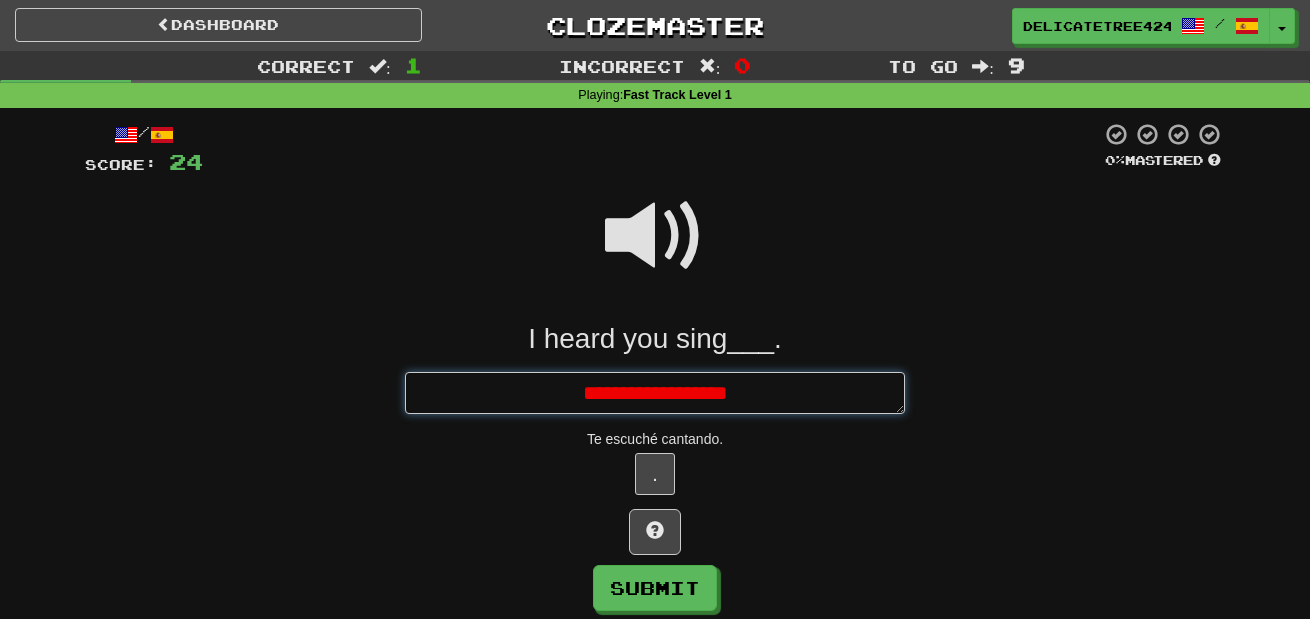 type on "*" 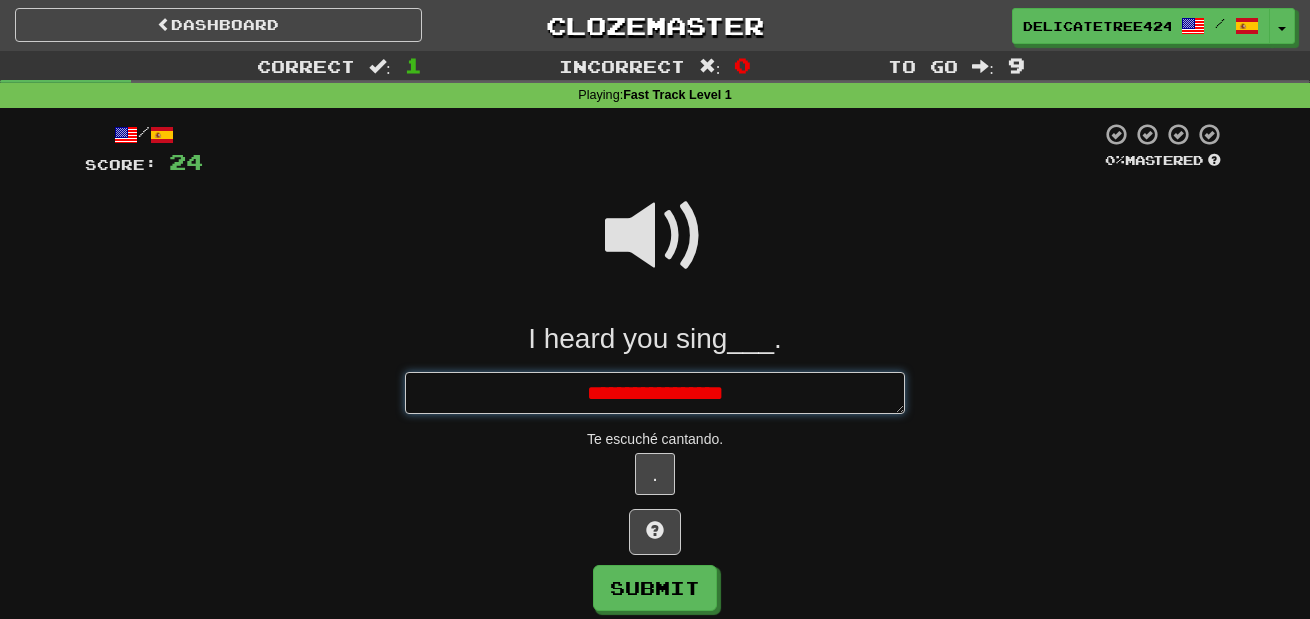 type on "*" 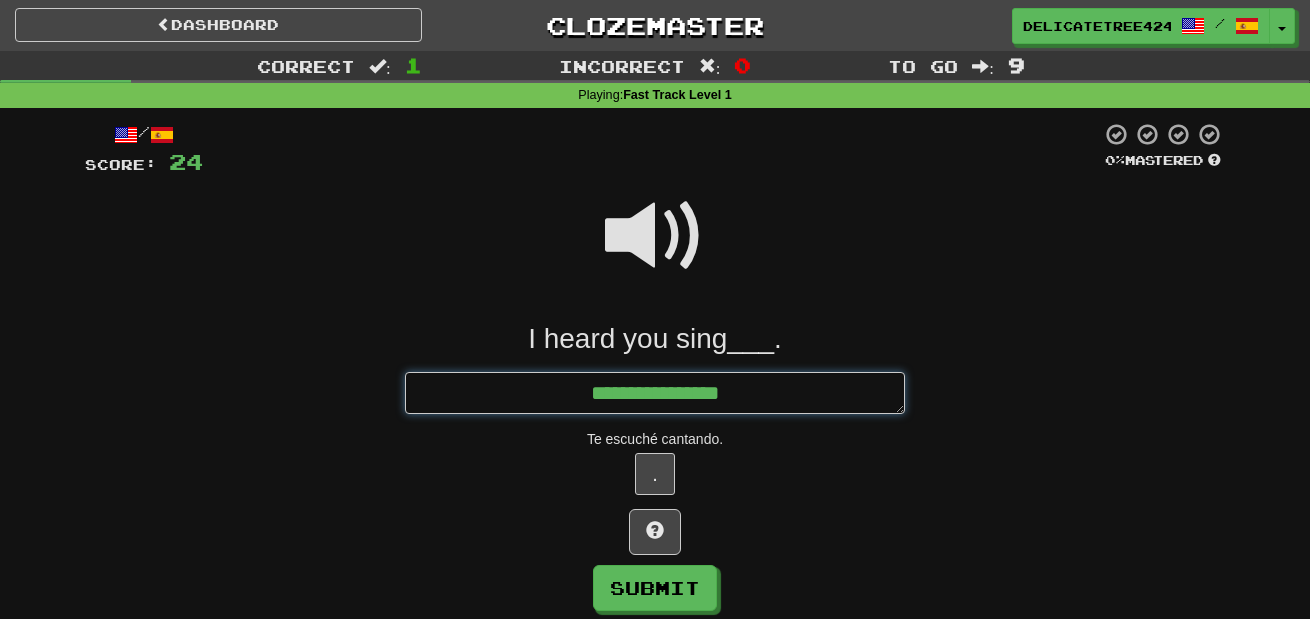 type on "*" 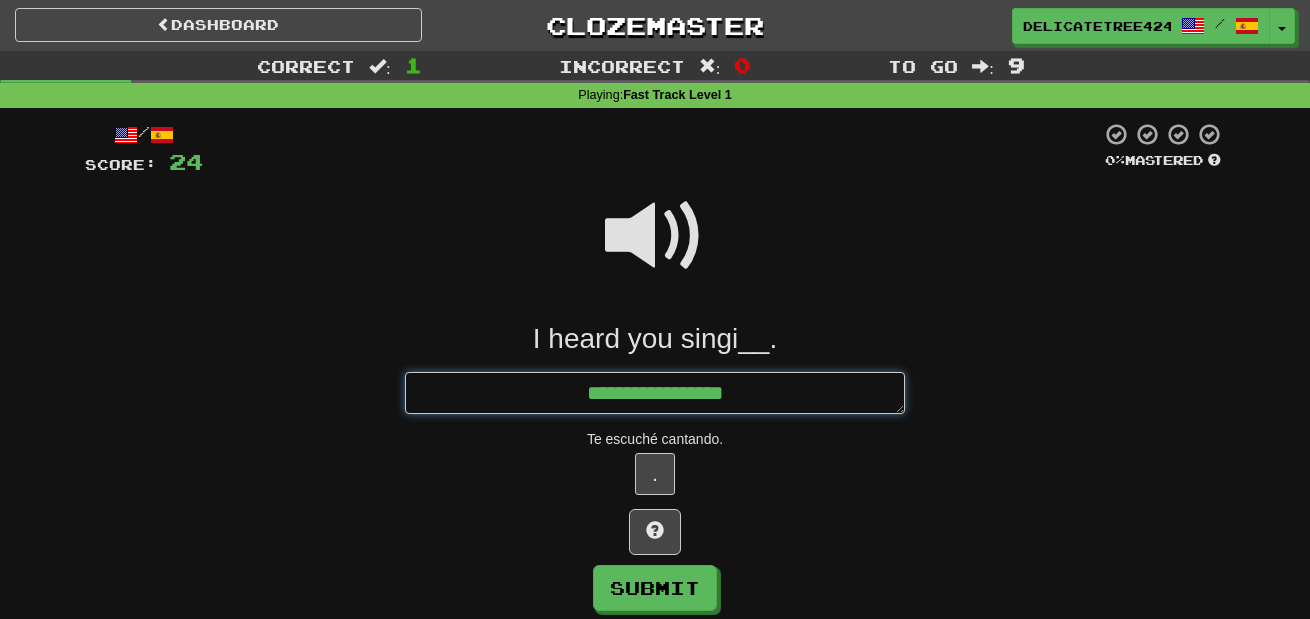 type on "*" 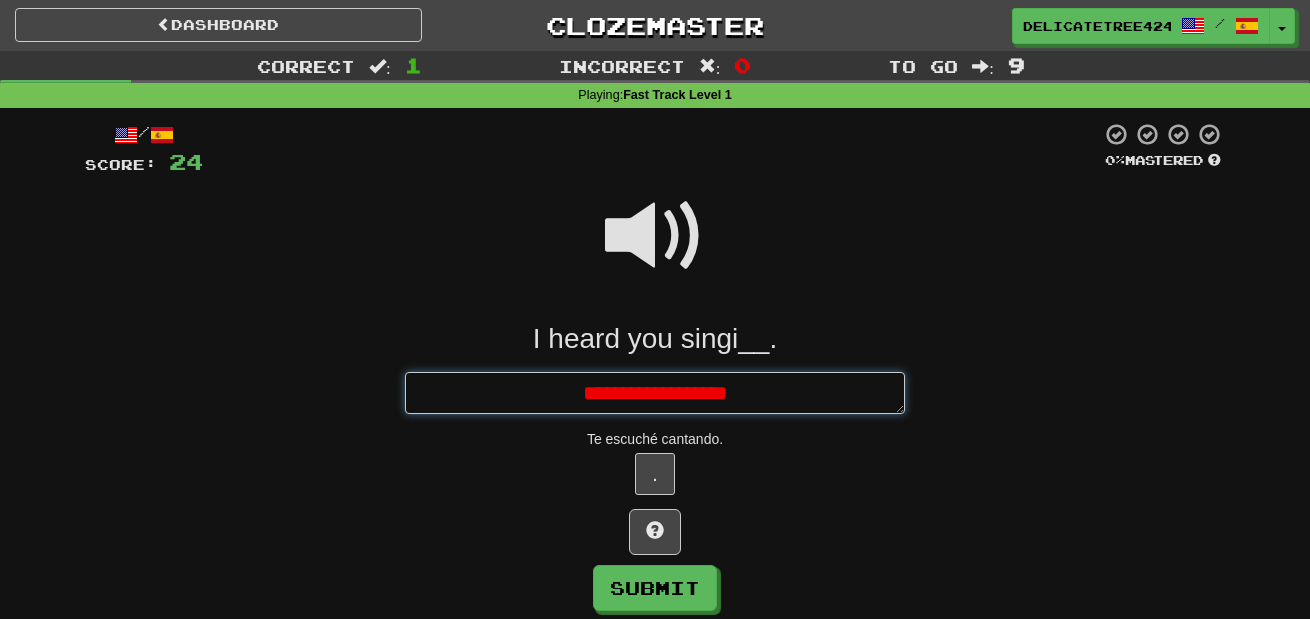 type on "*" 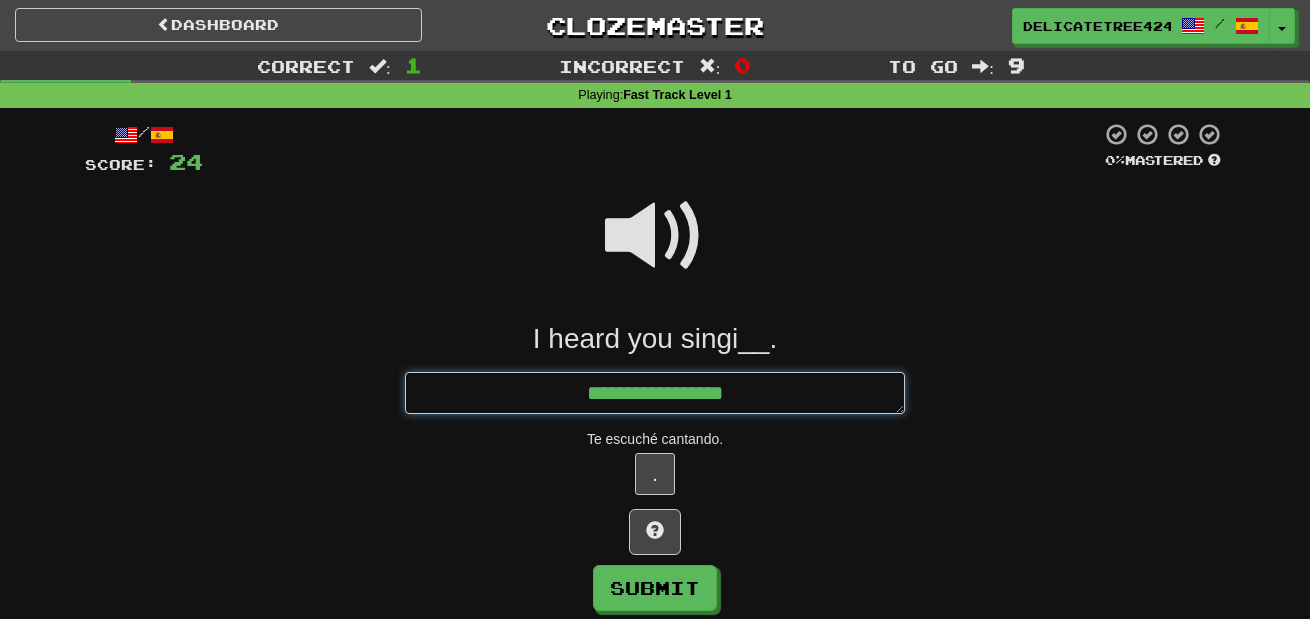 type on "*" 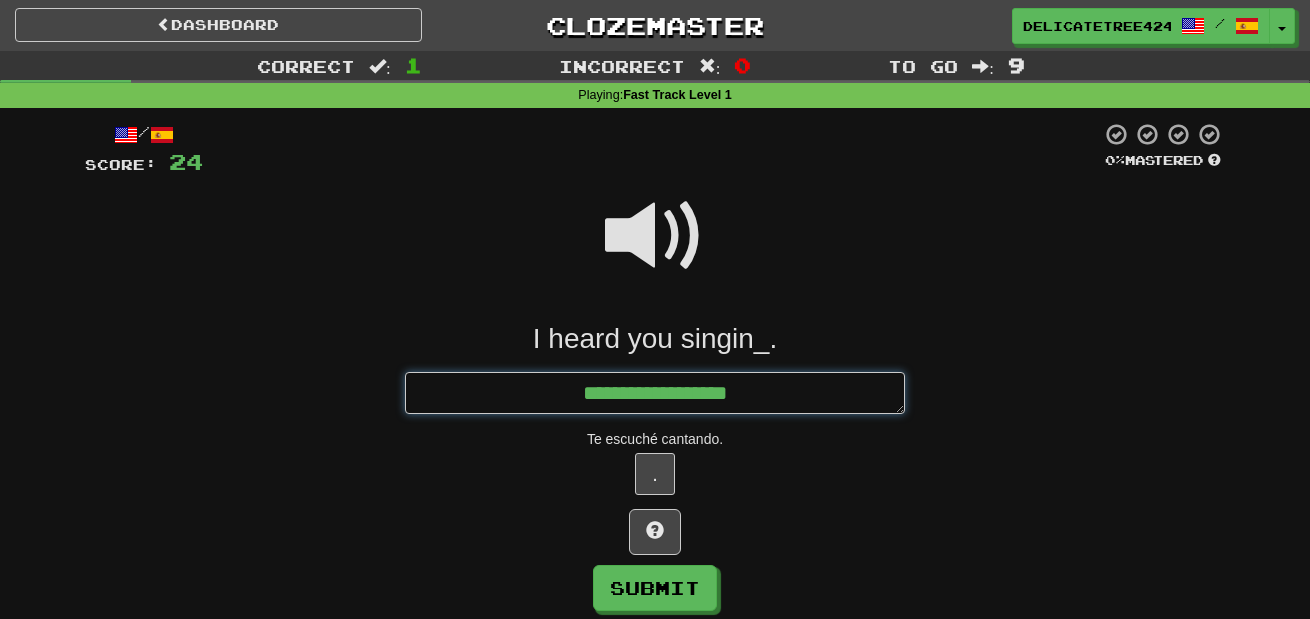 type on "*" 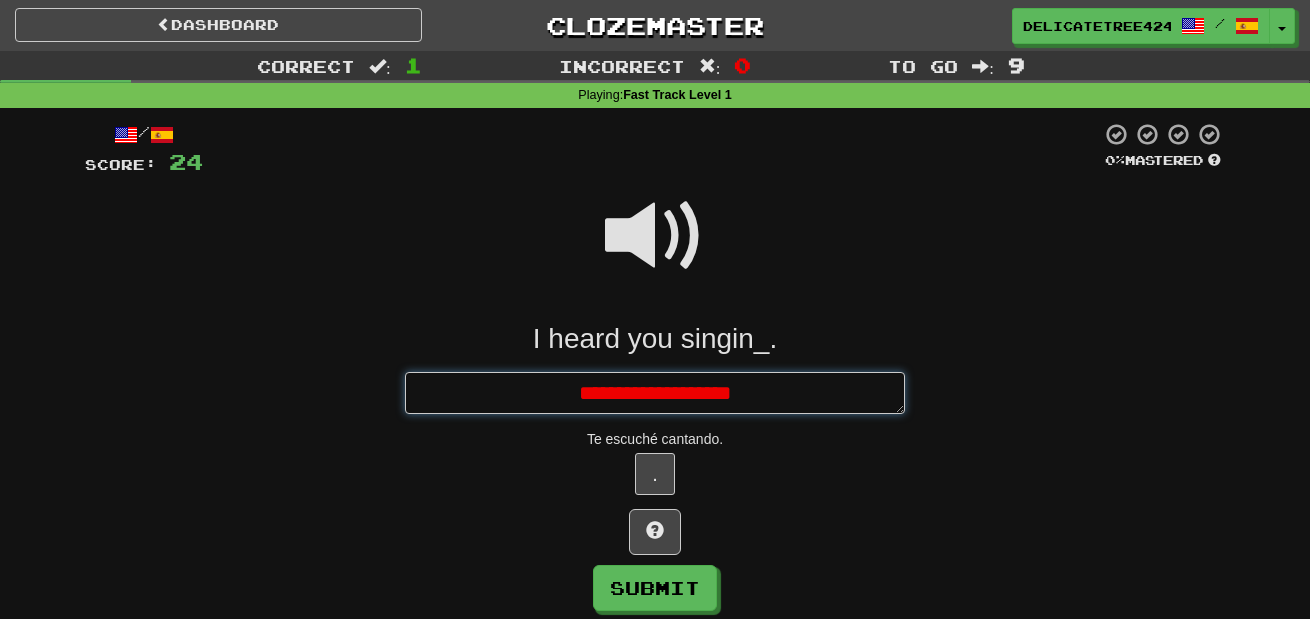 type on "*" 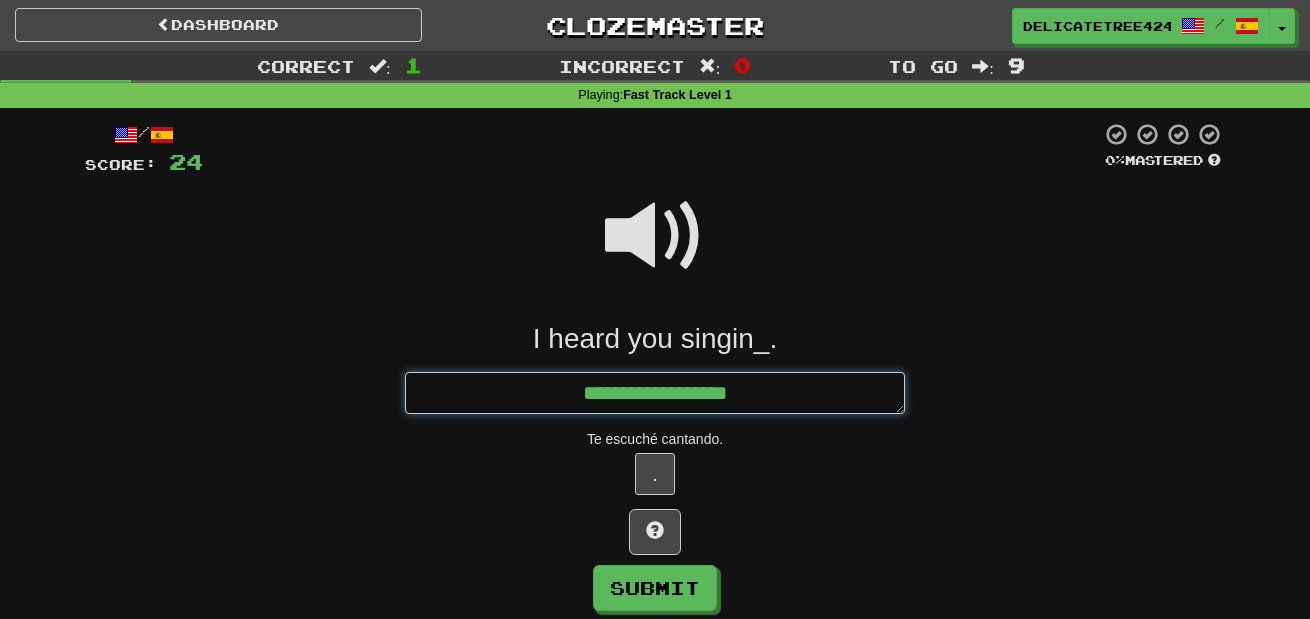 type on "*" 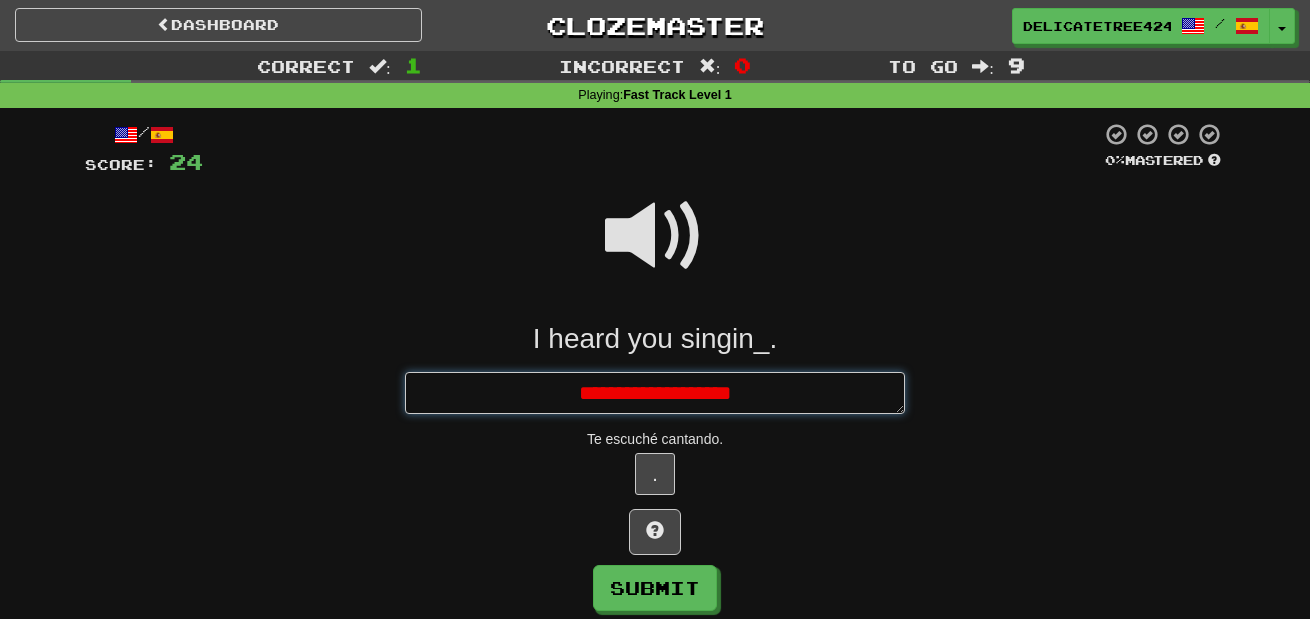 type on "*" 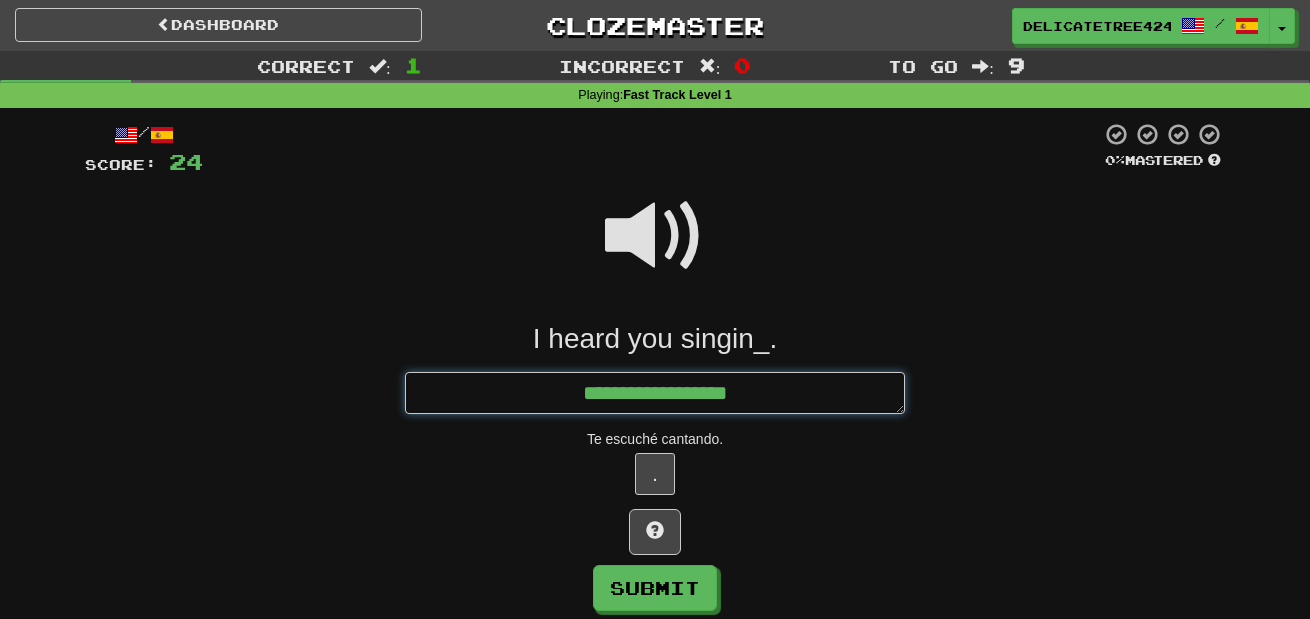 type on "*" 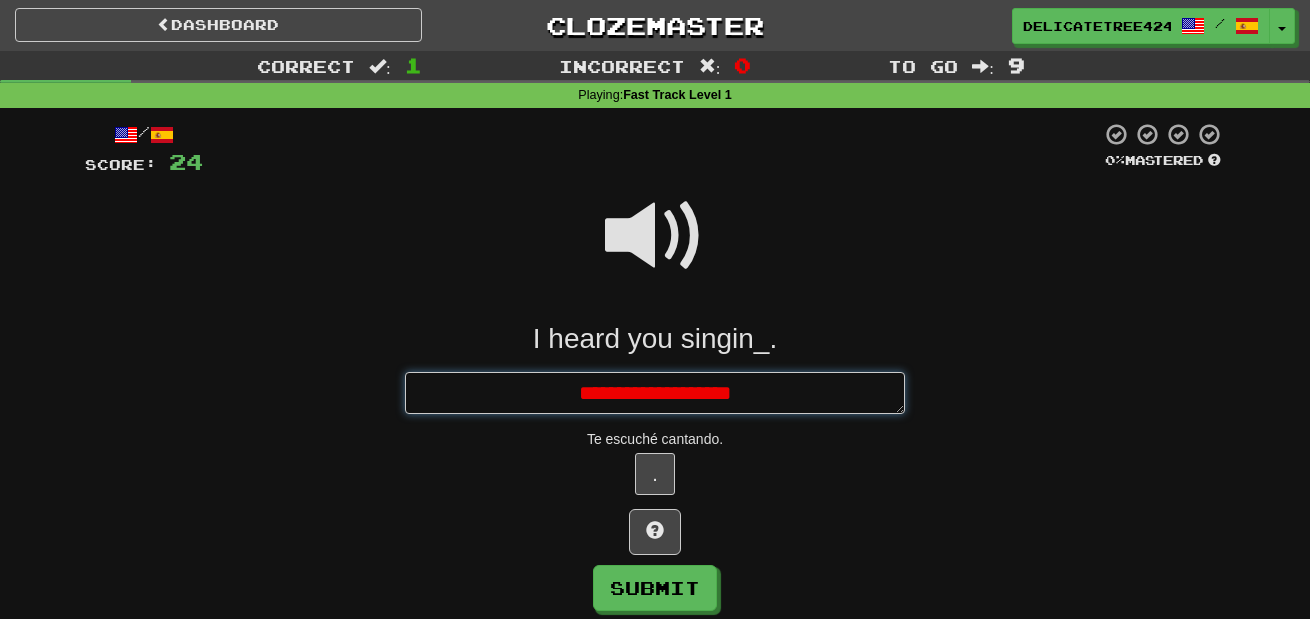 type on "*" 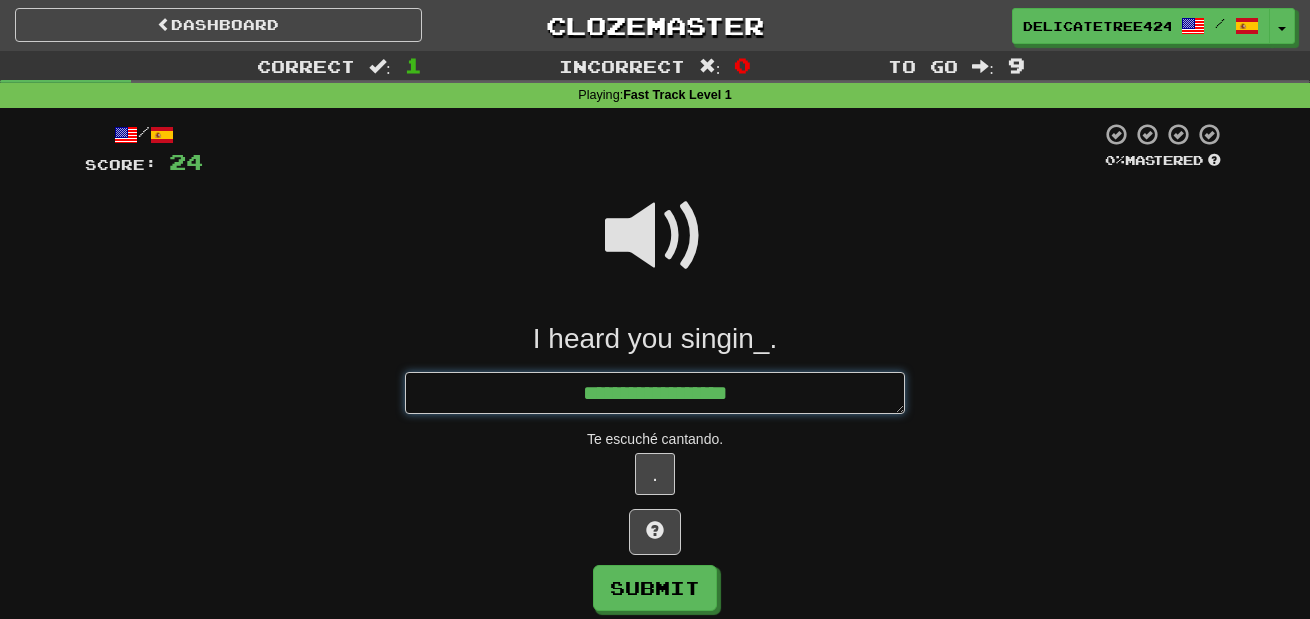 type on "*" 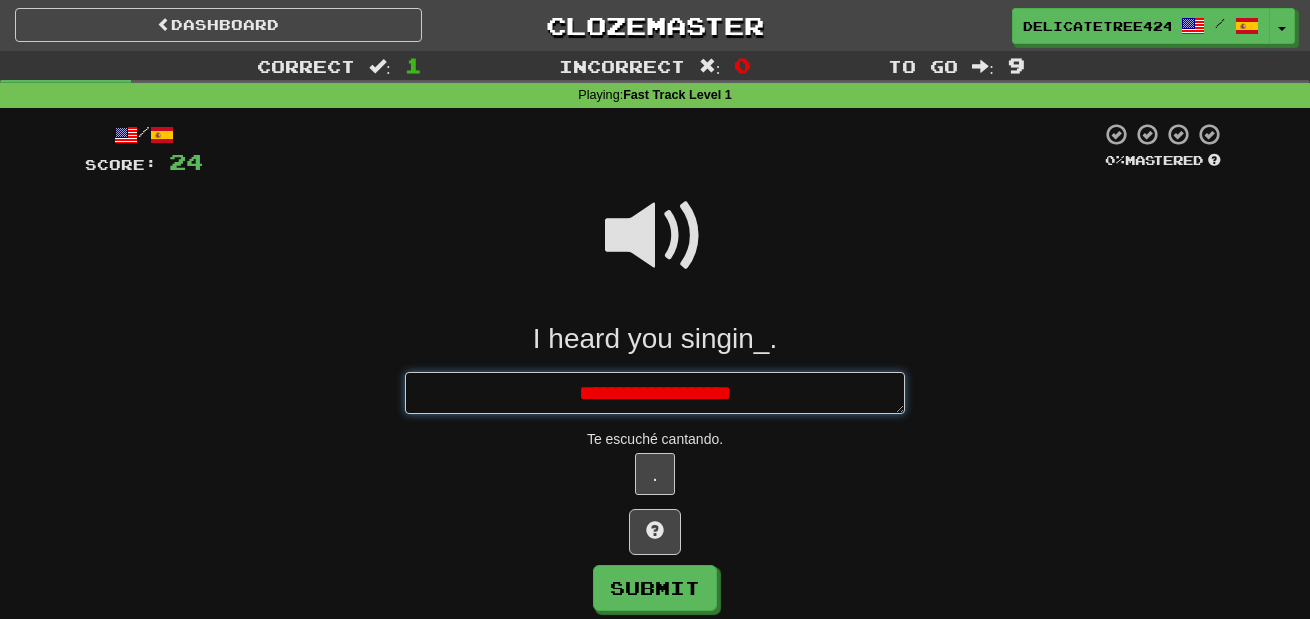 type on "*" 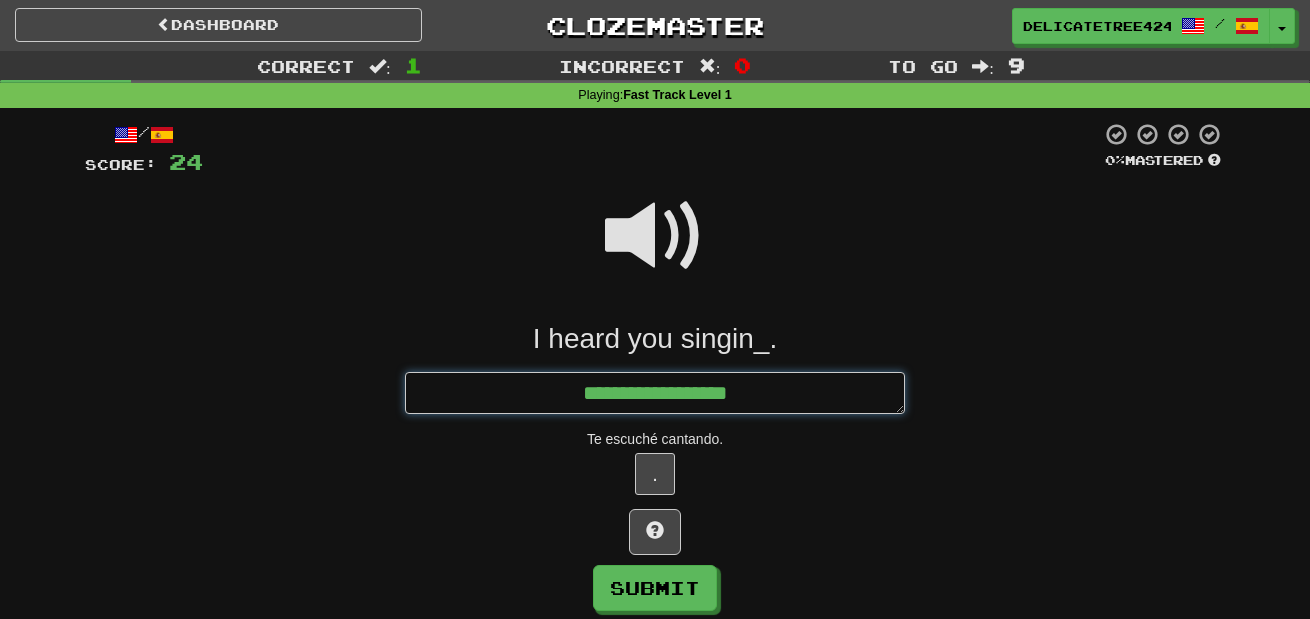 type on "*" 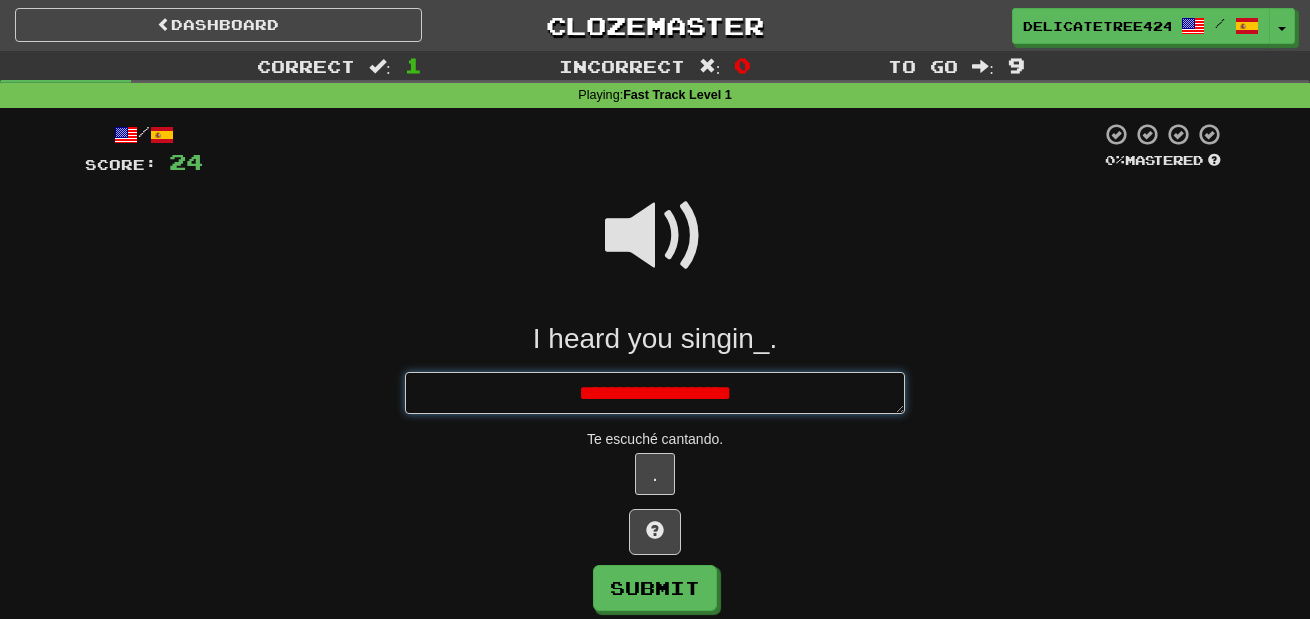 type on "*" 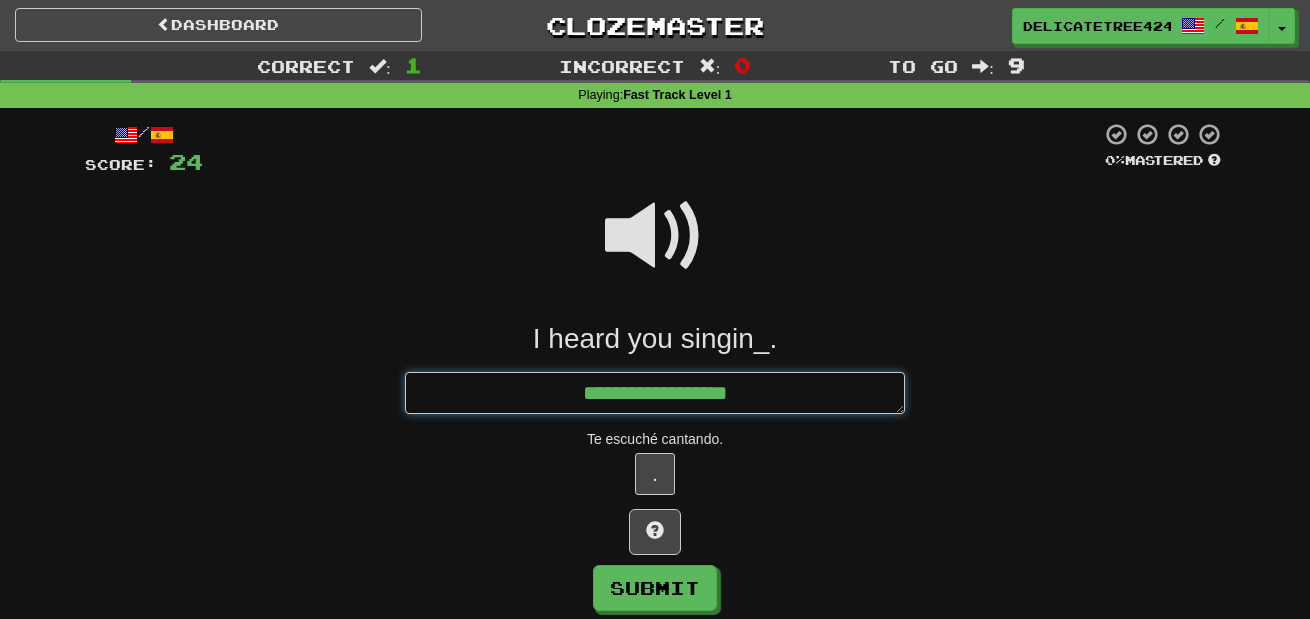 type on "*" 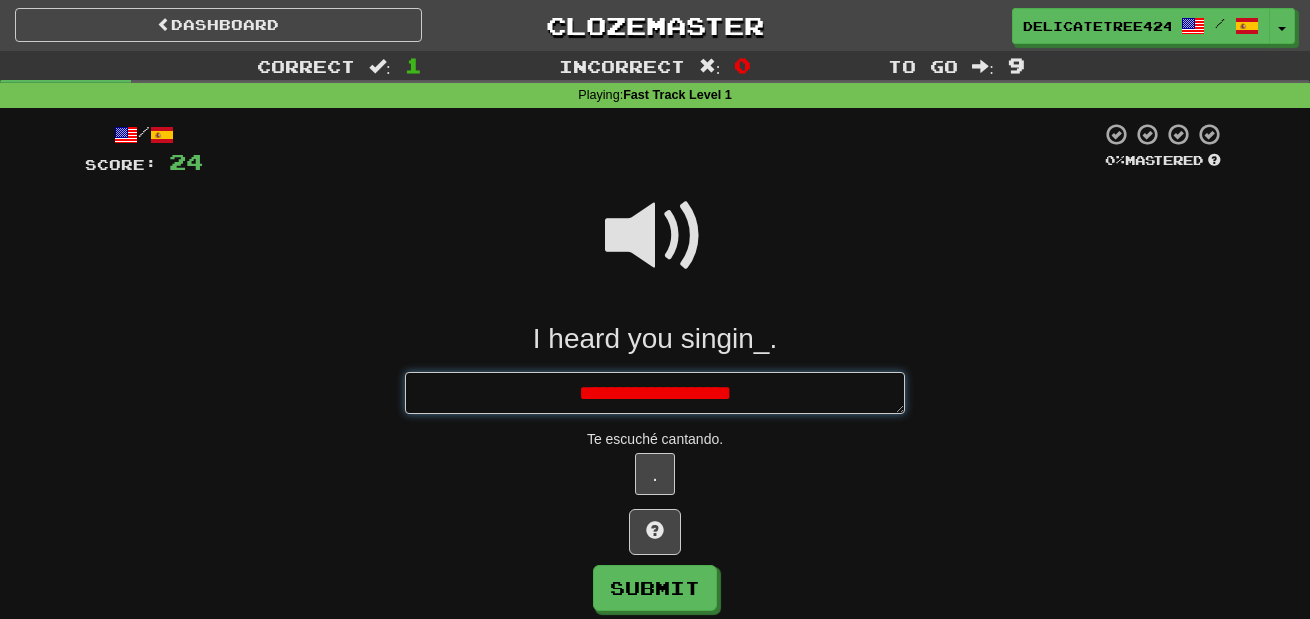 type on "*" 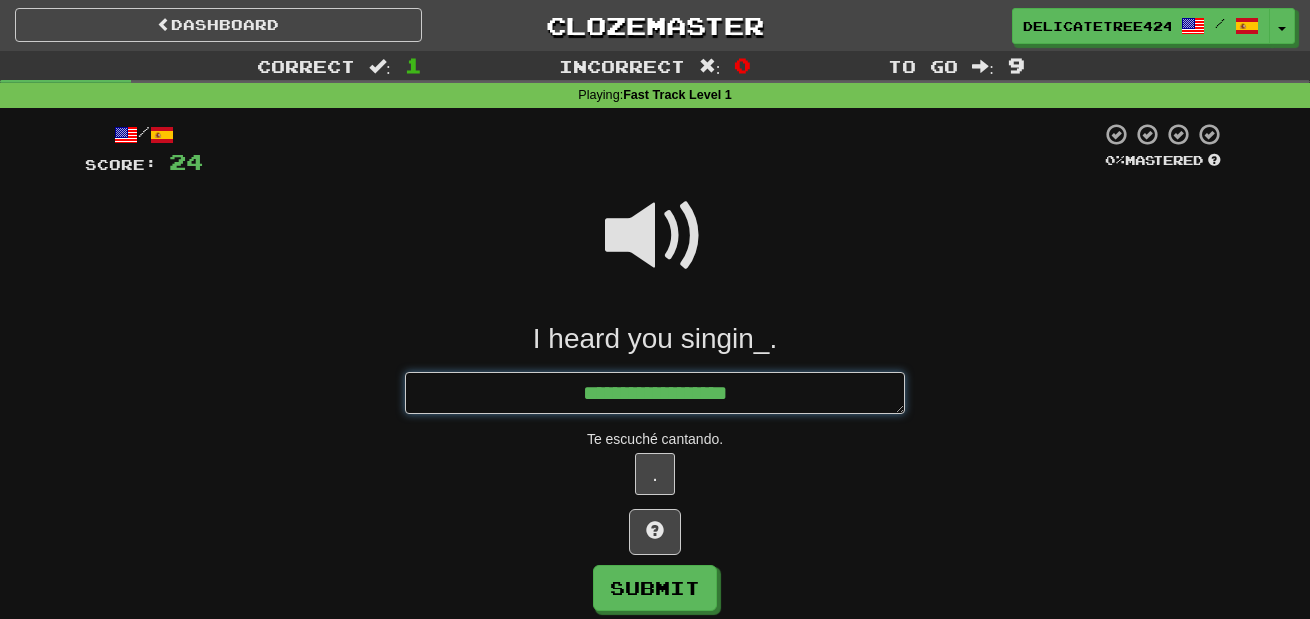 type on "*" 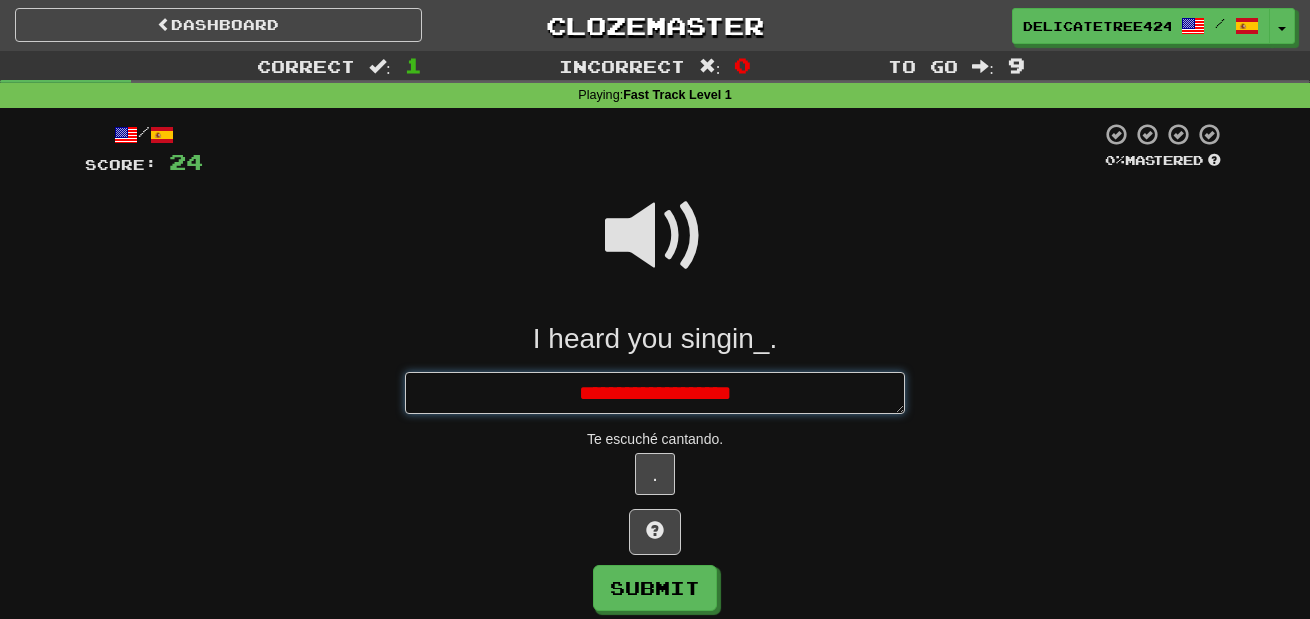 type on "*" 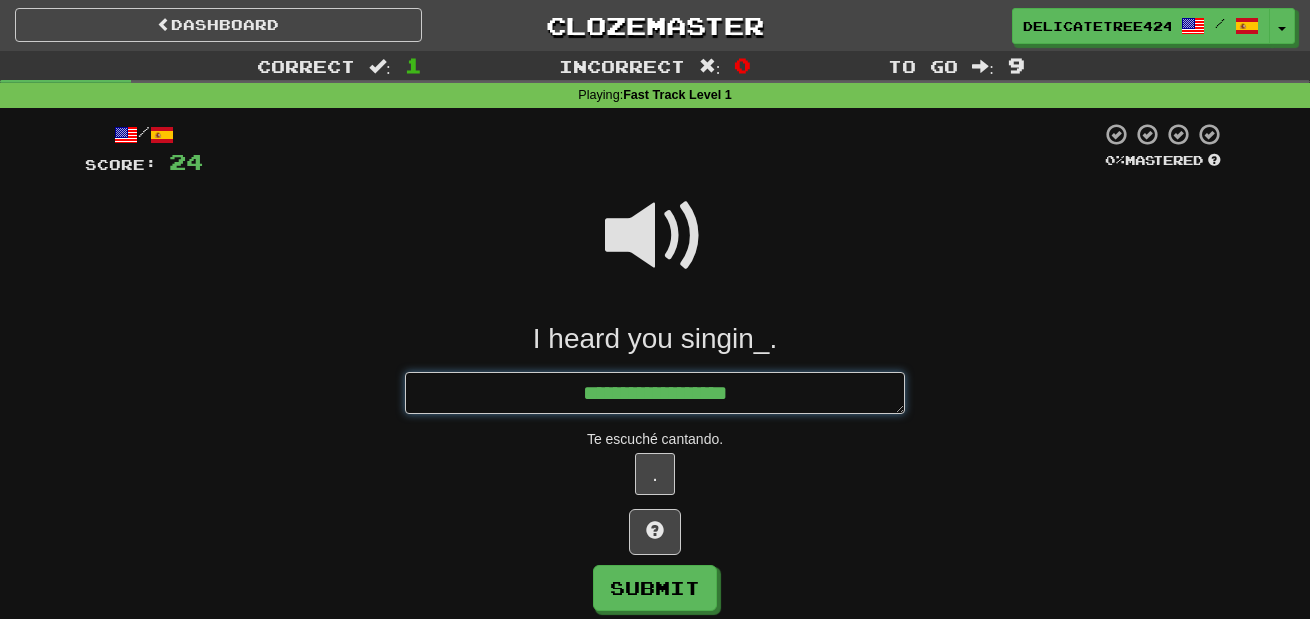 type on "*" 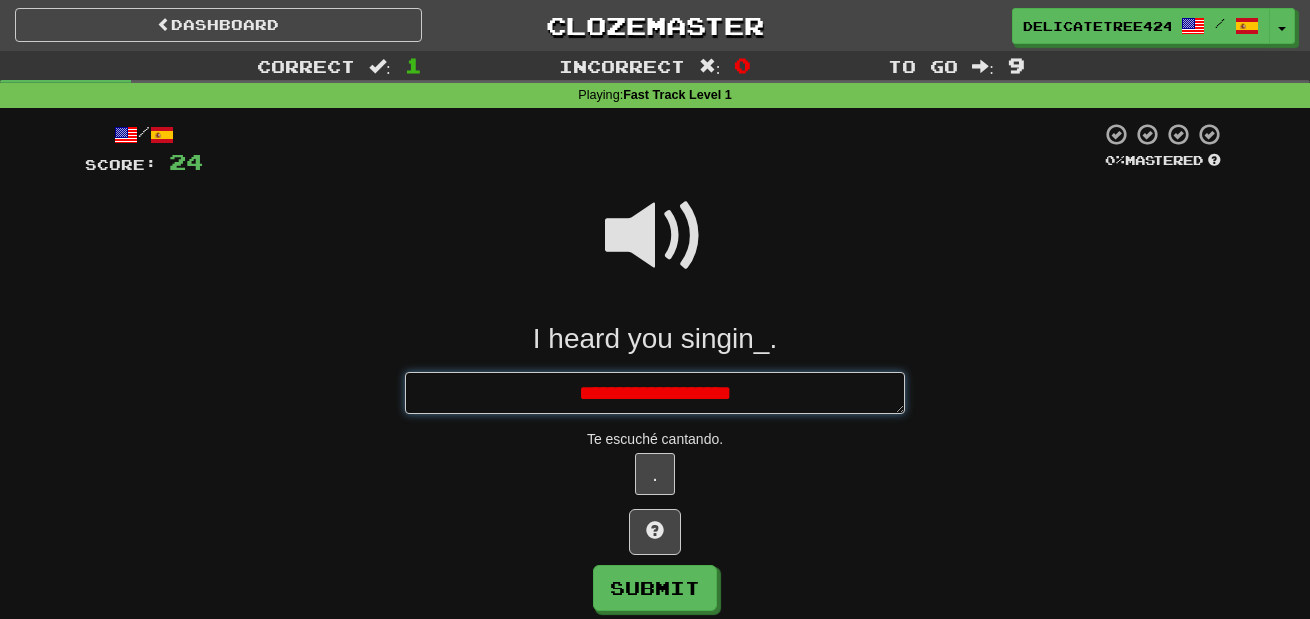 type on "*" 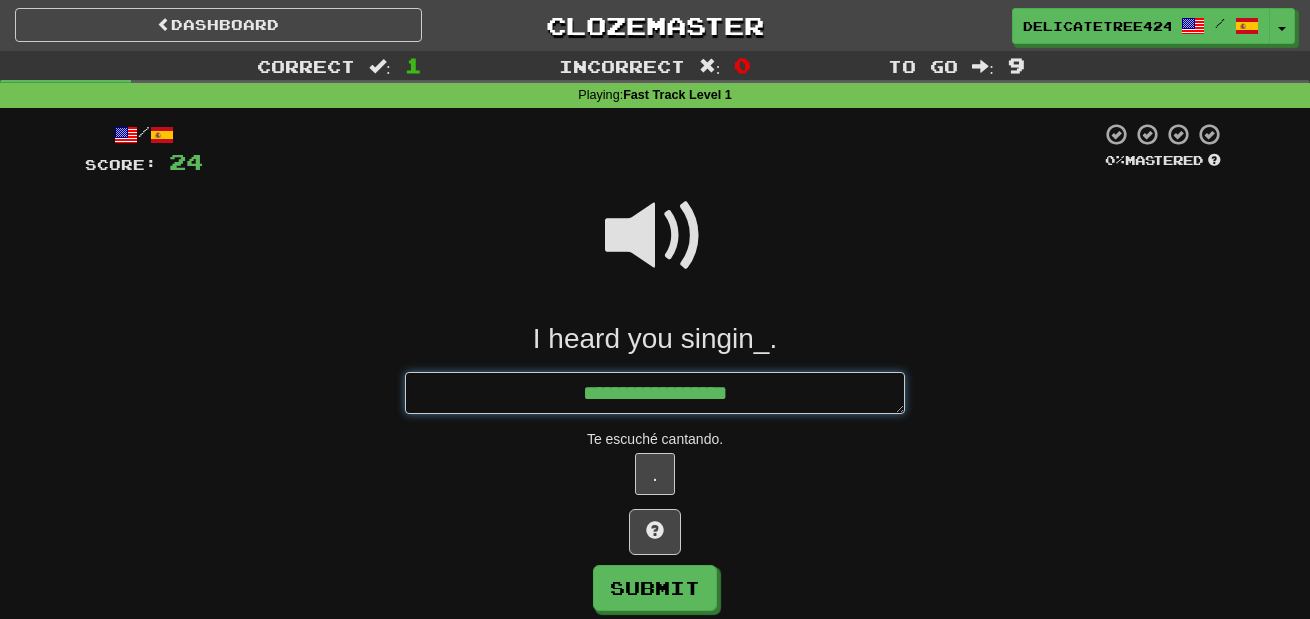 type on "*" 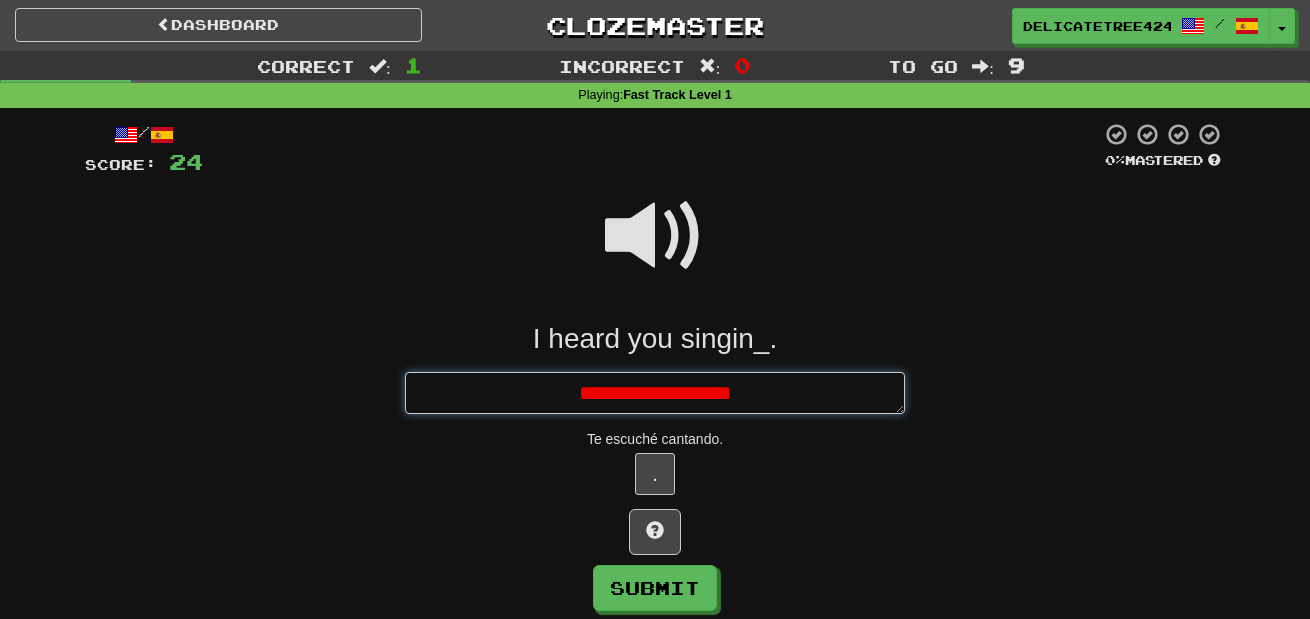 type on "*" 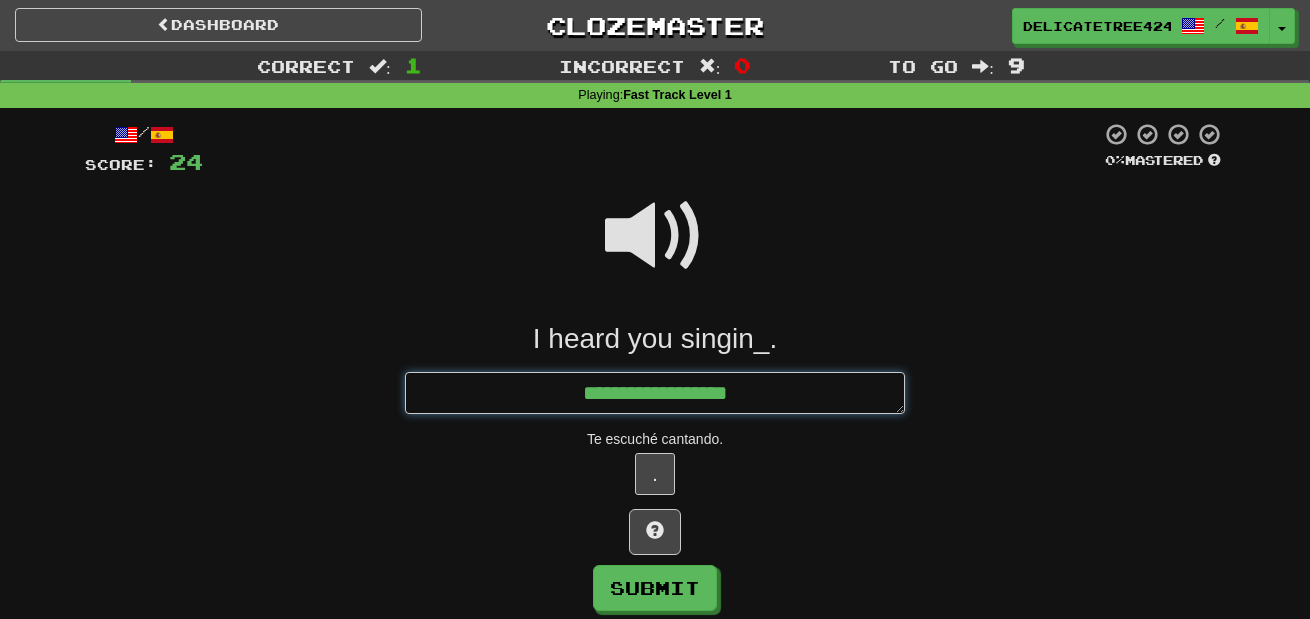 type on "*" 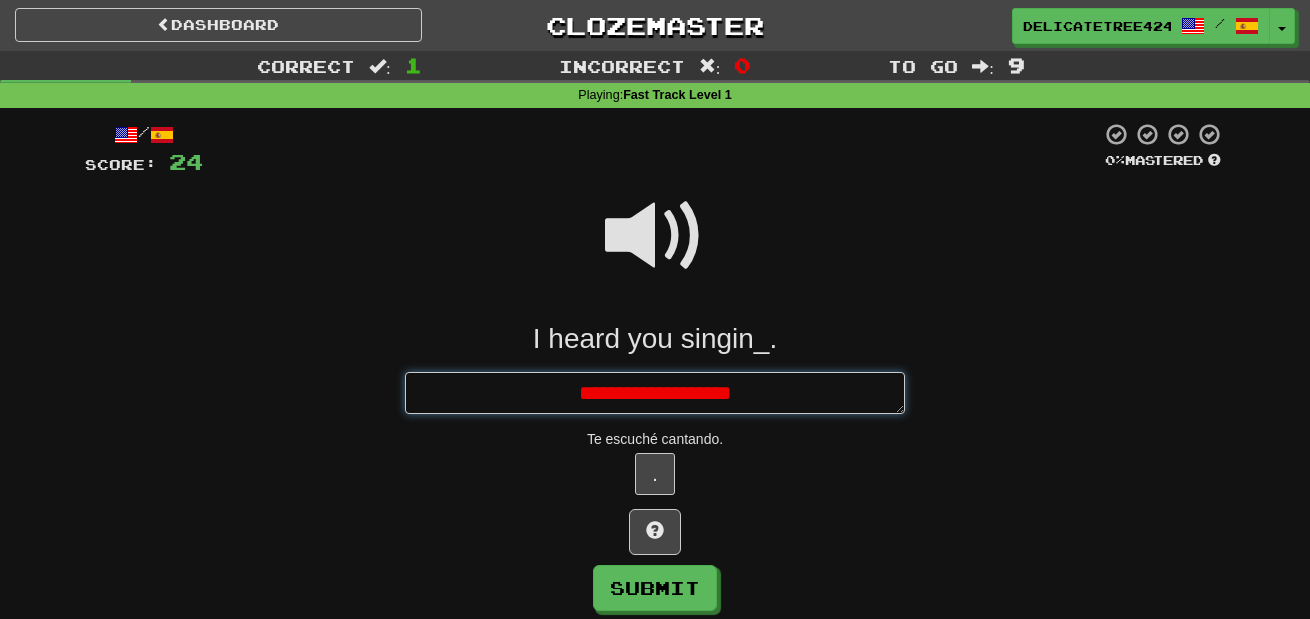 type on "*" 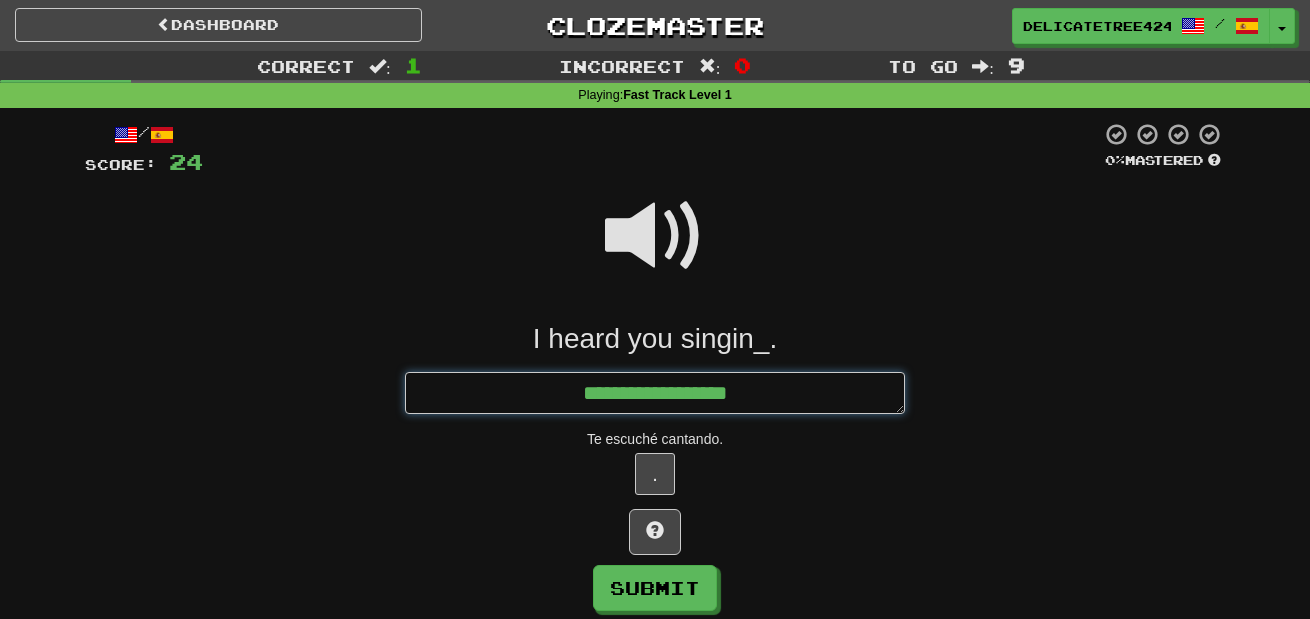 type on "*" 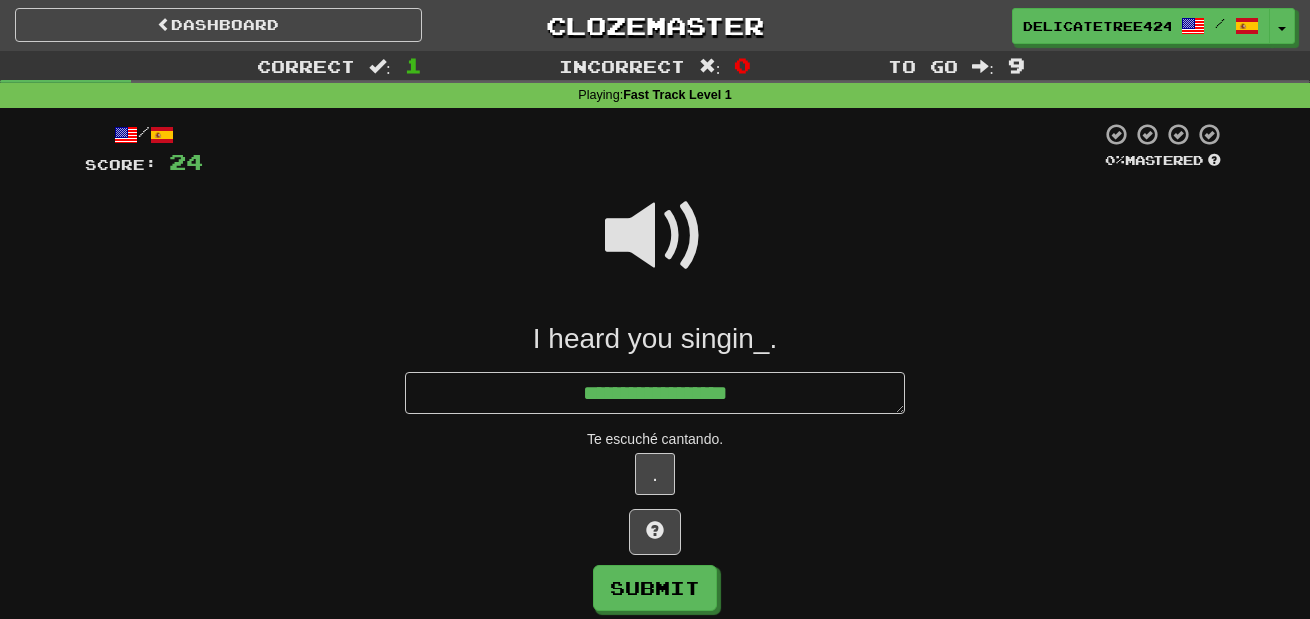 click at bounding box center (655, 236) 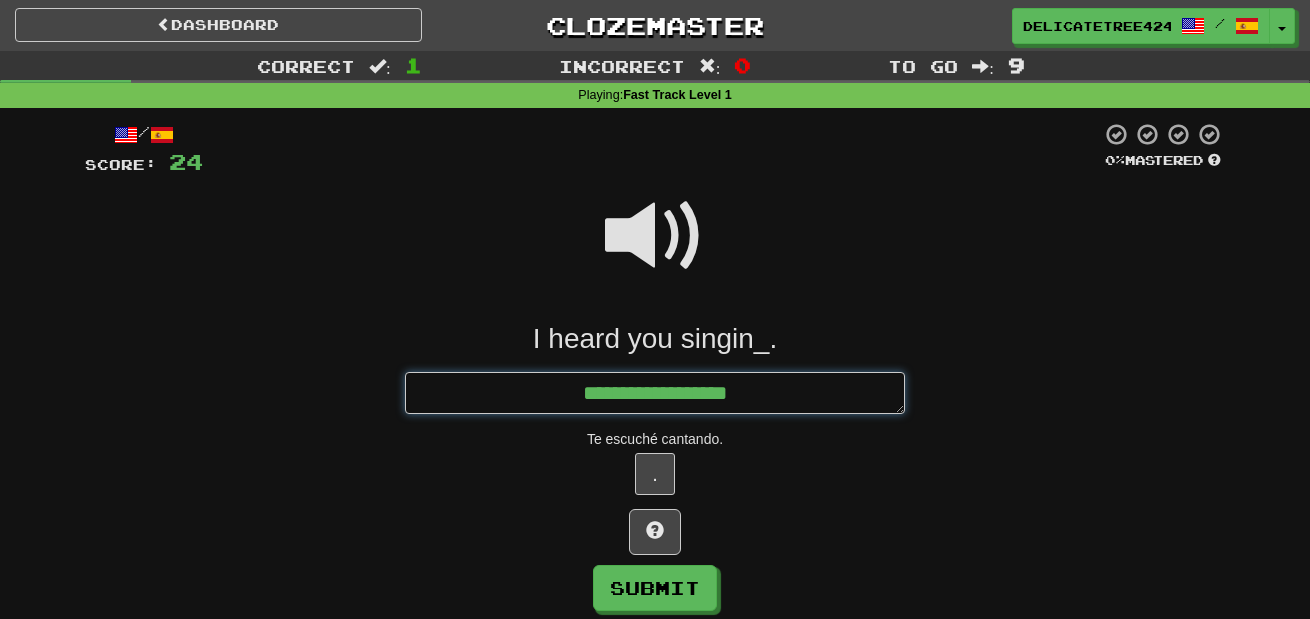 click on "**********" at bounding box center (655, 393) 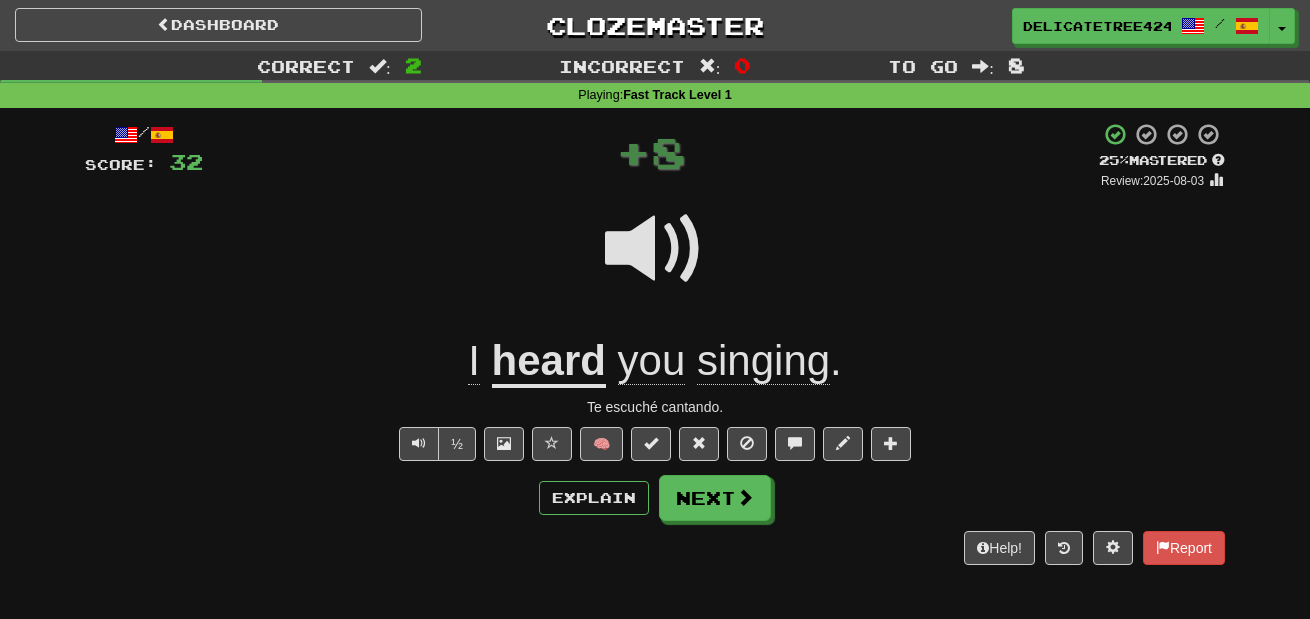 click at bounding box center [655, 249] 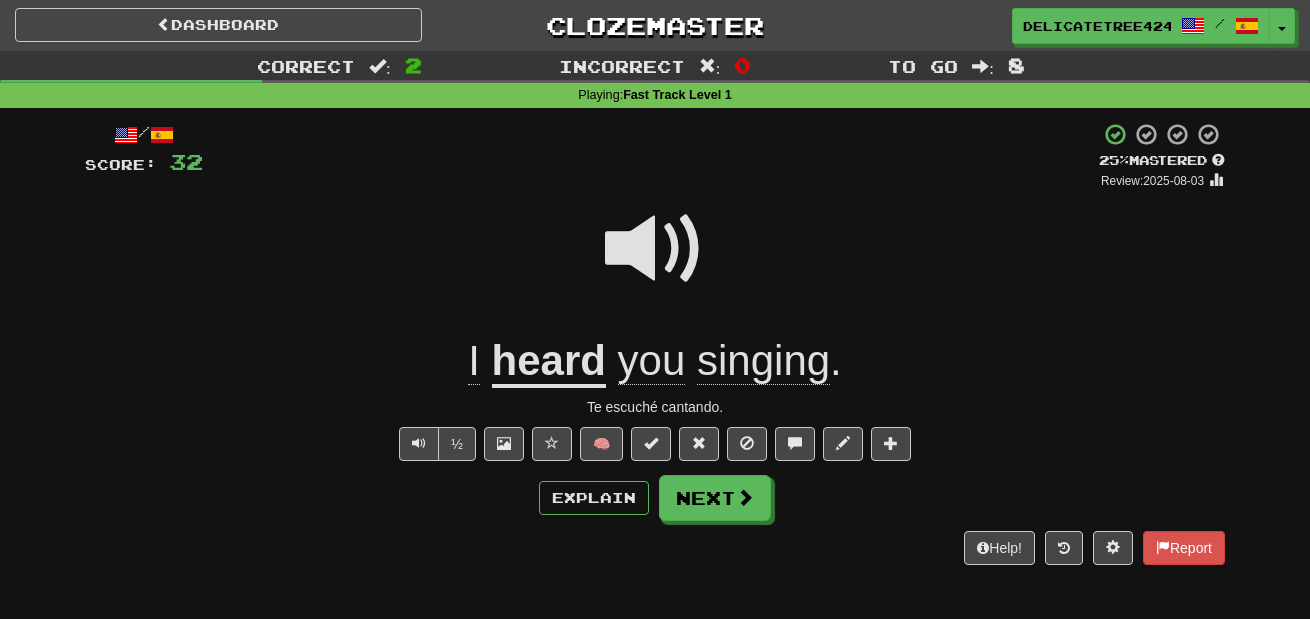 click at bounding box center (655, 249) 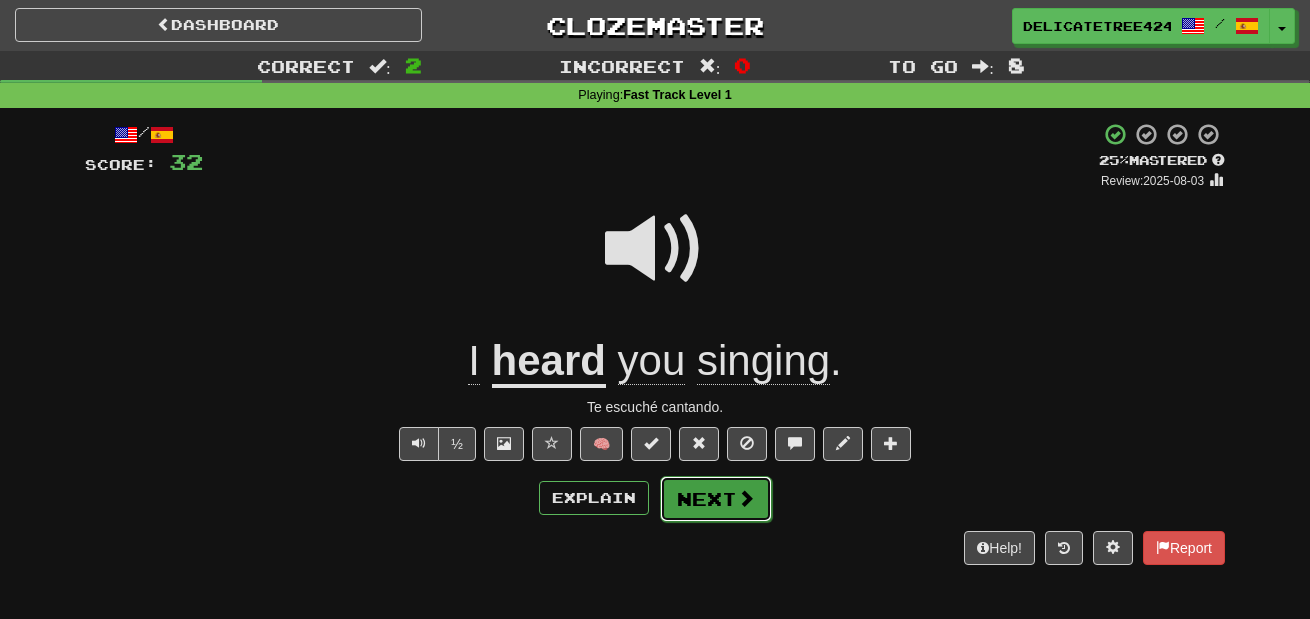 click on "Next" at bounding box center (716, 499) 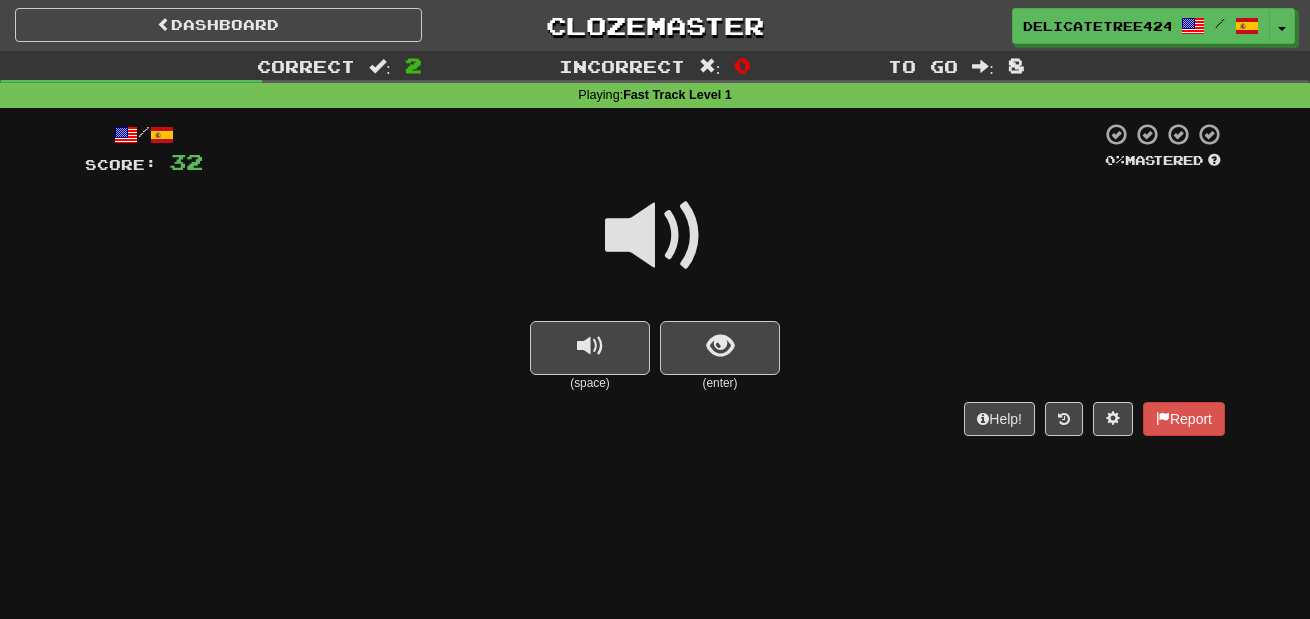 click at bounding box center (655, 236) 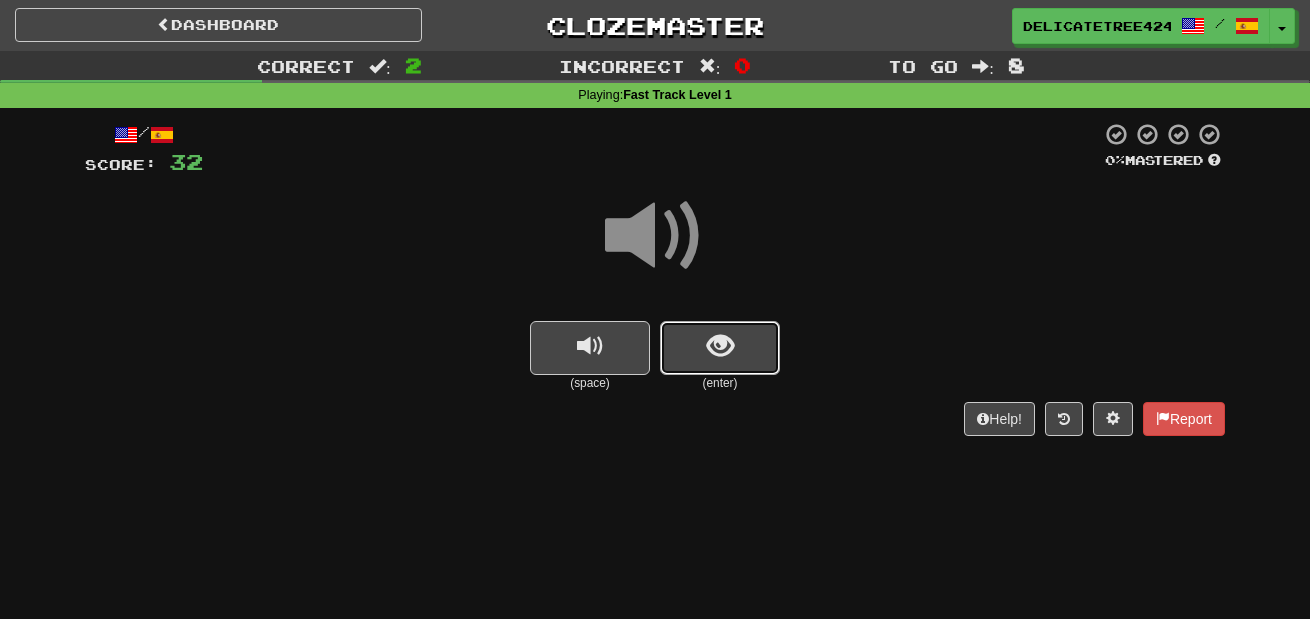 click at bounding box center [720, 346] 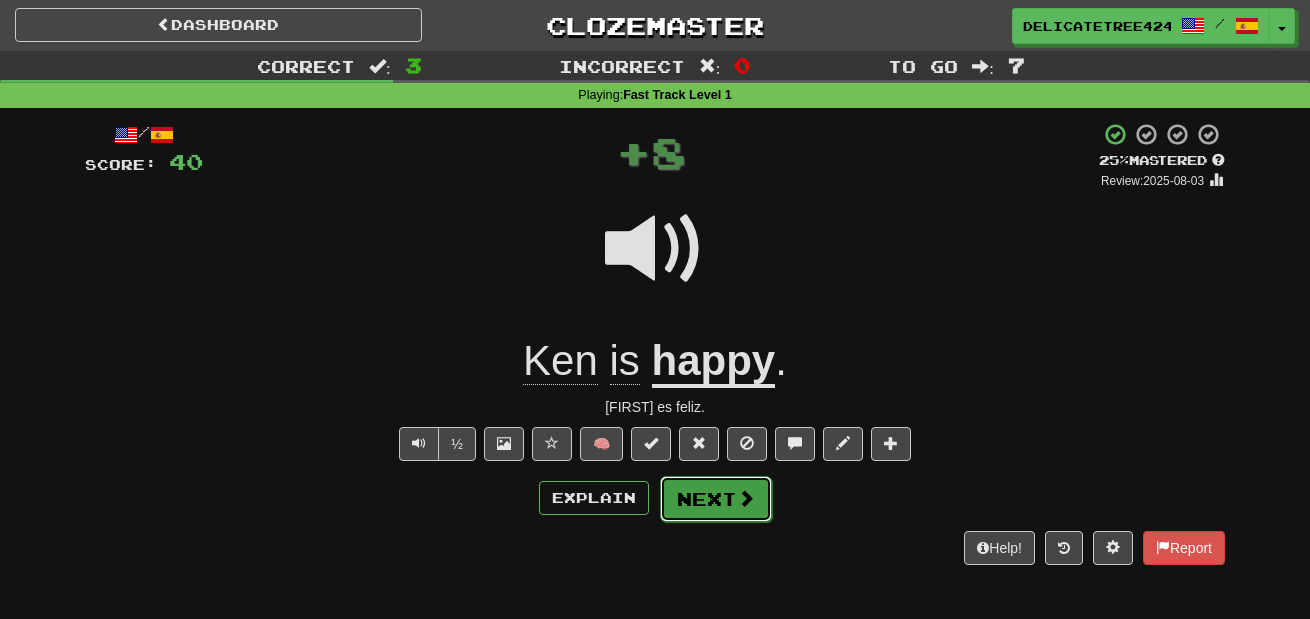 click on "Next" at bounding box center (716, 499) 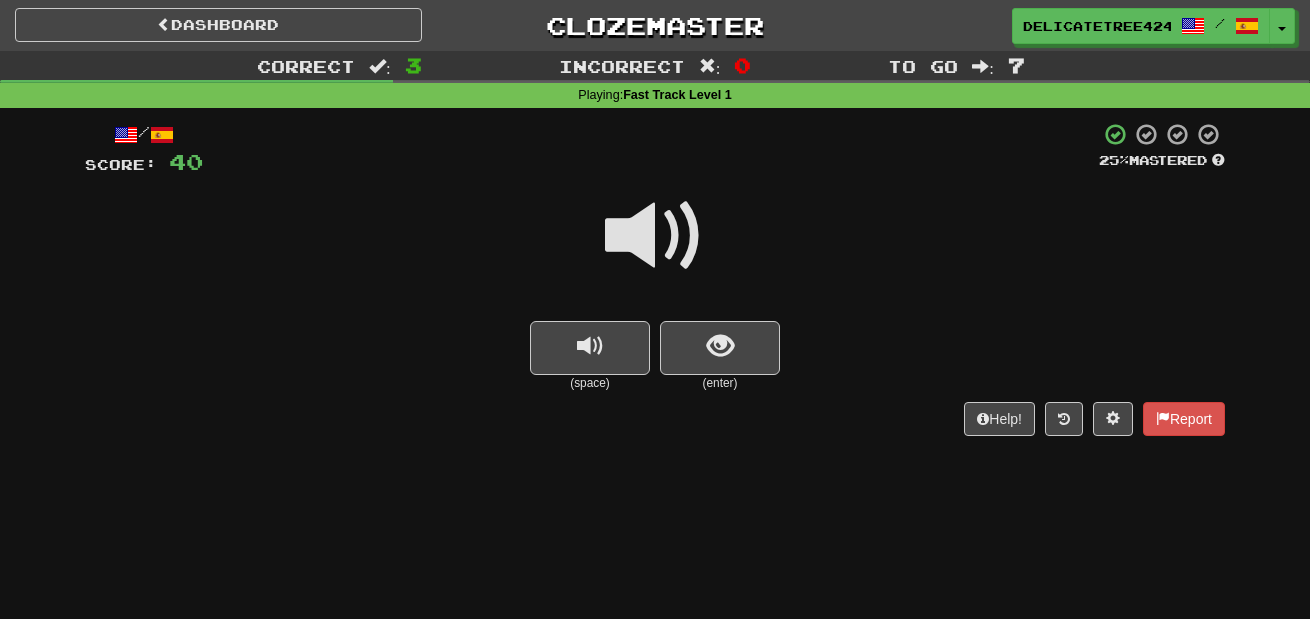 click at bounding box center [655, 236] 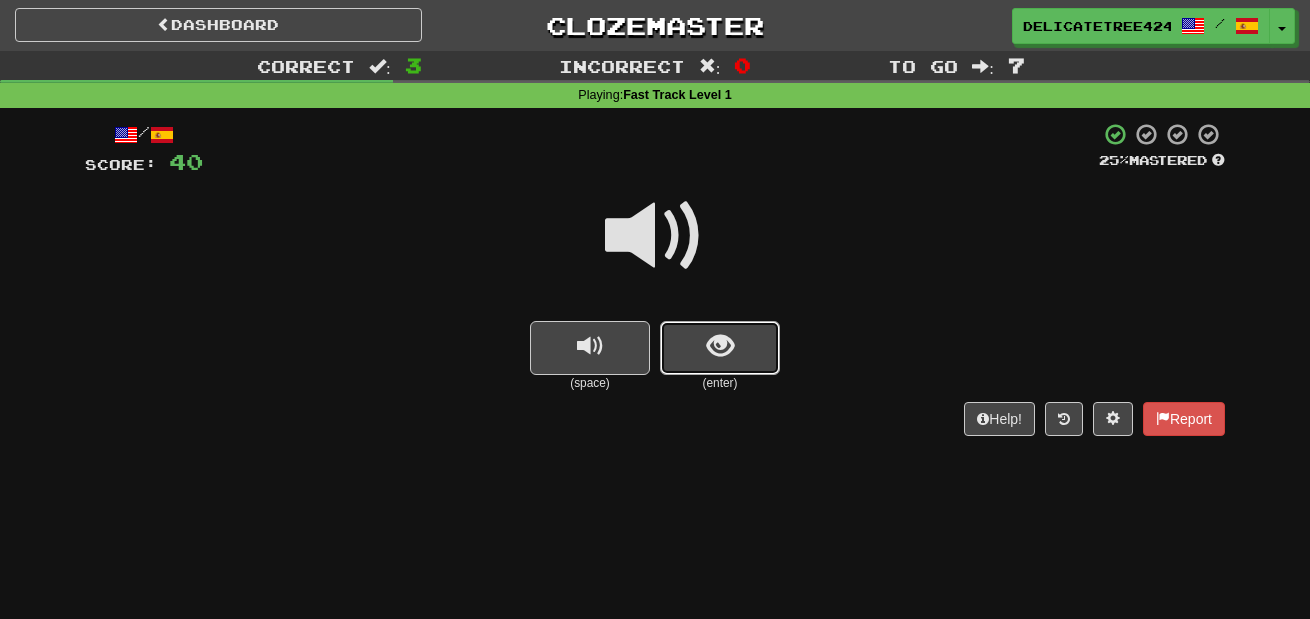 click at bounding box center (720, 348) 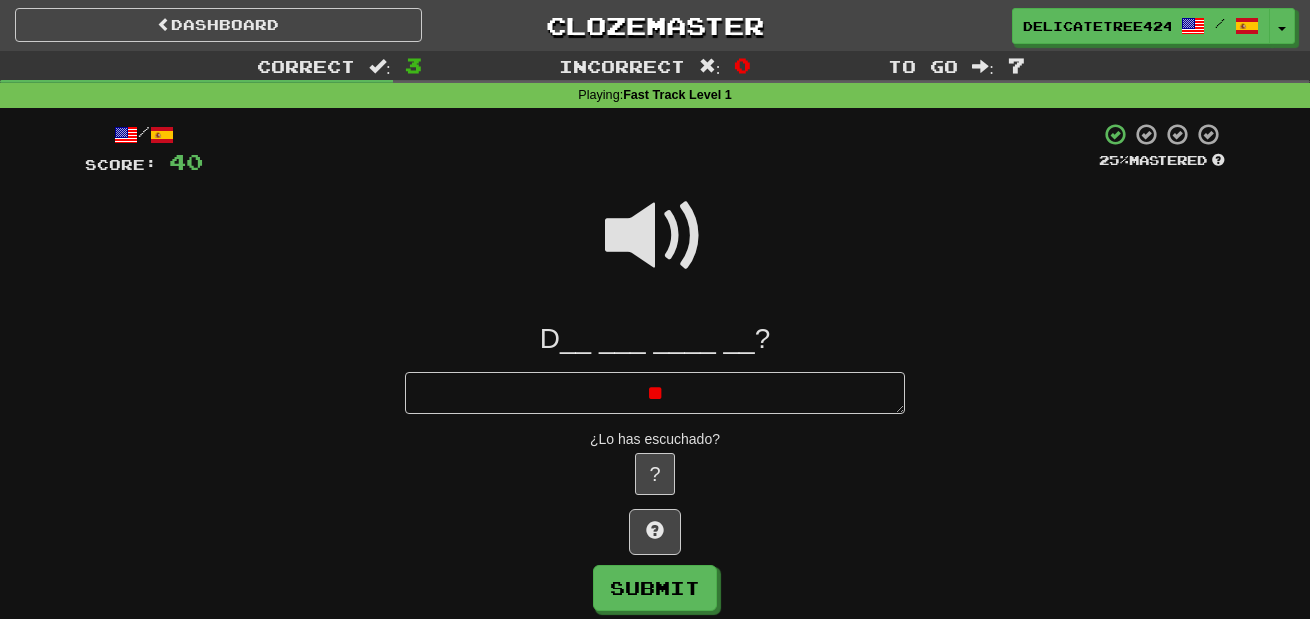 click at bounding box center (655, 236) 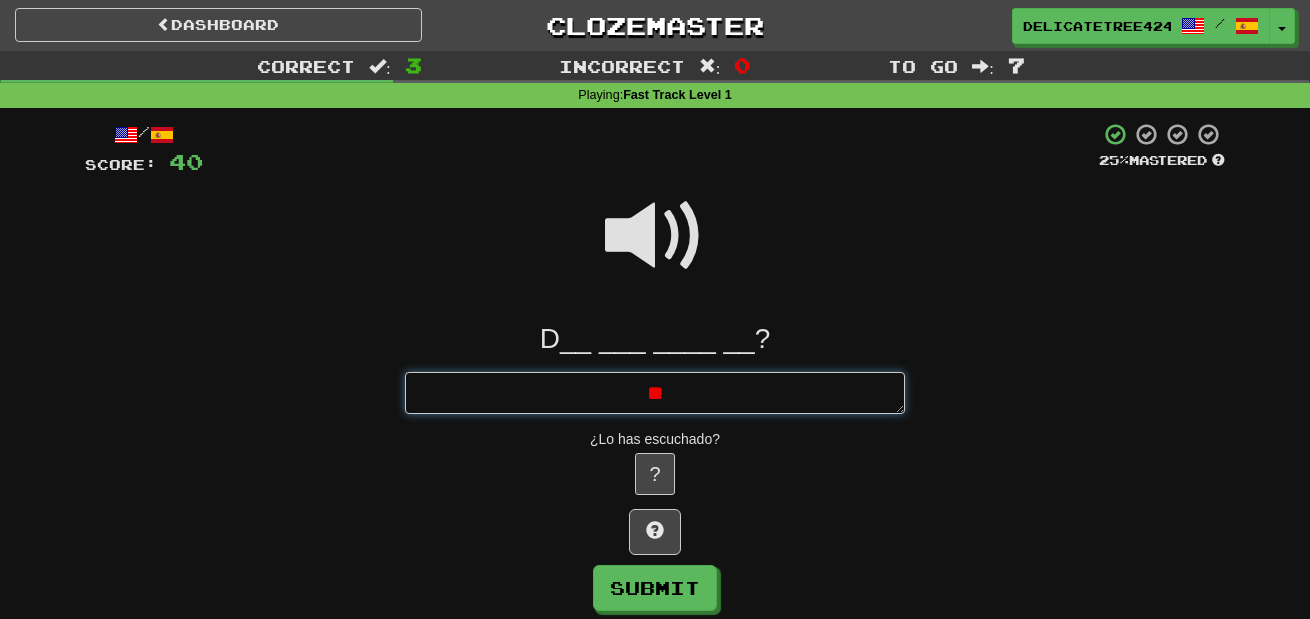 click on "**" at bounding box center [655, 393] 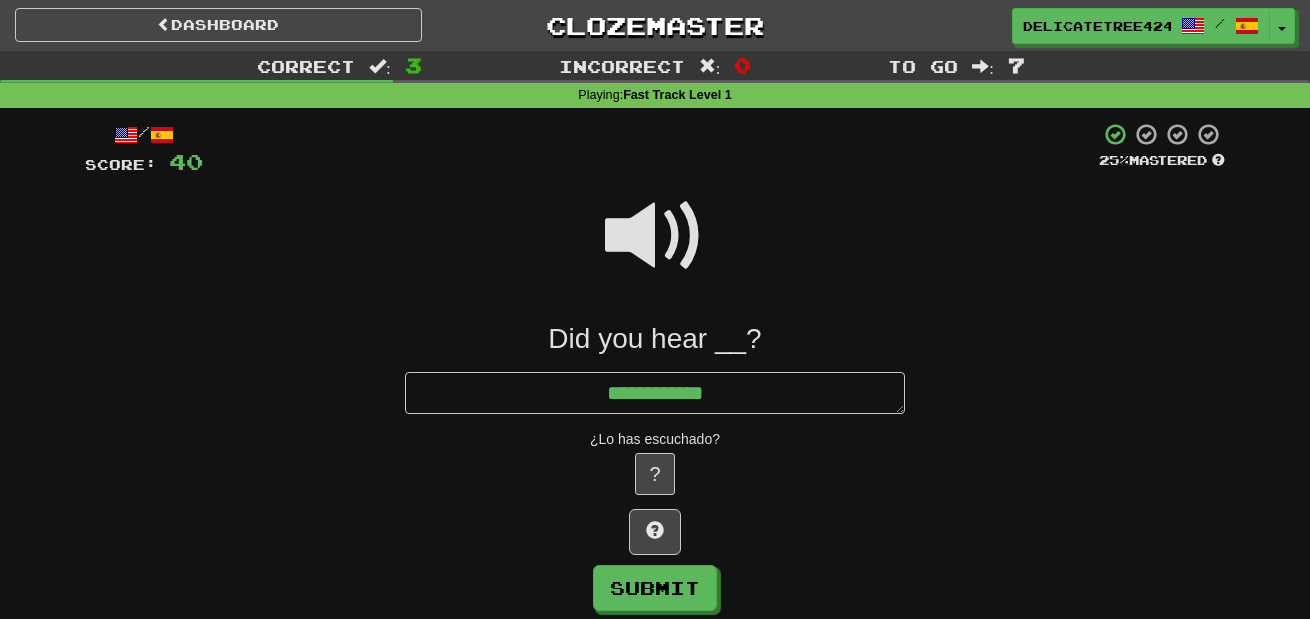 click at bounding box center (655, 236) 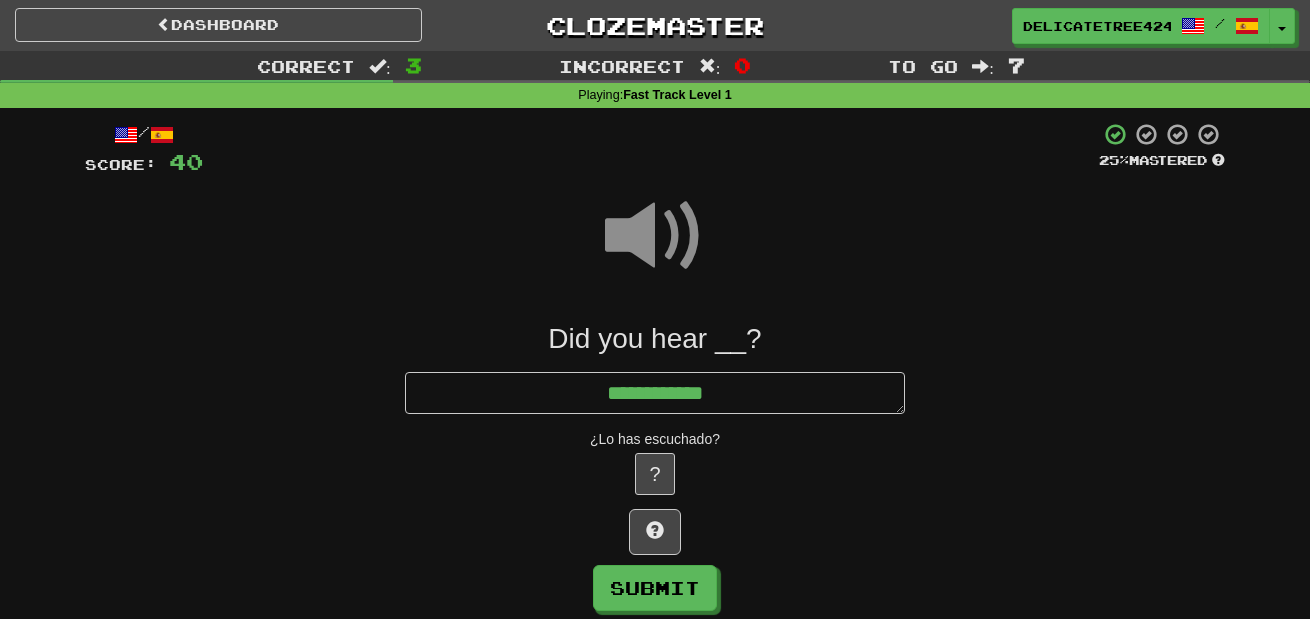 click at bounding box center (655, 236) 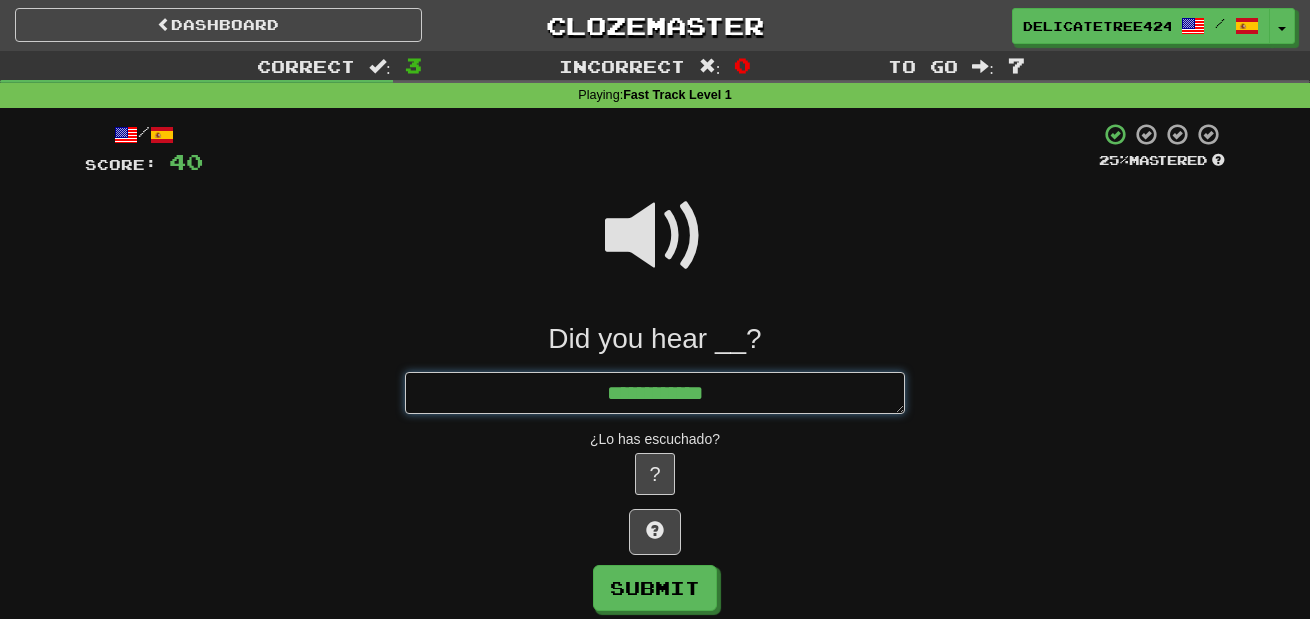 click on "**********" at bounding box center [655, 393] 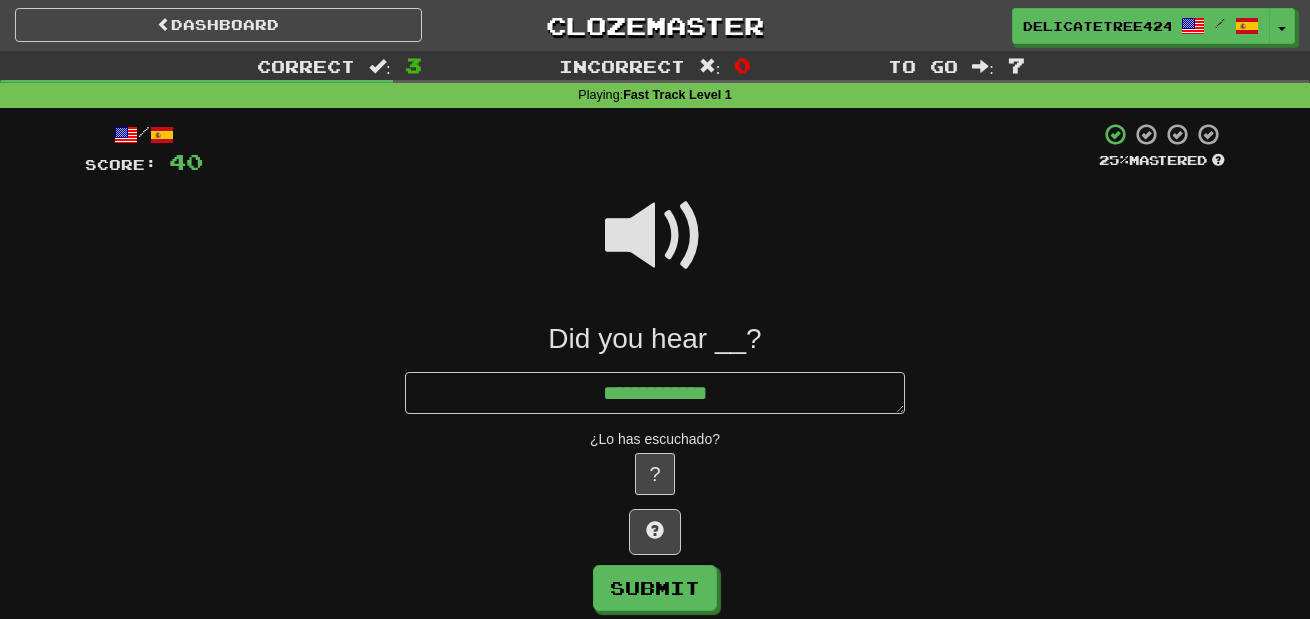 click at bounding box center (655, 236) 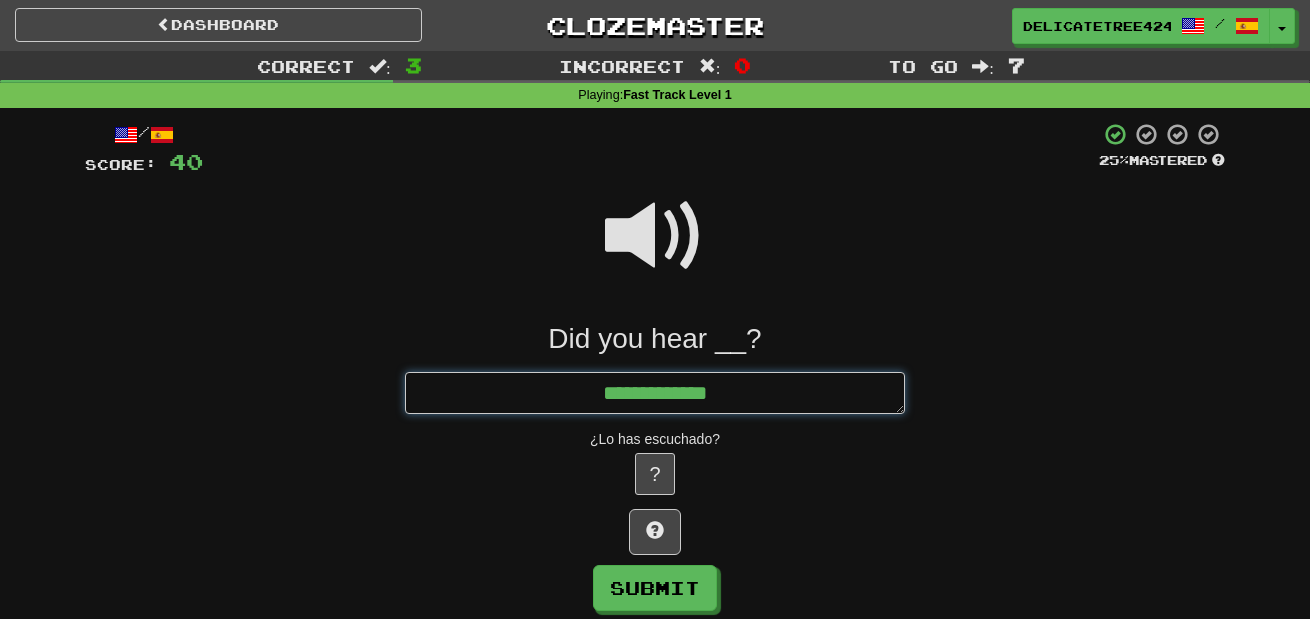 click on "**********" at bounding box center (655, 393) 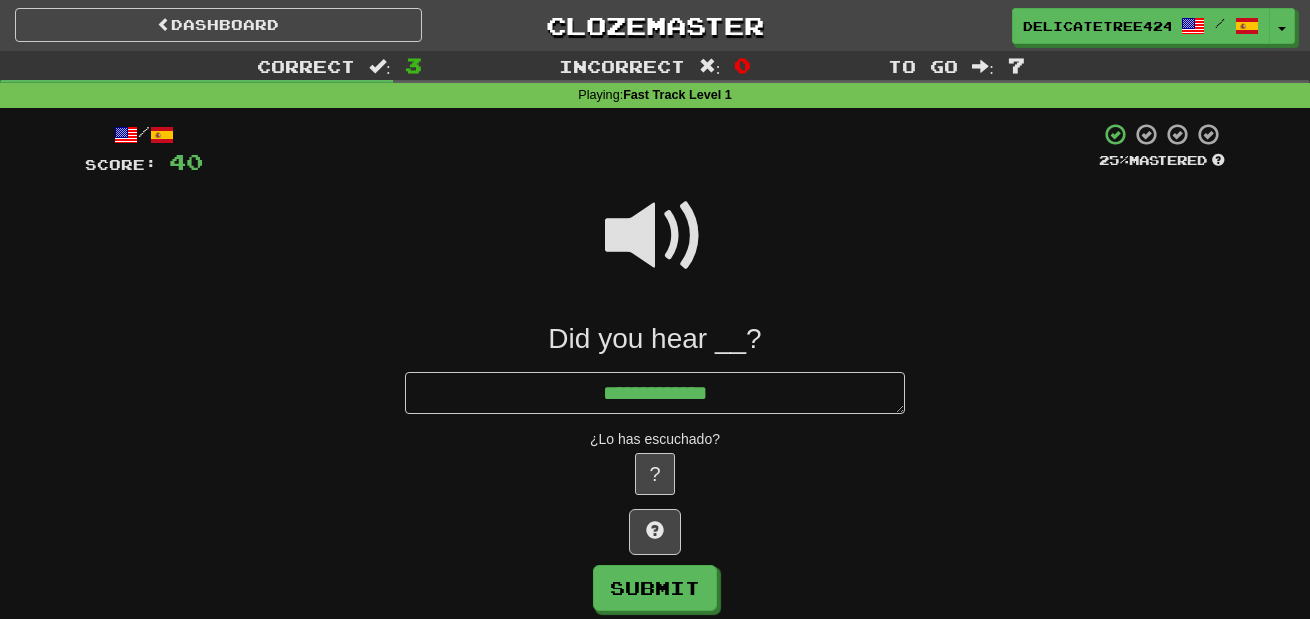 click at bounding box center (655, 236) 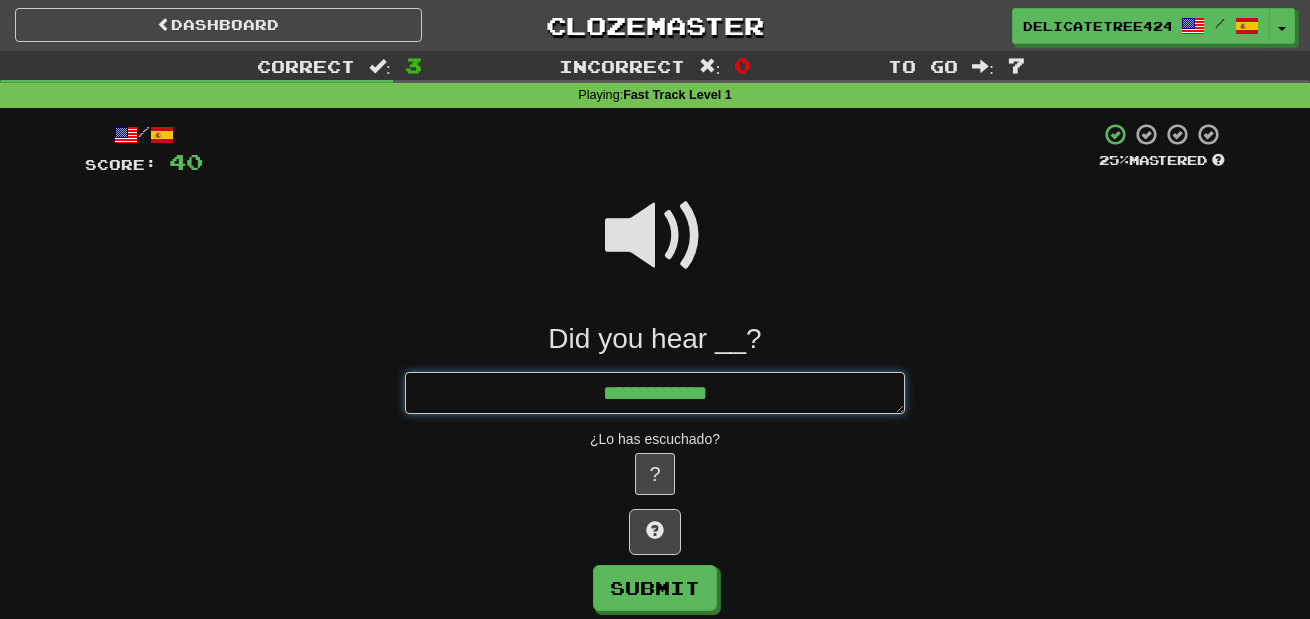 click on "**********" at bounding box center (655, 393) 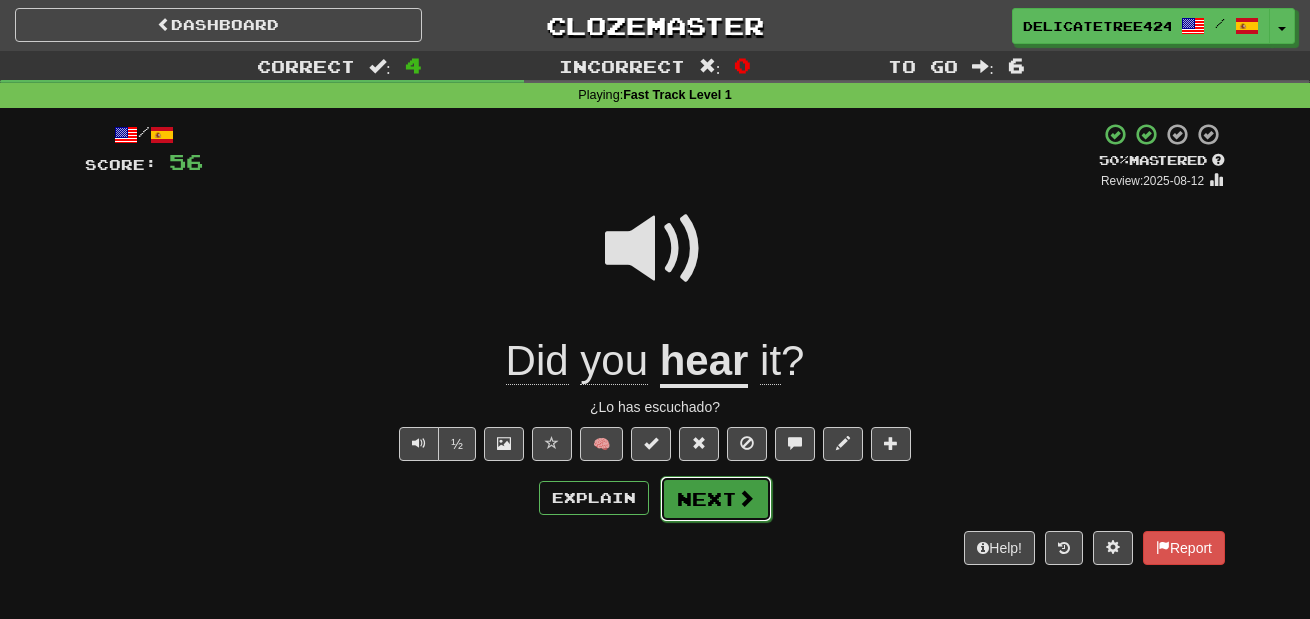 click on "Next" at bounding box center (716, 499) 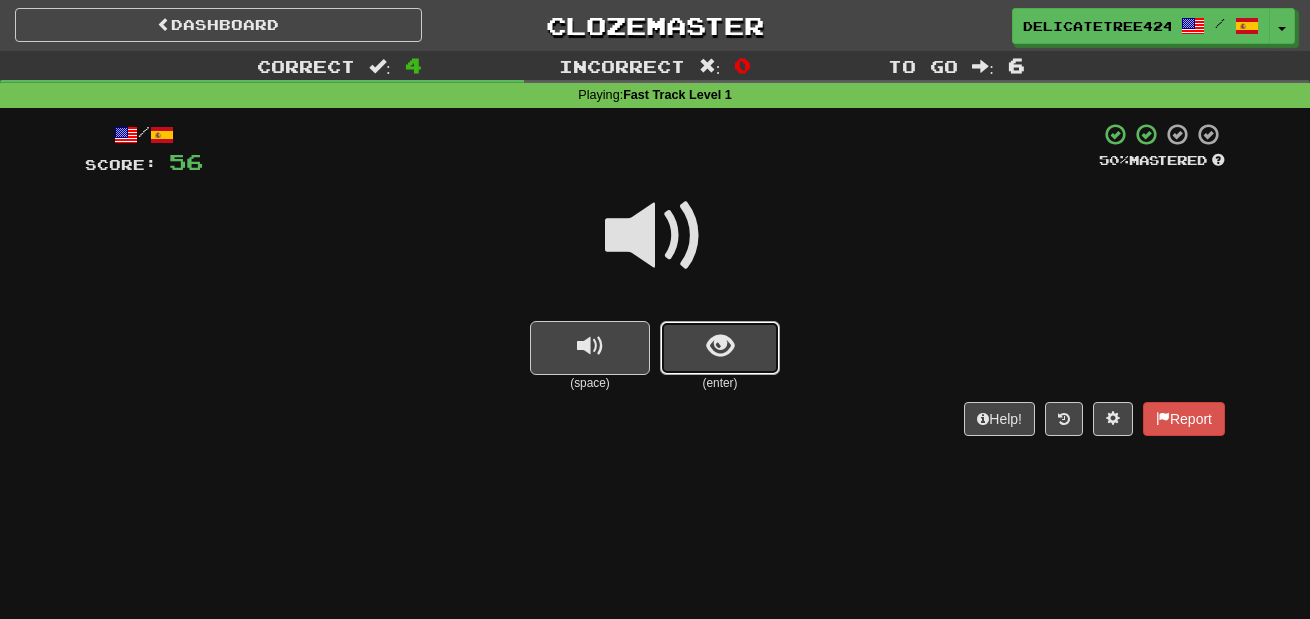 click at bounding box center [720, 348] 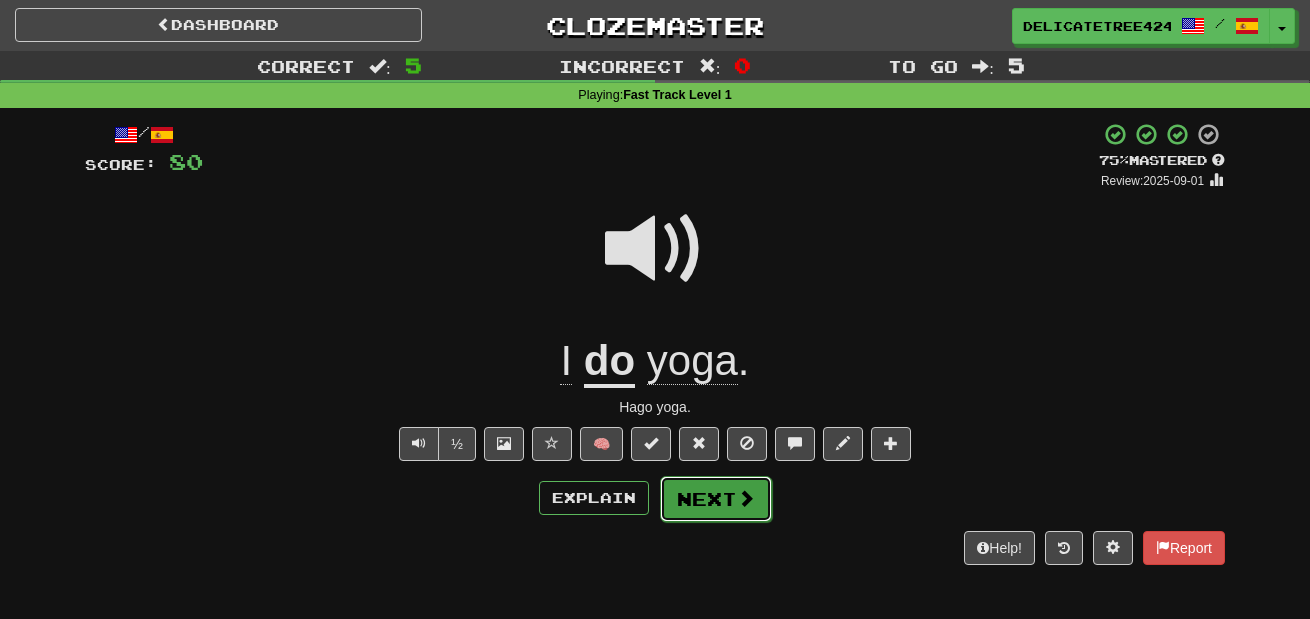 click on "Next" at bounding box center (716, 499) 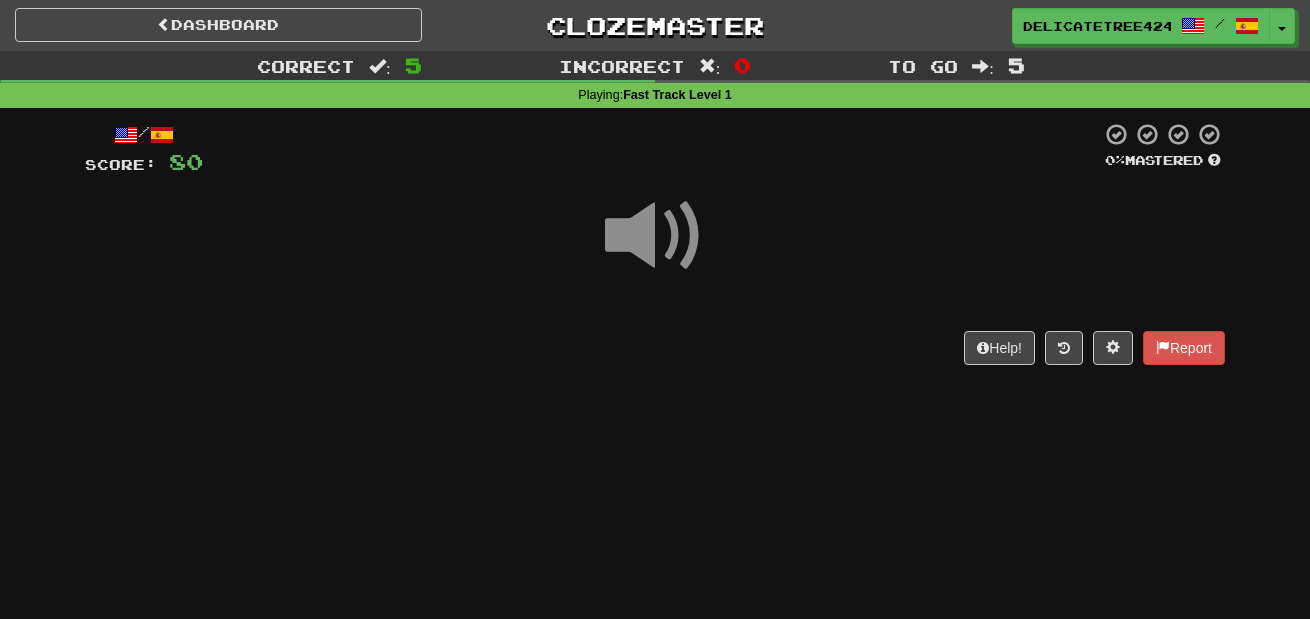 click at bounding box center (655, 236) 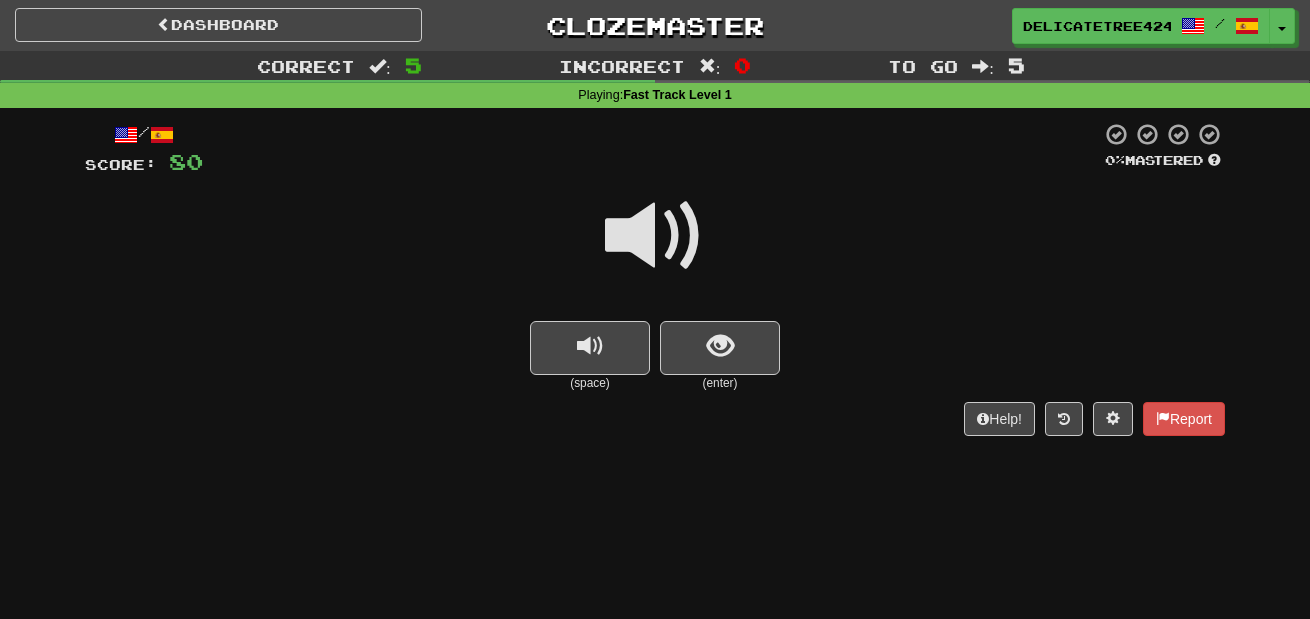 click at bounding box center [655, 236] 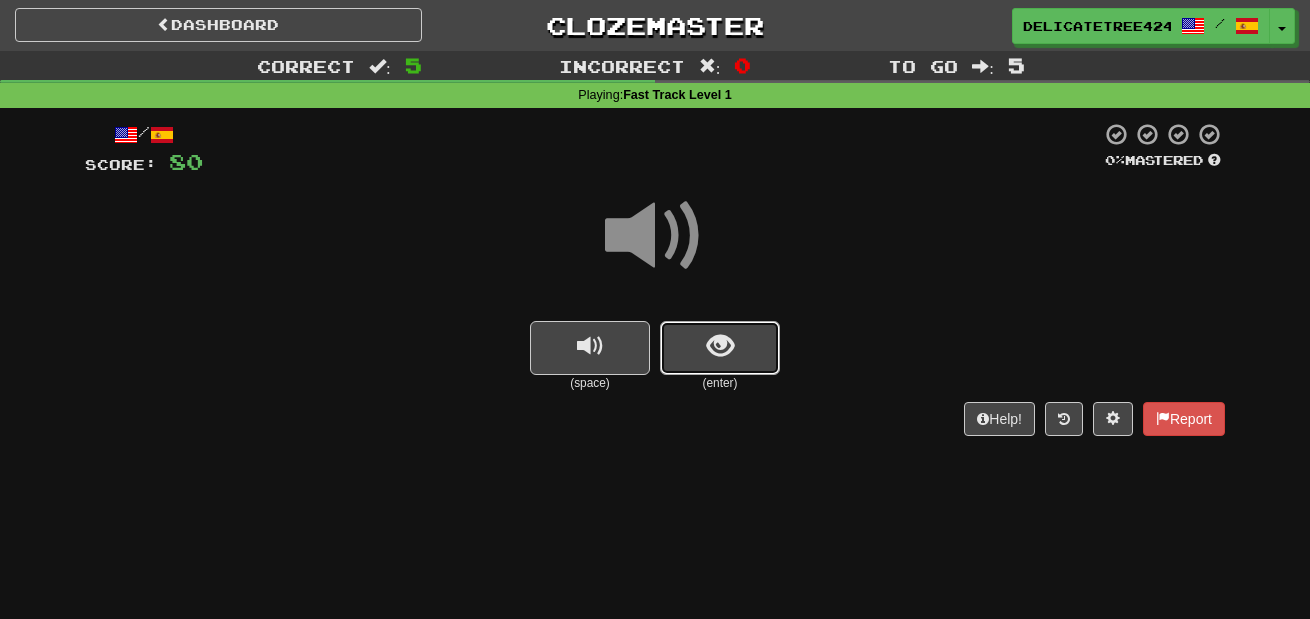 click at bounding box center (720, 348) 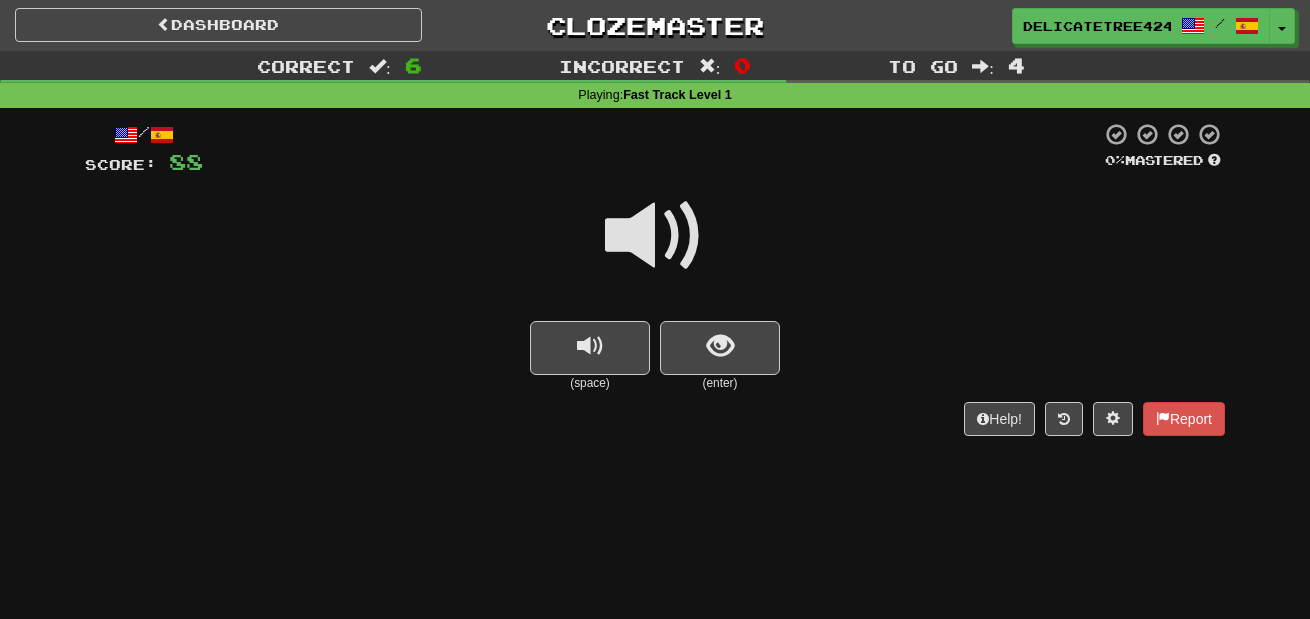 click at bounding box center [655, 236] 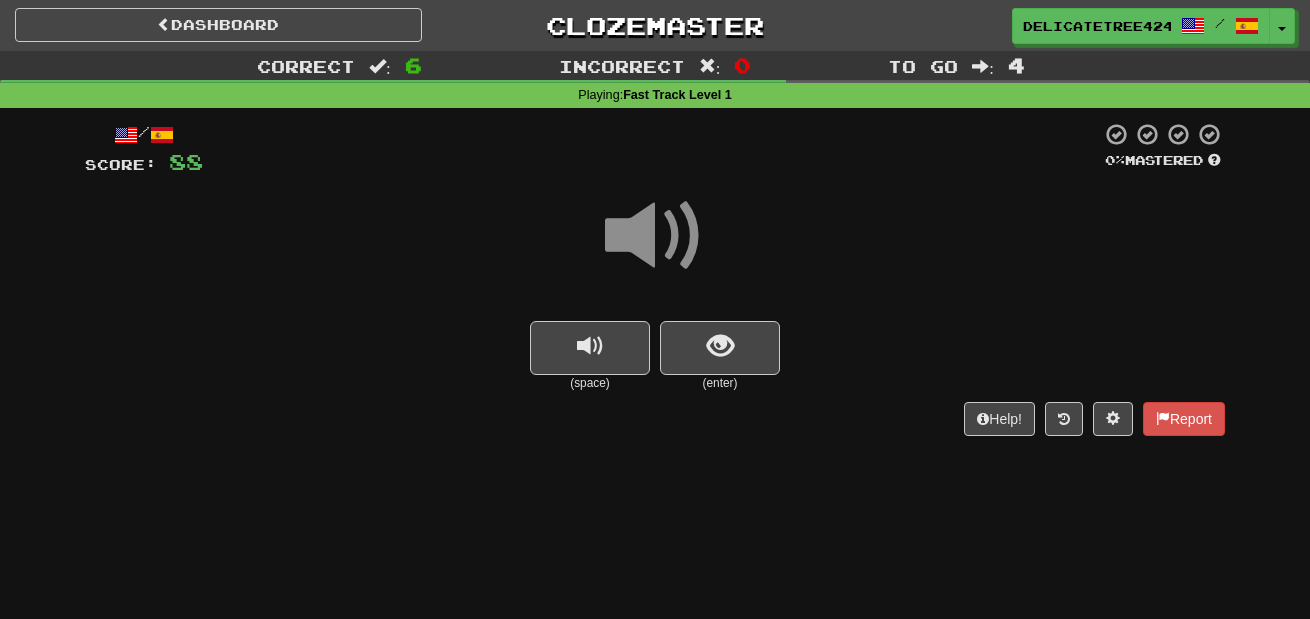 click on "(enter)" at bounding box center (720, 383) 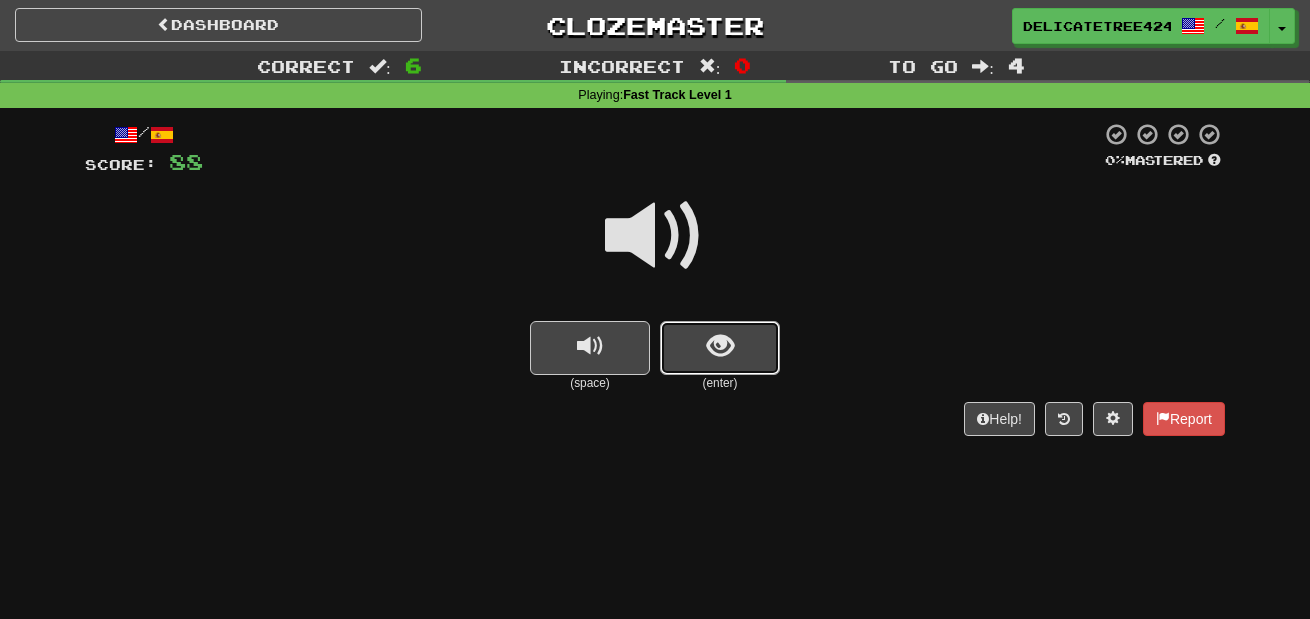 click at bounding box center (720, 348) 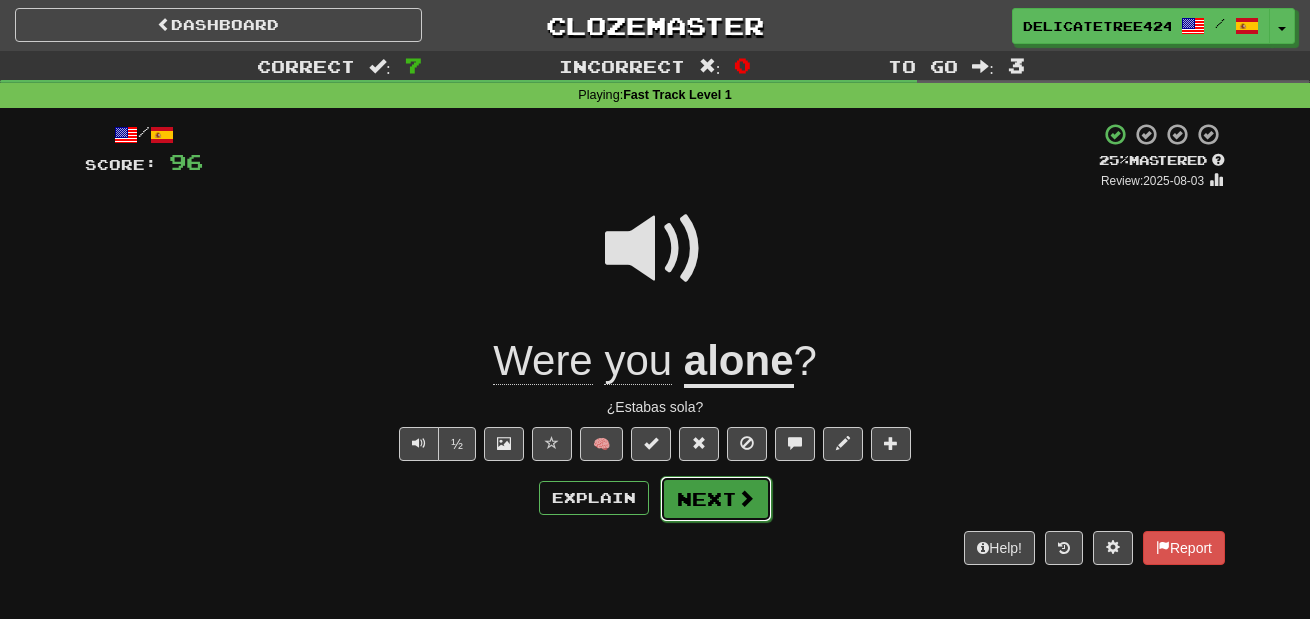 click at bounding box center [746, 498] 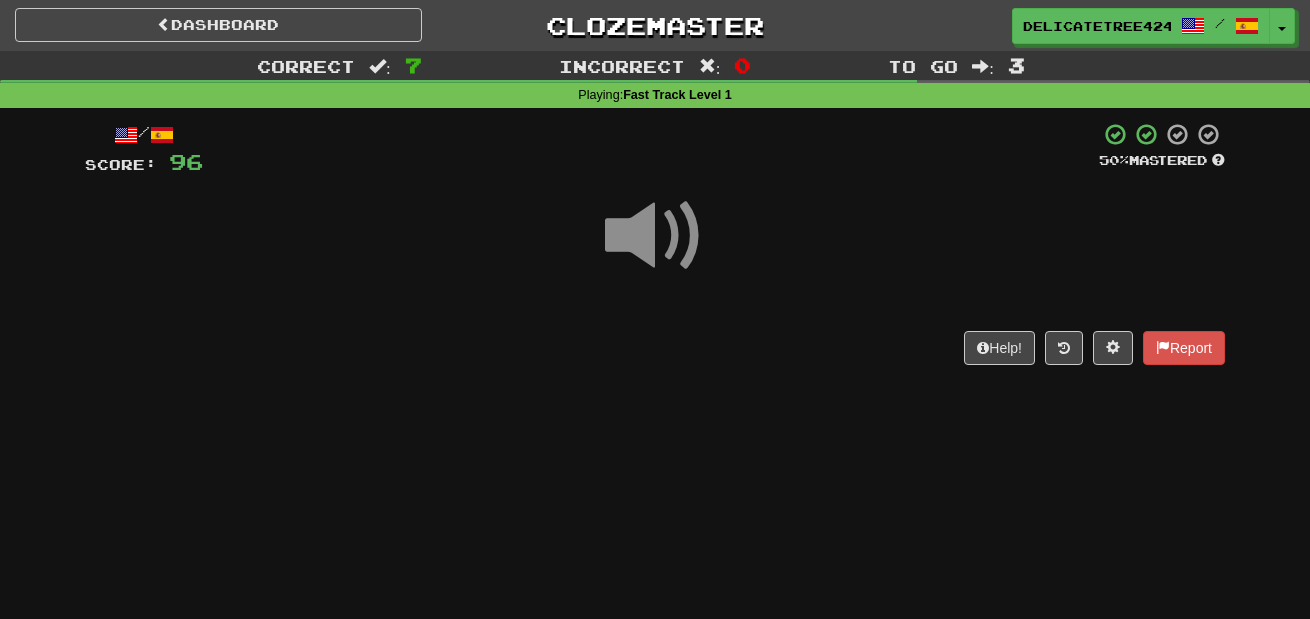 click at bounding box center [655, 236] 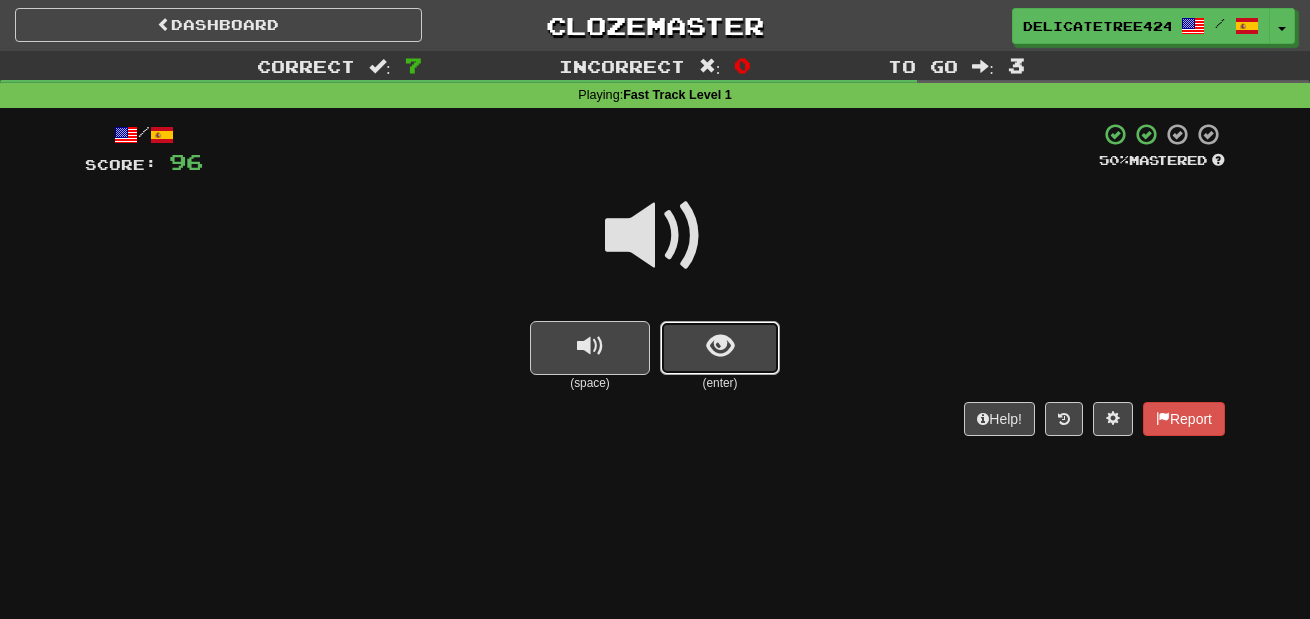 click at bounding box center [720, 348] 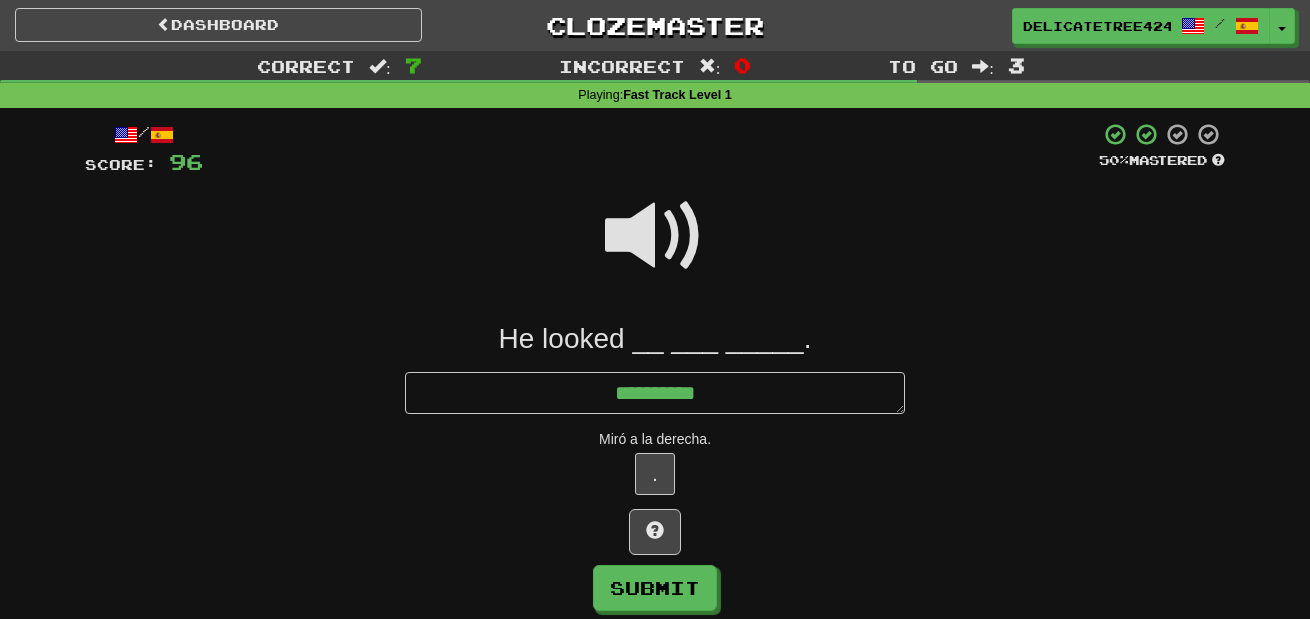 click at bounding box center (655, 236) 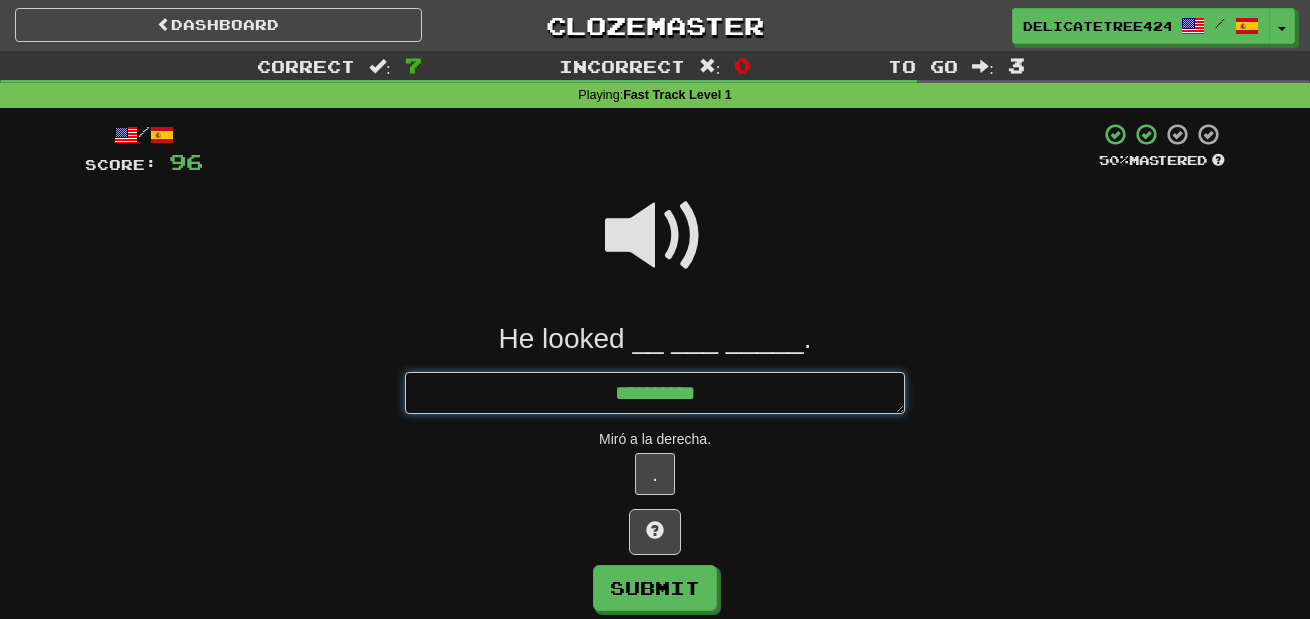 click on "*********" at bounding box center (655, 393) 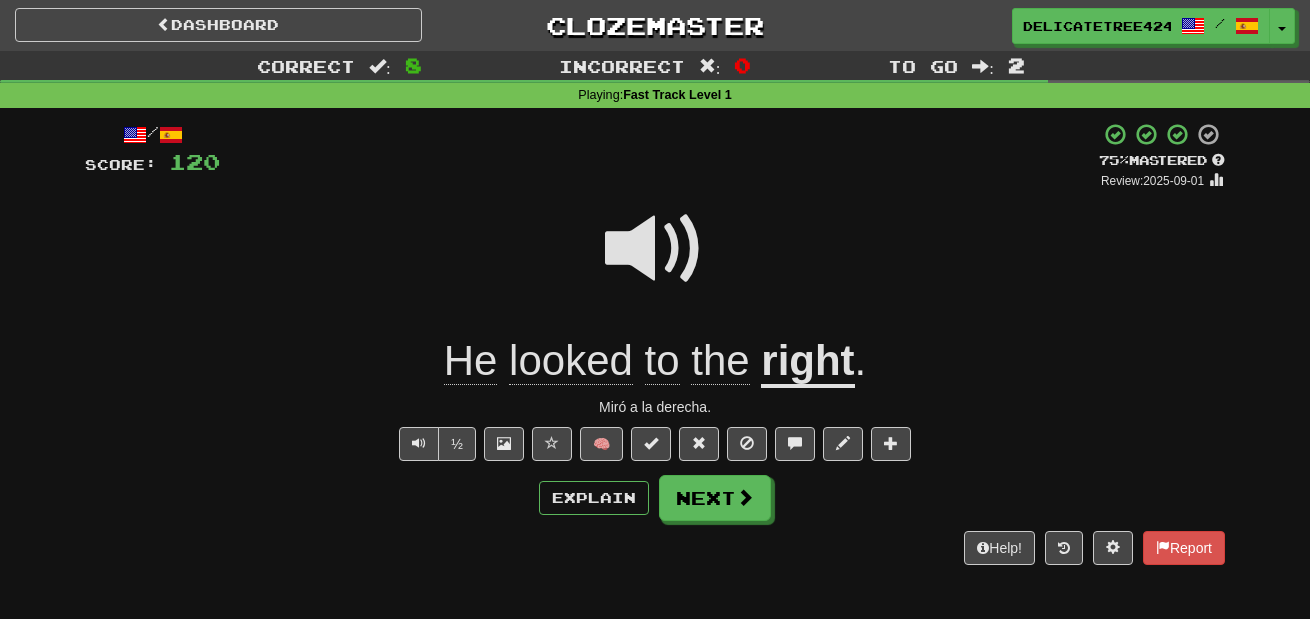 click at bounding box center [655, 249] 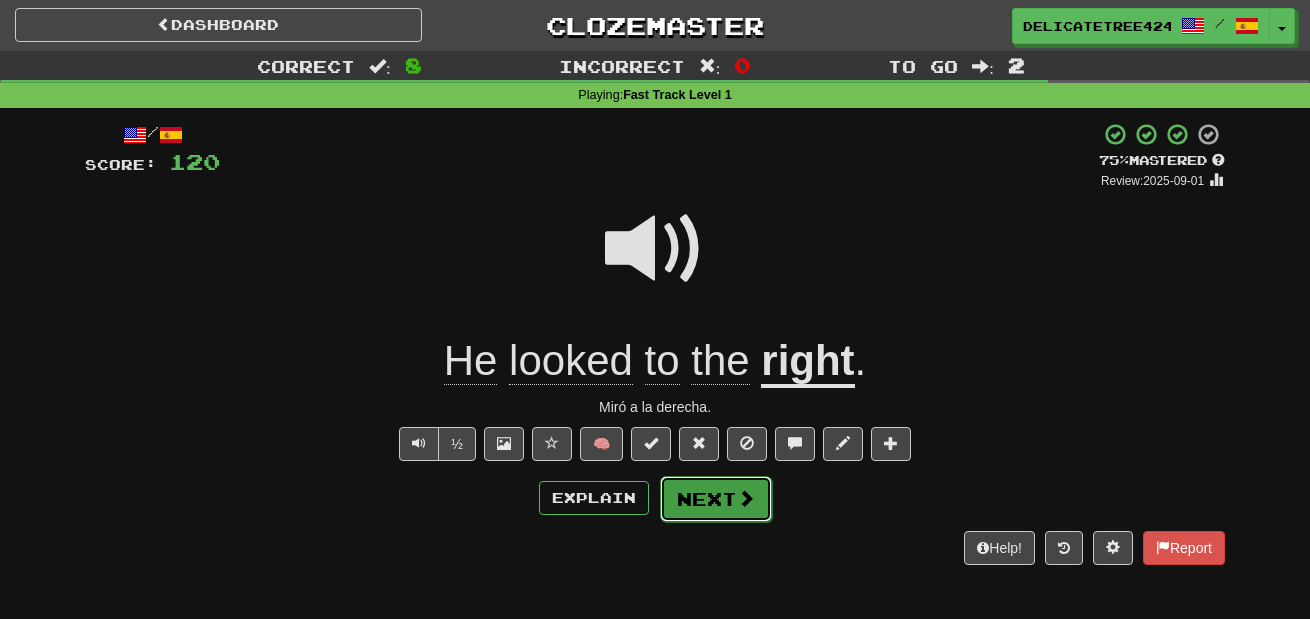 click on "Next" at bounding box center [716, 499] 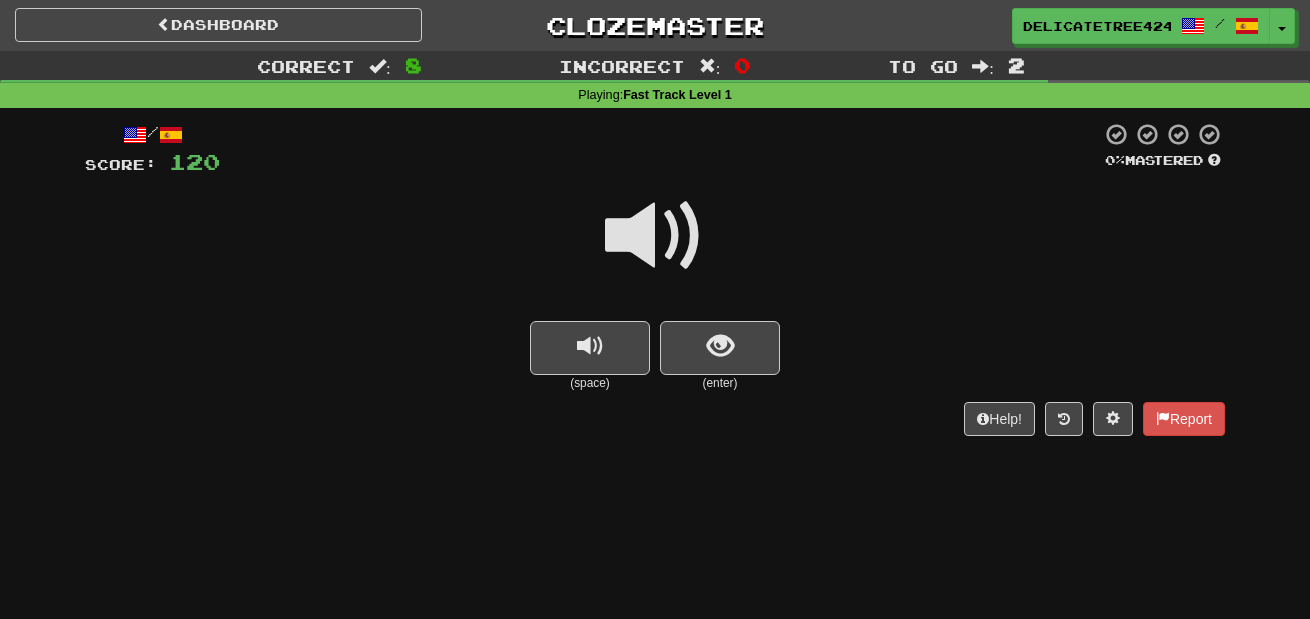 click at bounding box center [655, 236] 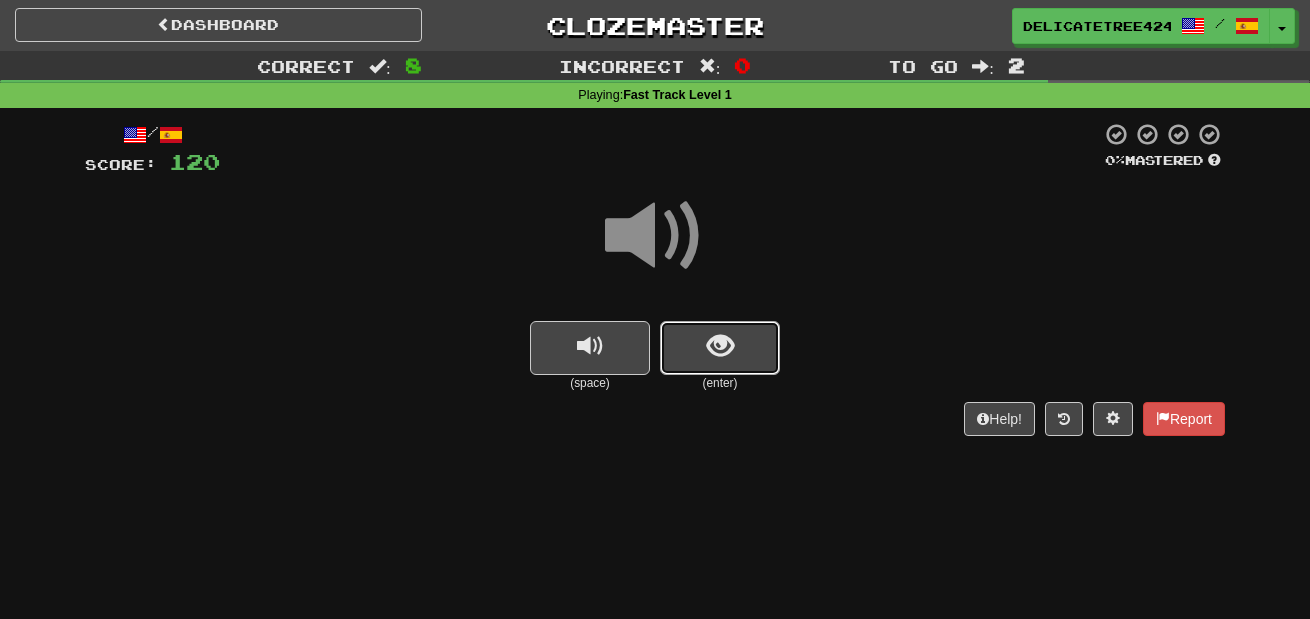 click at bounding box center [720, 348] 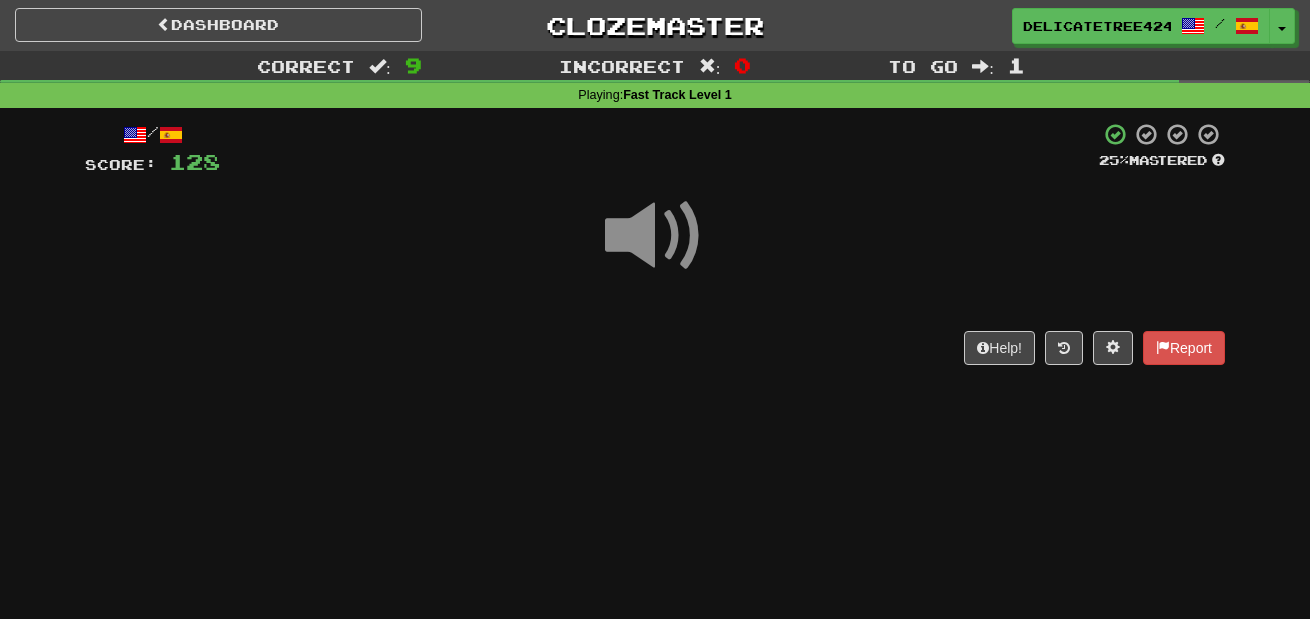 click at bounding box center [655, 236] 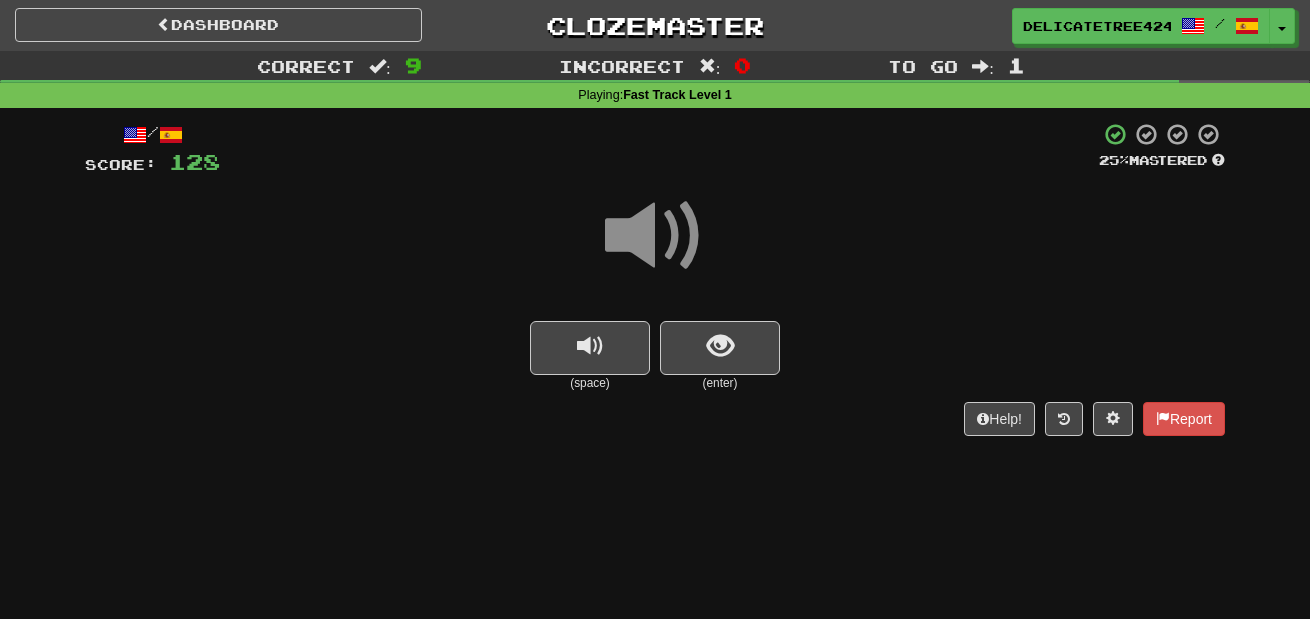 click at bounding box center [655, 236] 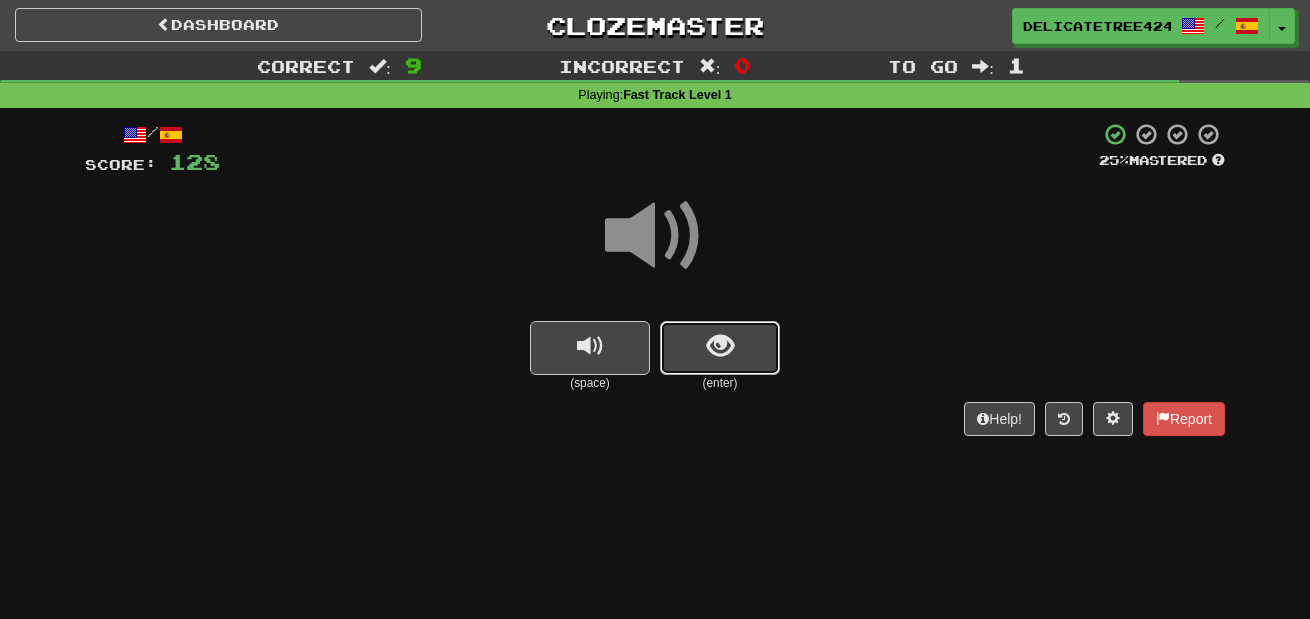 click at bounding box center [720, 346] 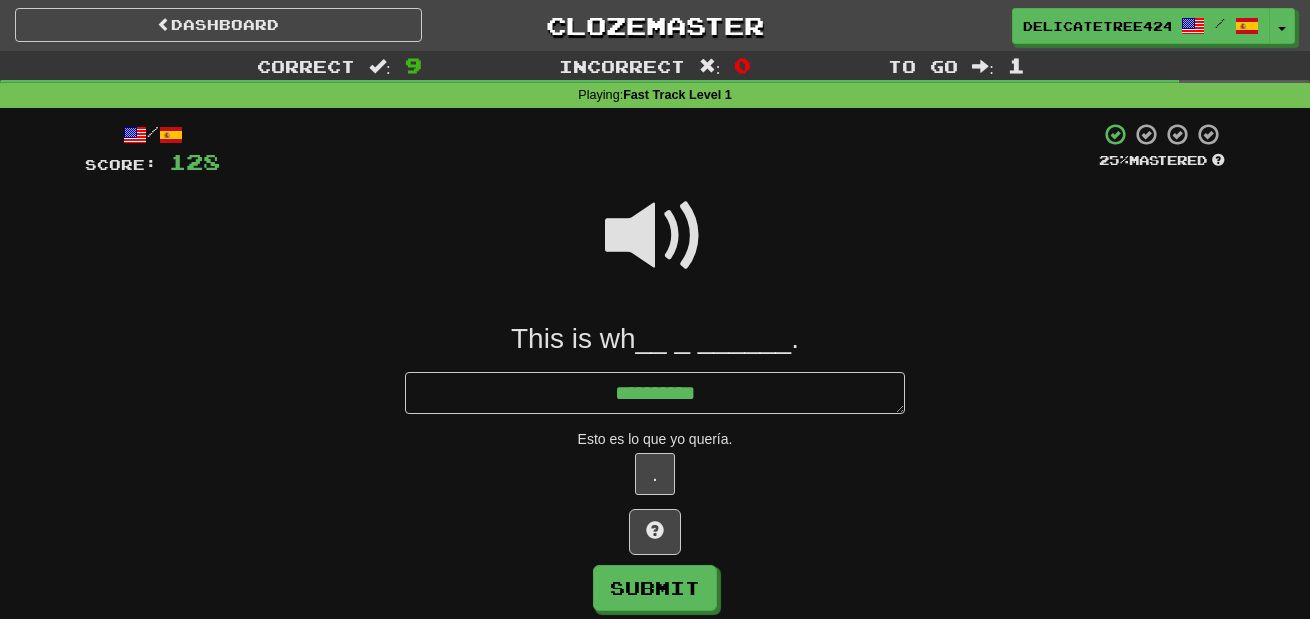 click at bounding box center [655, 236] 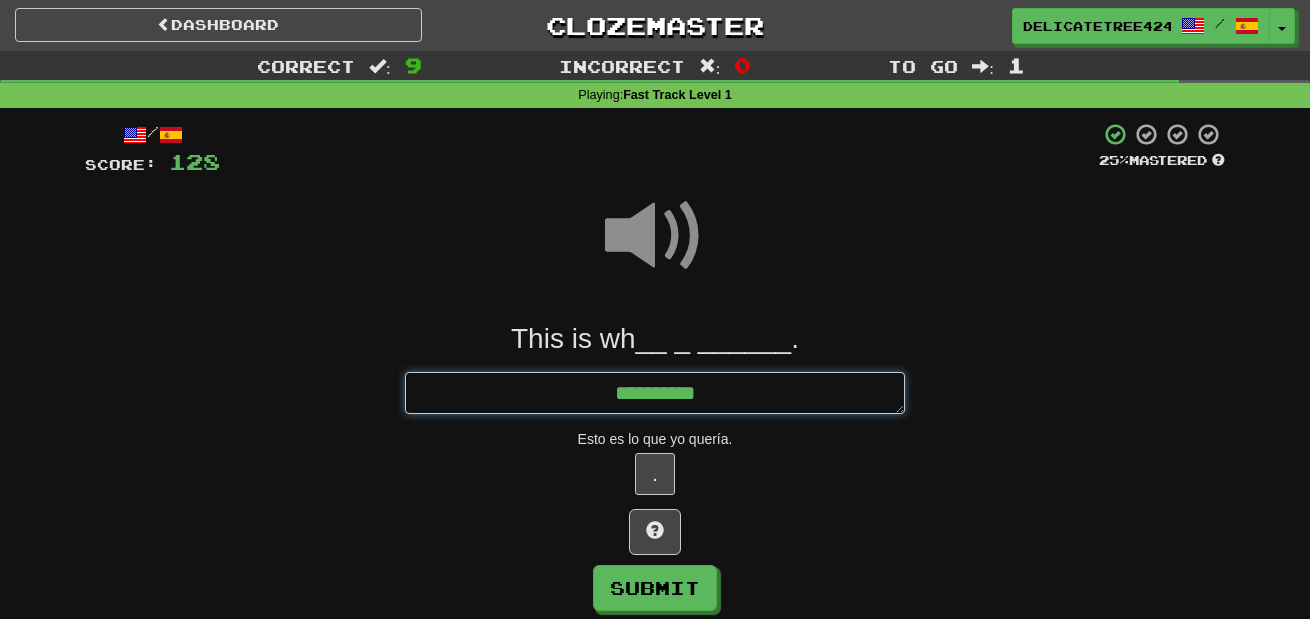 click on "**********" at bounding box center (655, 393) 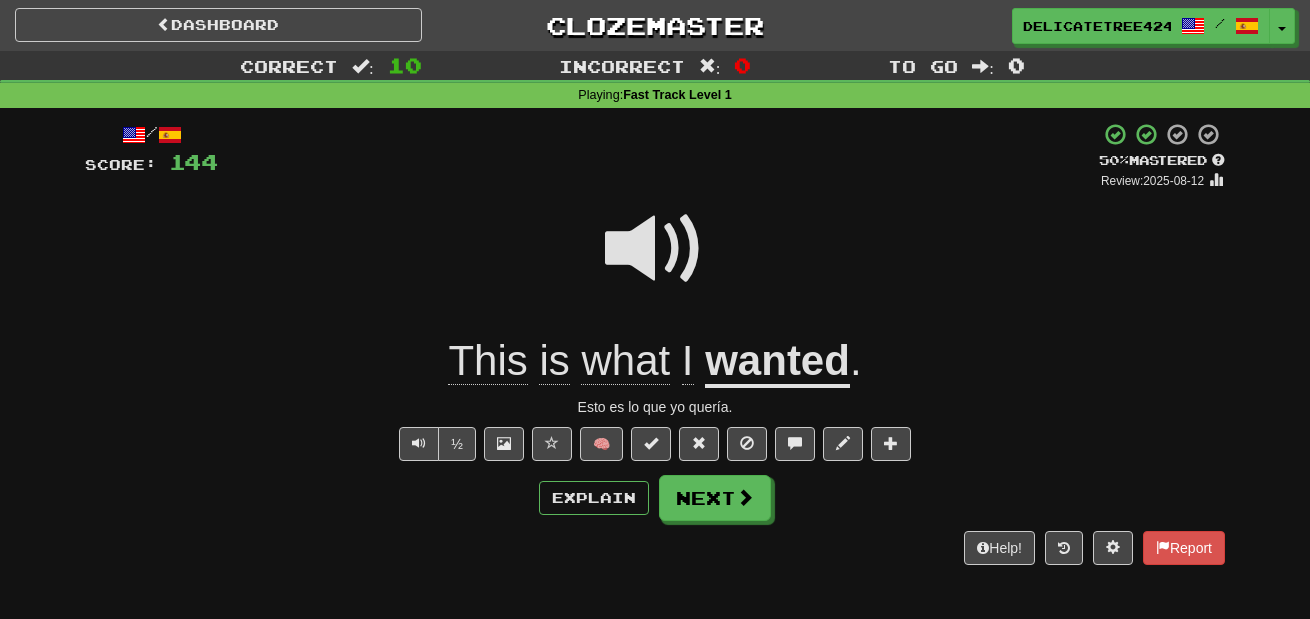 click at bounding box center (655, 249) 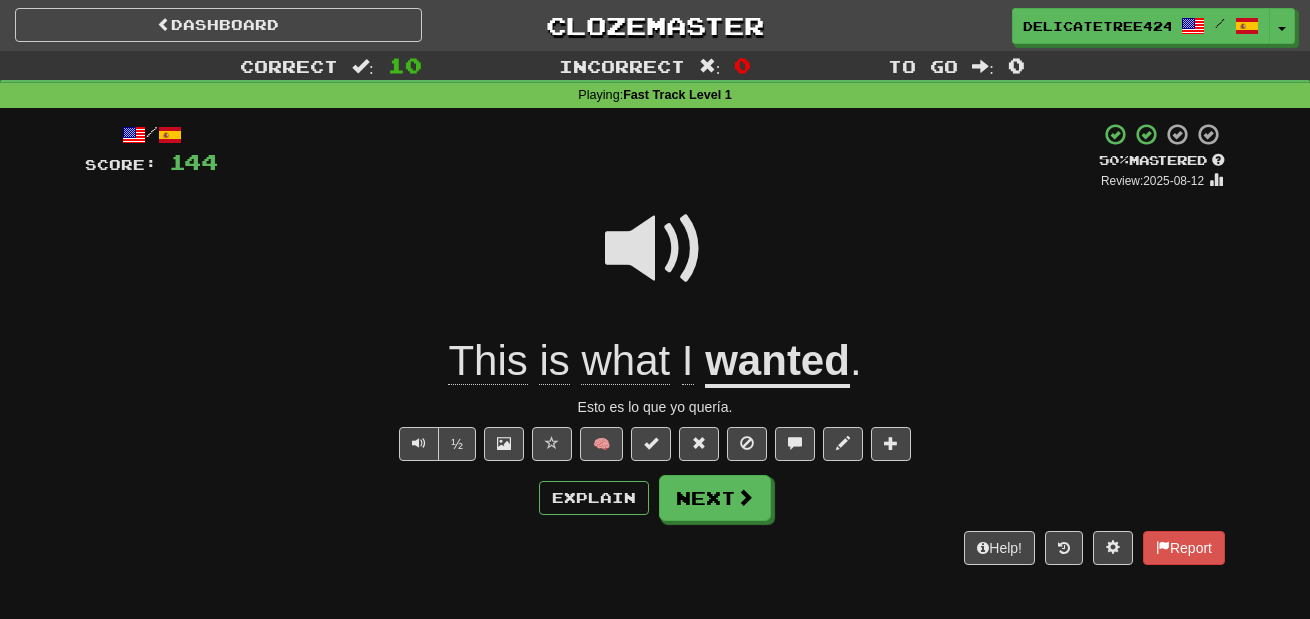 click at bounding box center (655, 249) 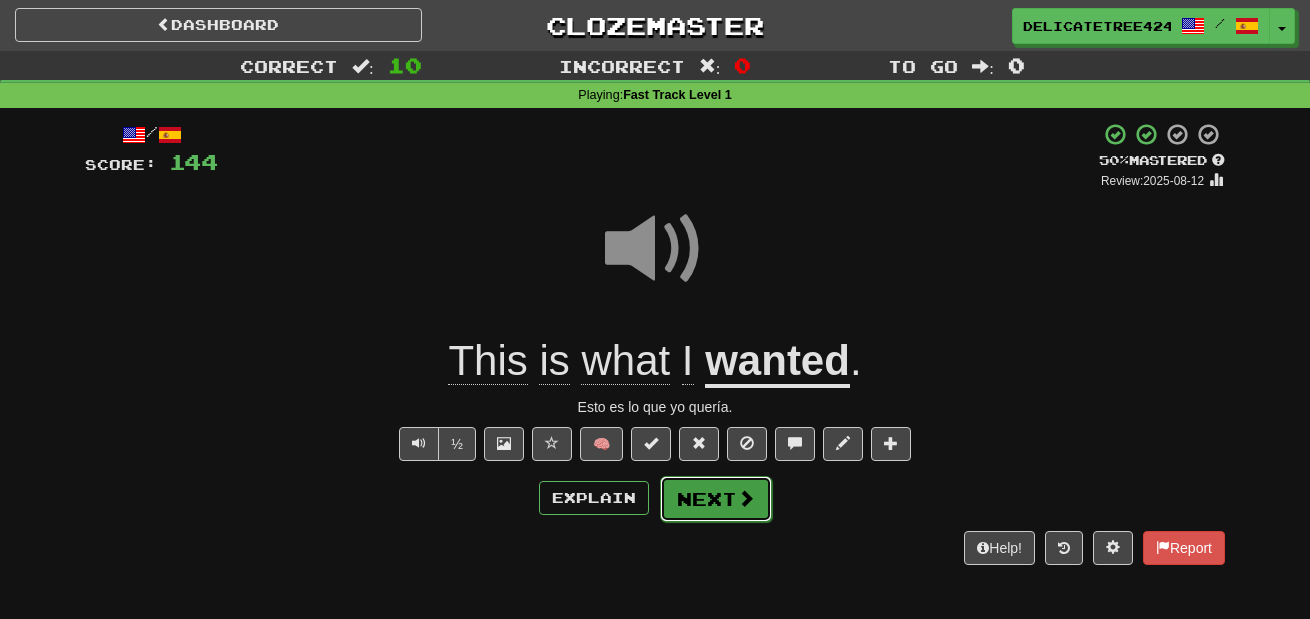 click on "Next" at bounding box center (716, 499) 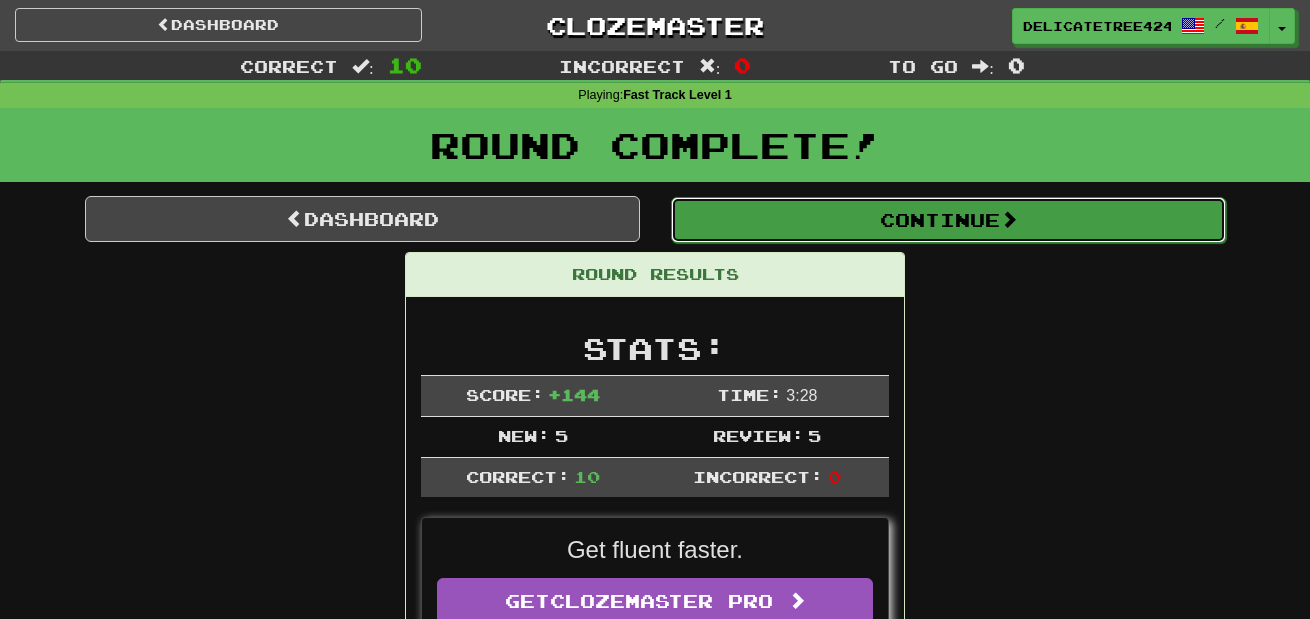 click on "Continue" at bounding box center (948, 220) 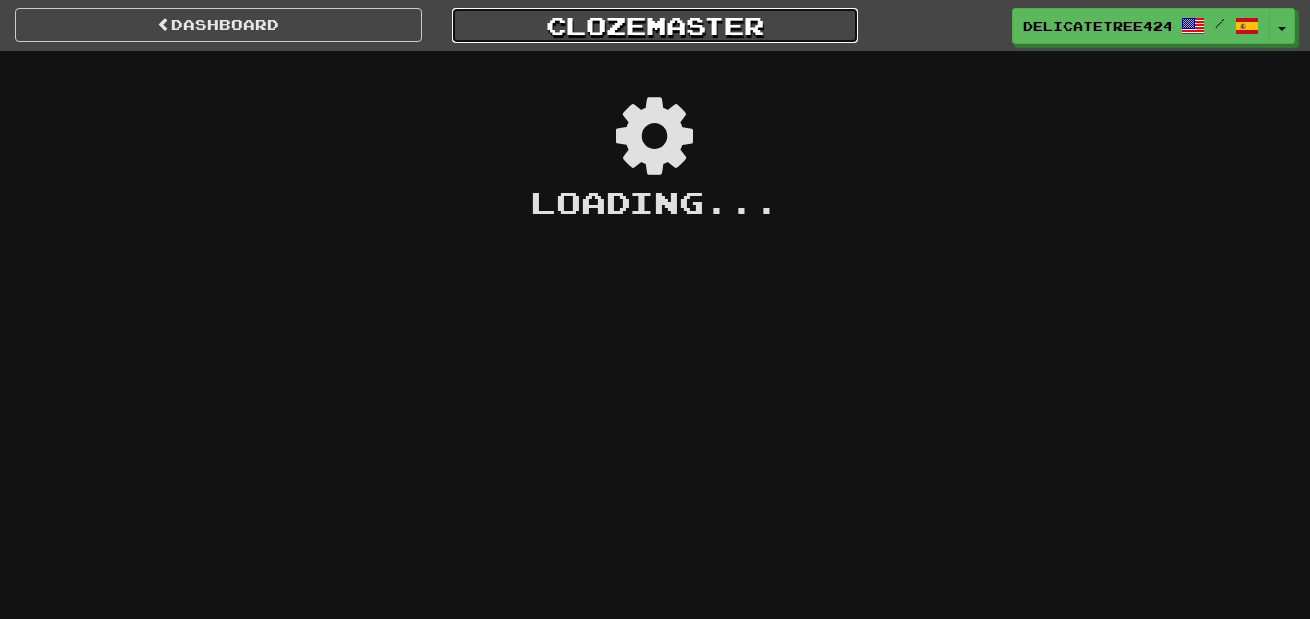 click on "Clozemaster" at bounding box center (655, 25) 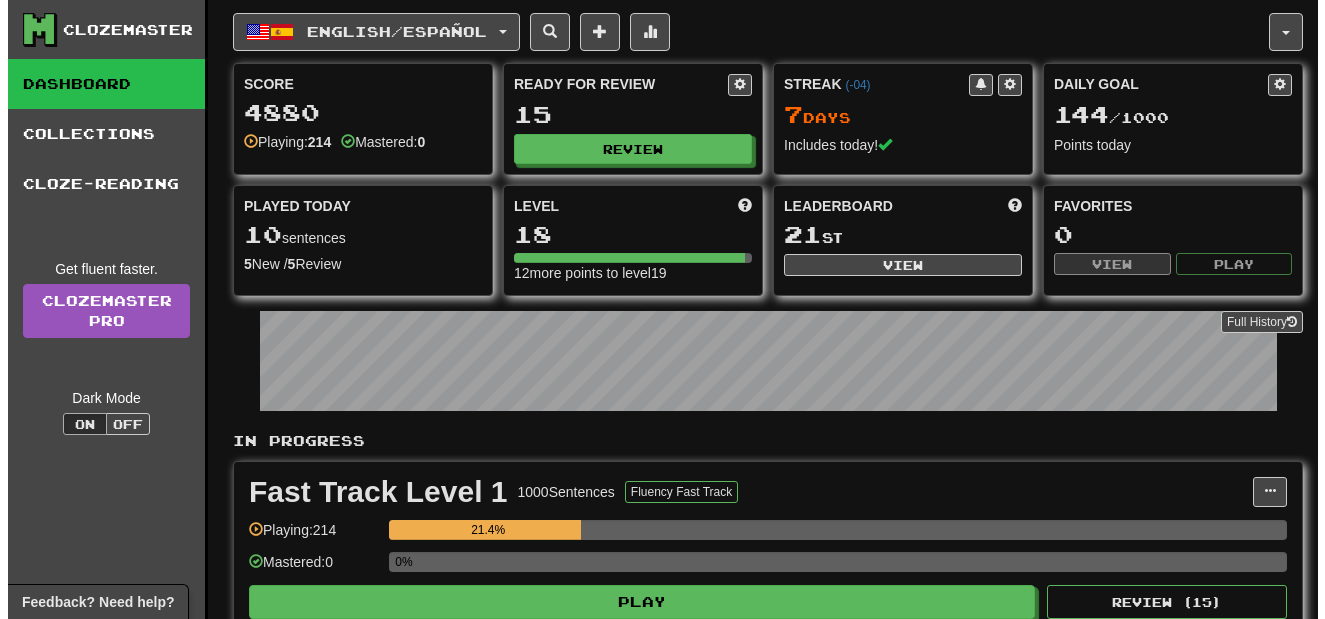 scroll, scrollTop: 0, scrollLeft: 0, axis: both 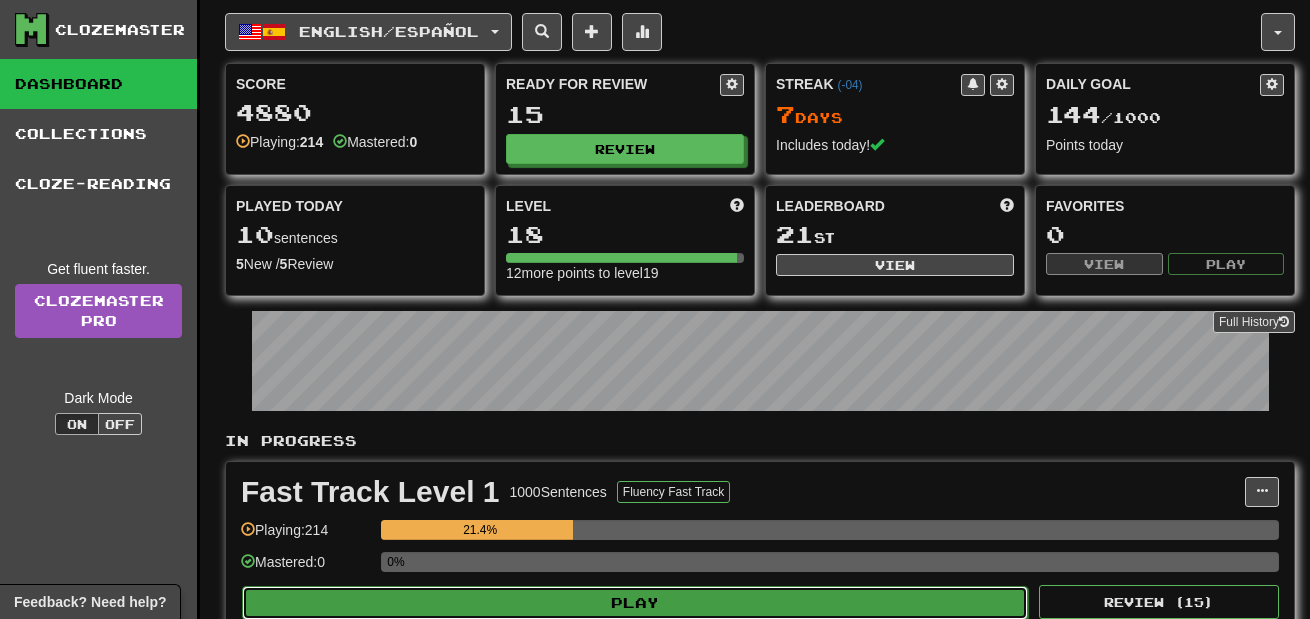 click on "Play" at bounding box center (635, 603) 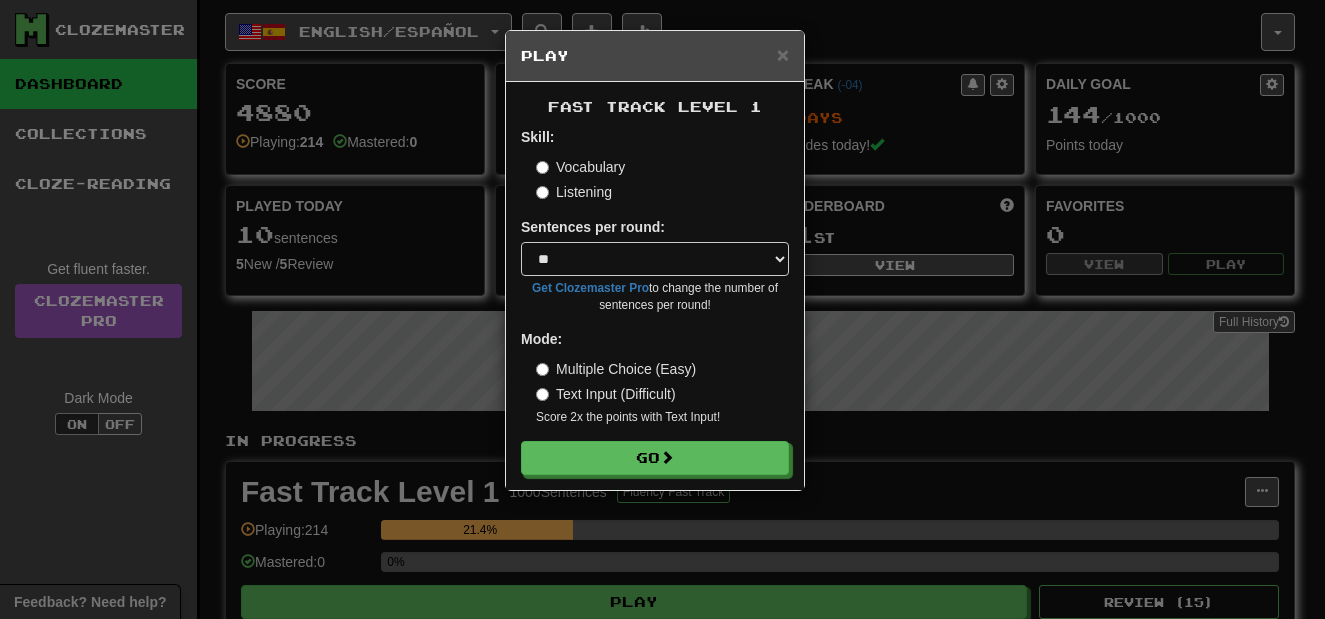 click on "Text Input (Difficult)" at bounding box center (606, 394) 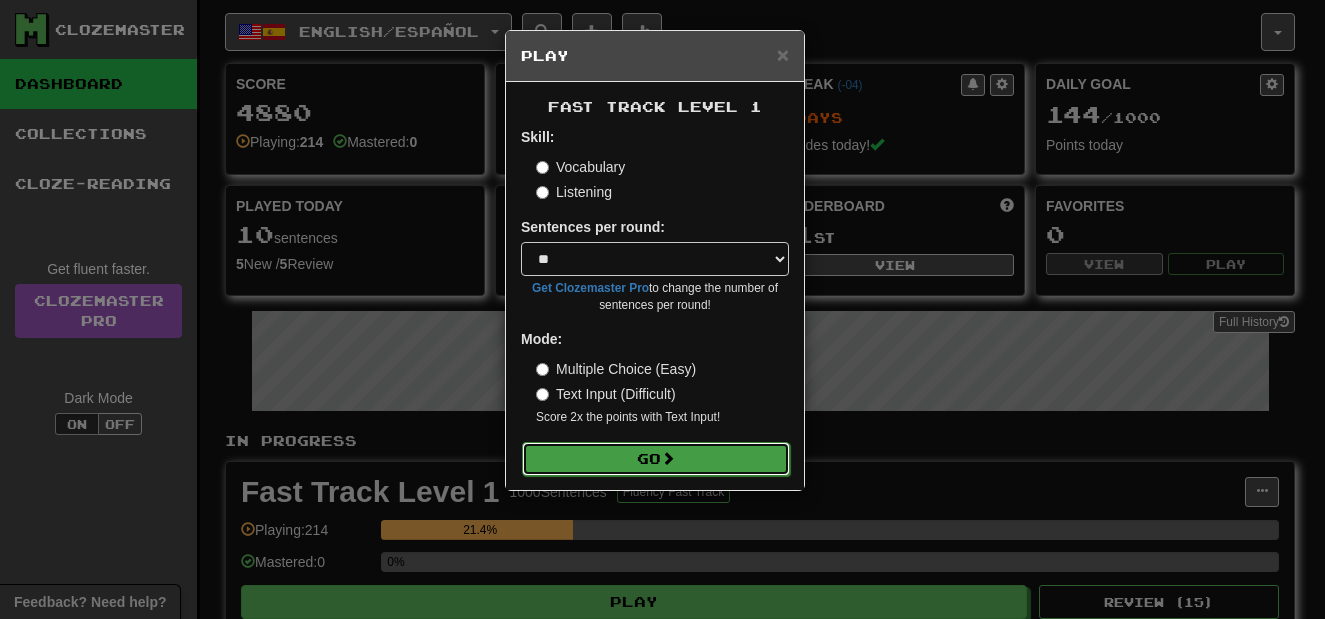 click on "Go" at bounding box center (656, 459) 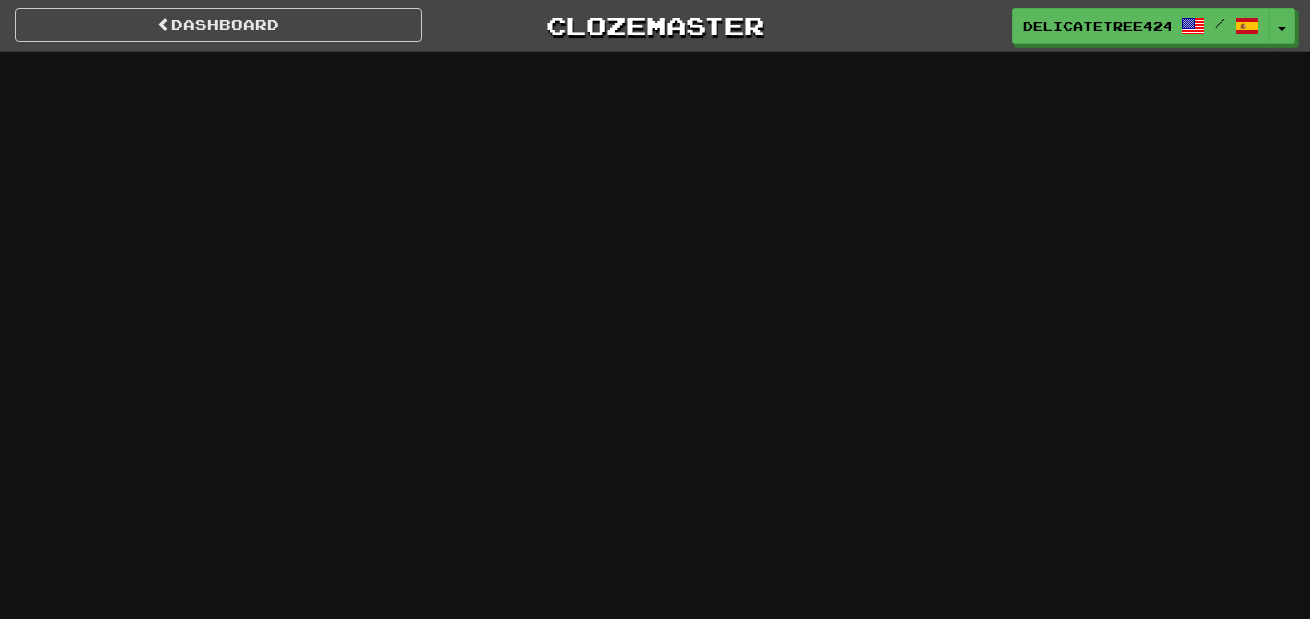 scroll, scrollTop: 0, scrollLeft: 0, axis: both 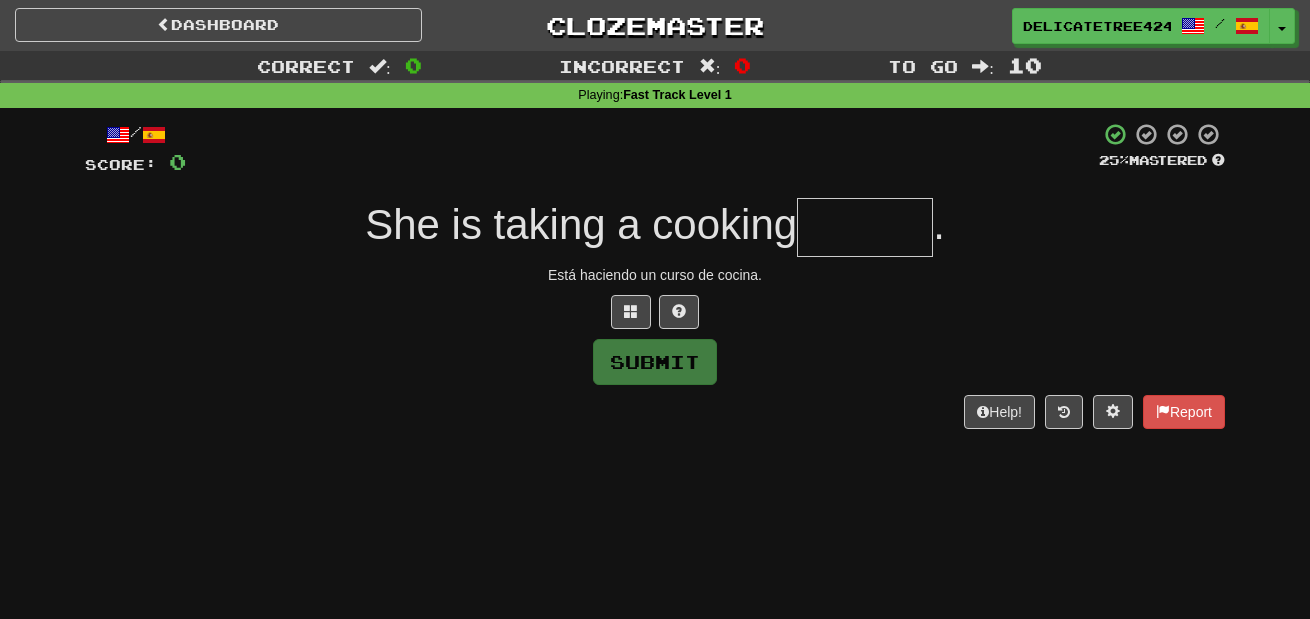 click at bounding box center (865, 227) 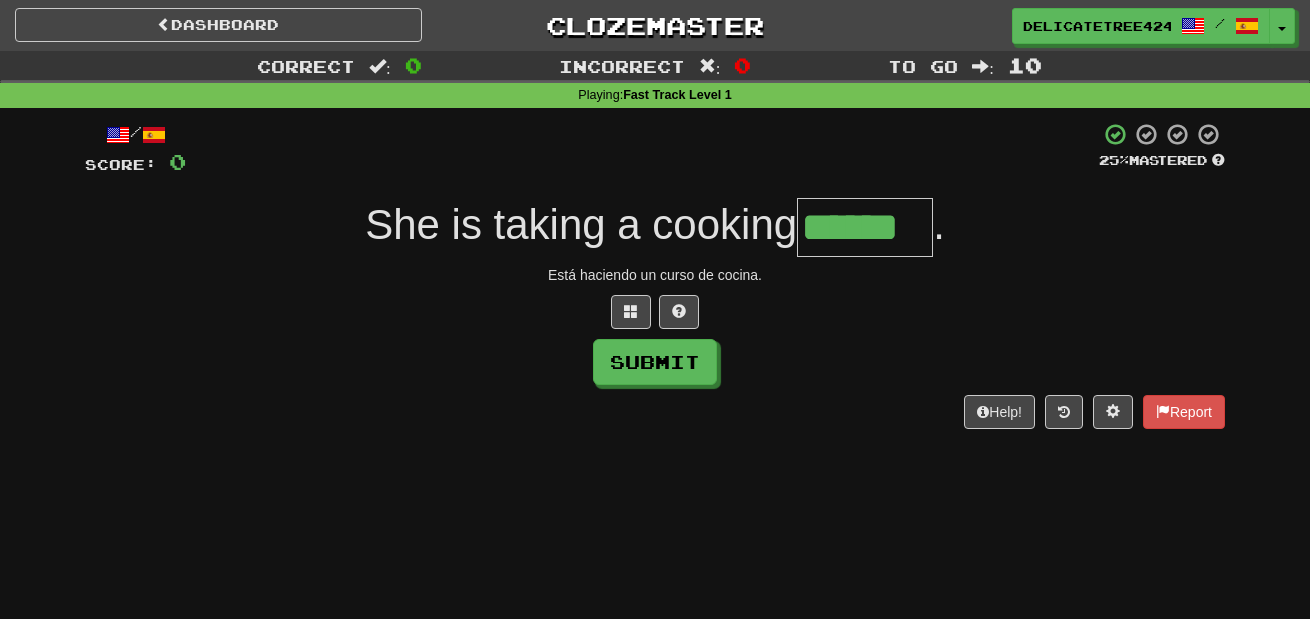 type on "******" 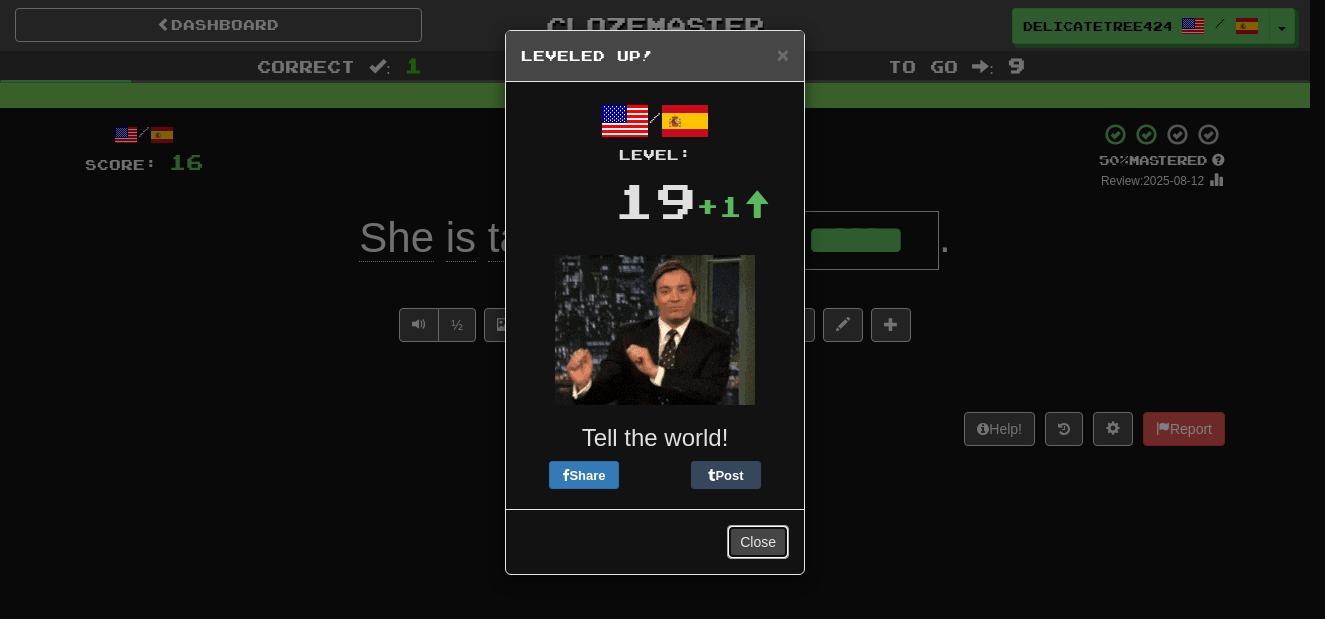 click on "Close" at bounding box center (758, 542) 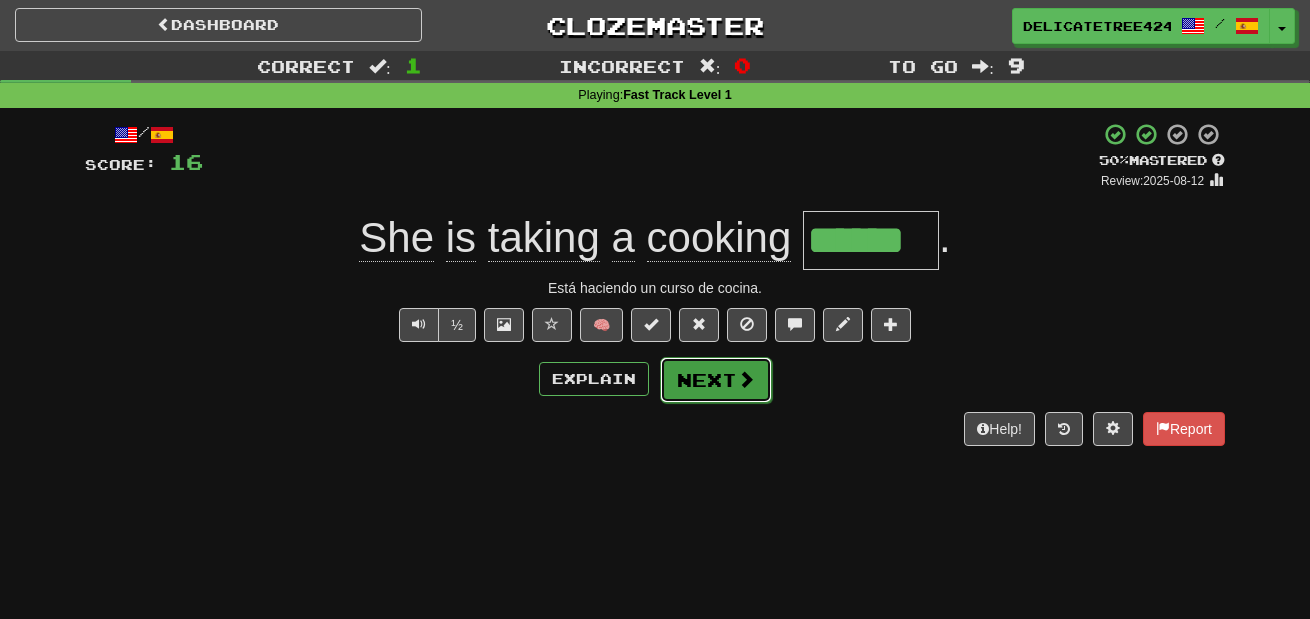 click on "Next" at bounding box center (716, 380) 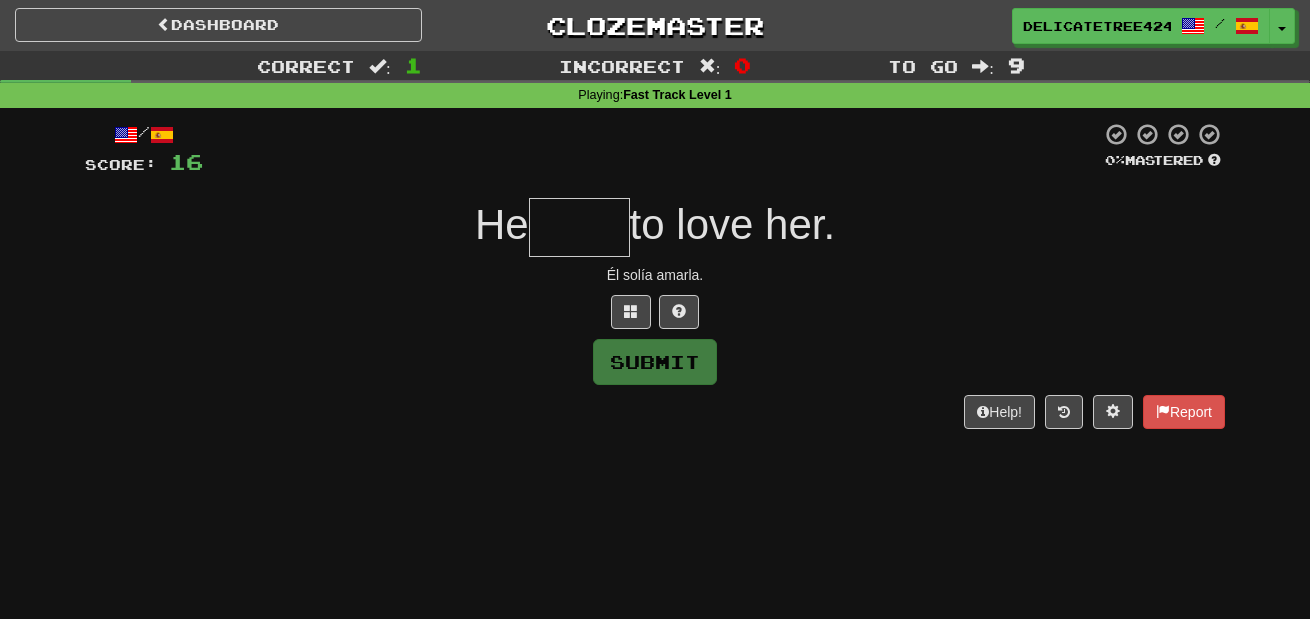 click at bounding box center [579, 227] 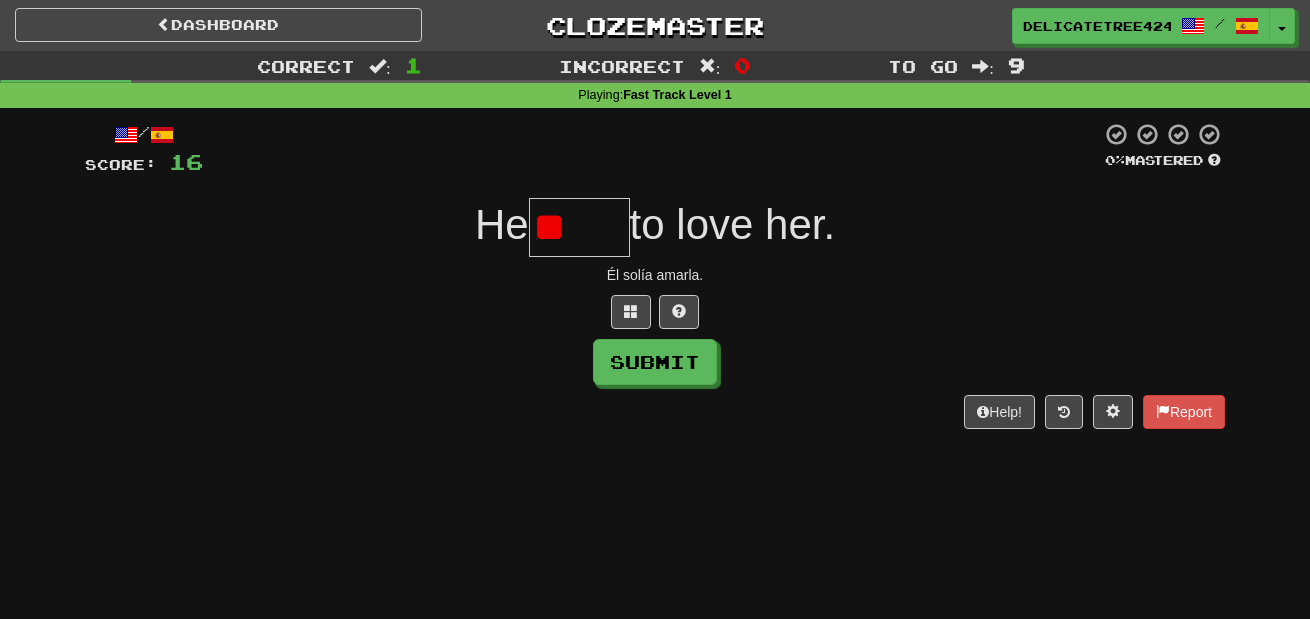 type on "*" 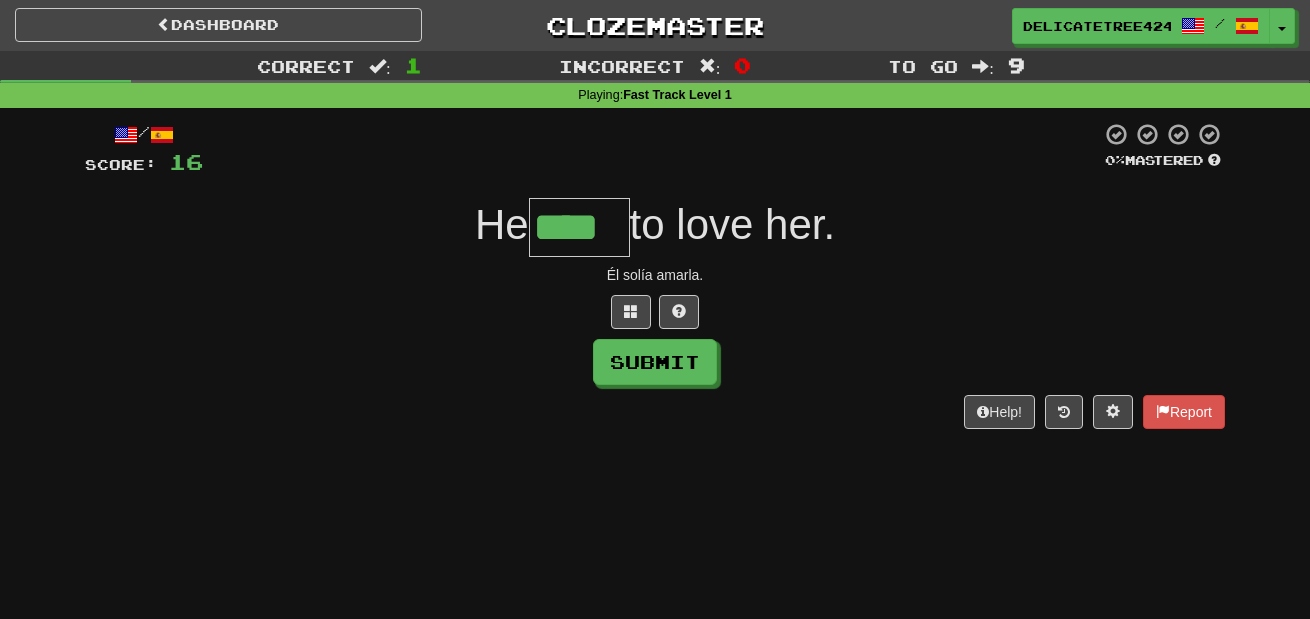 type on "****" 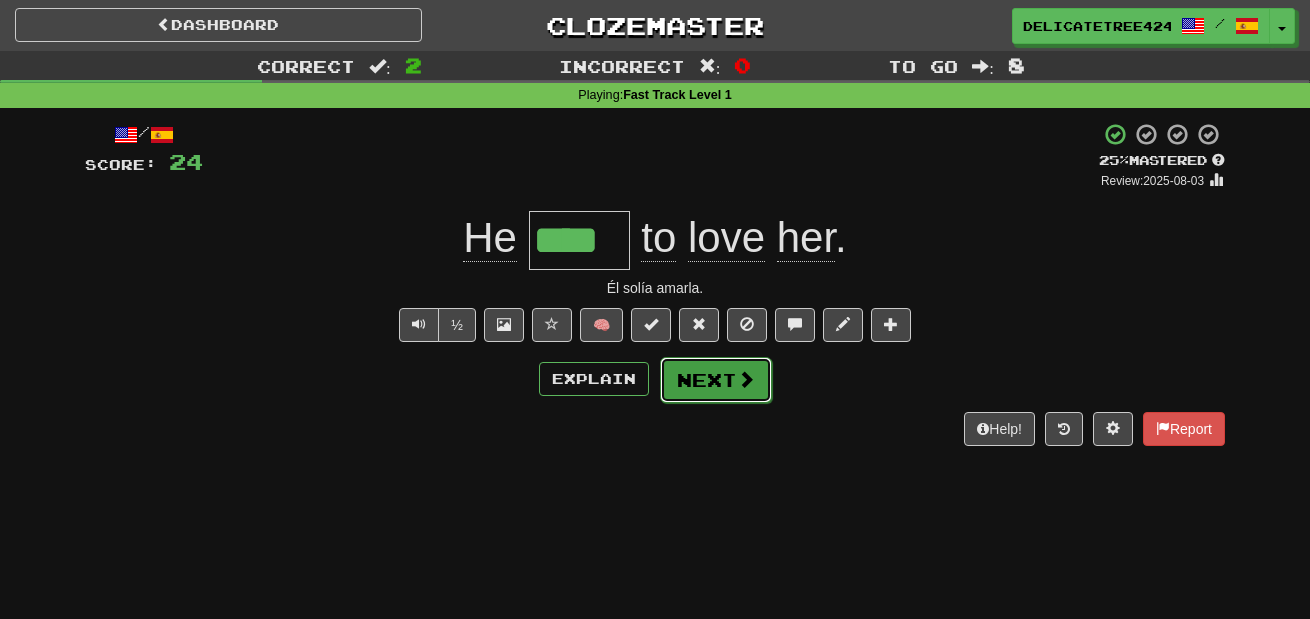 click on "Next" at bounding box center [716, 380] 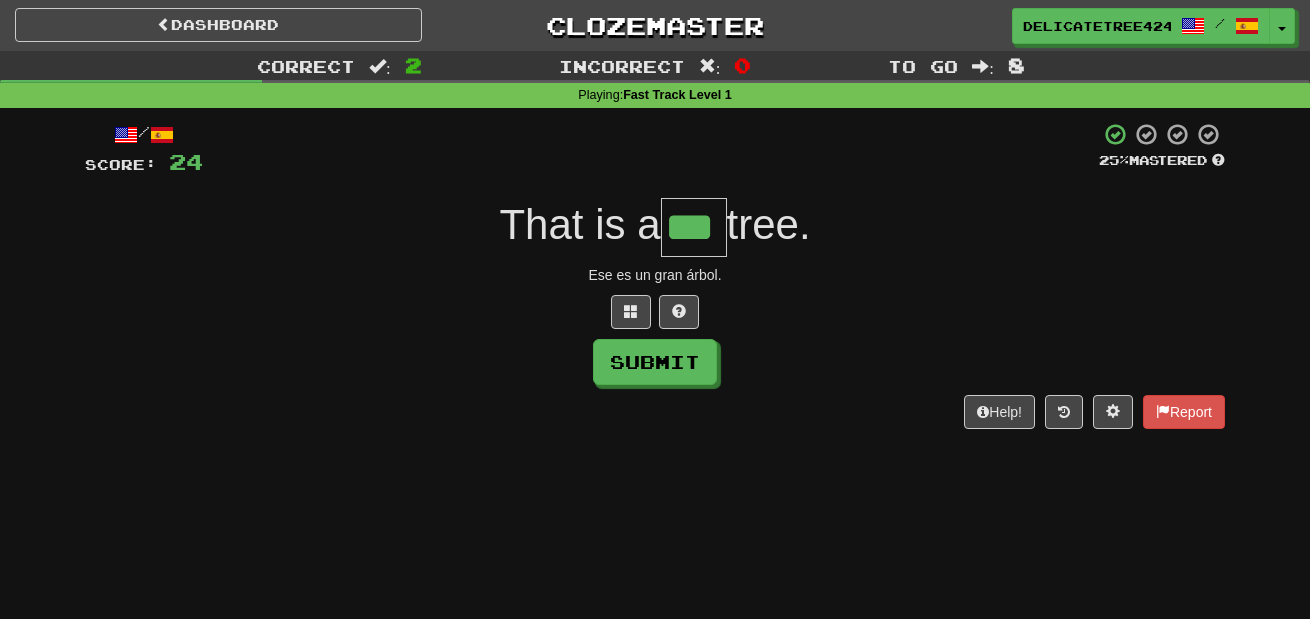 type on "***" 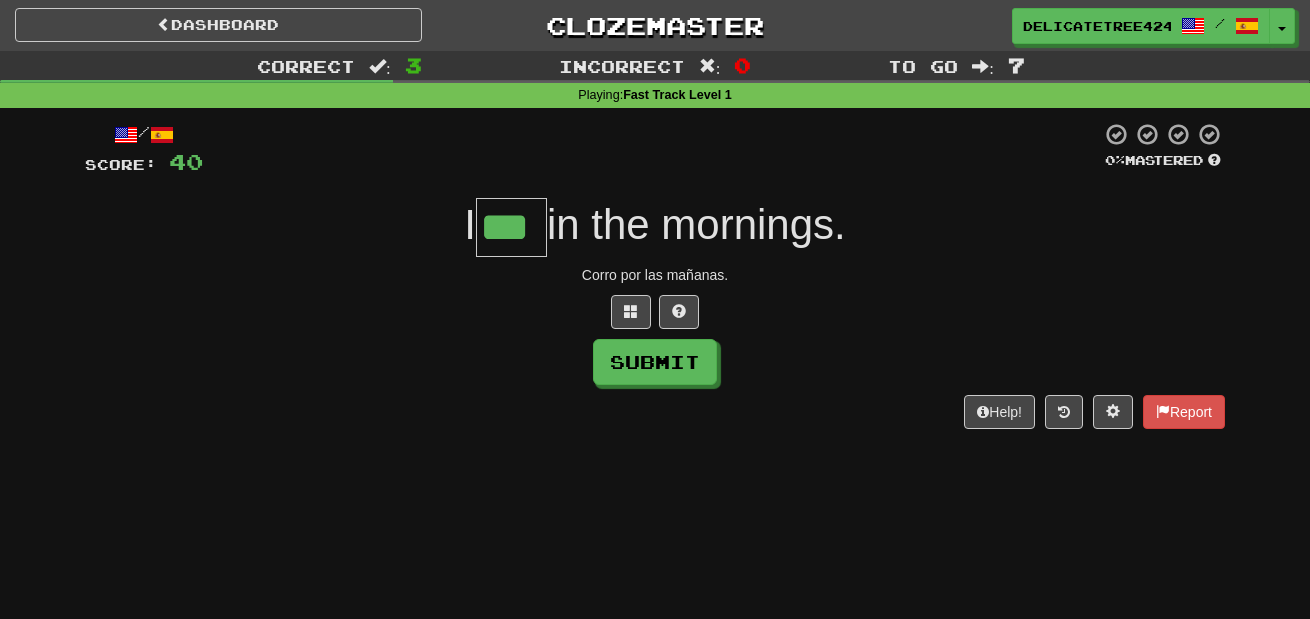 type on "***" 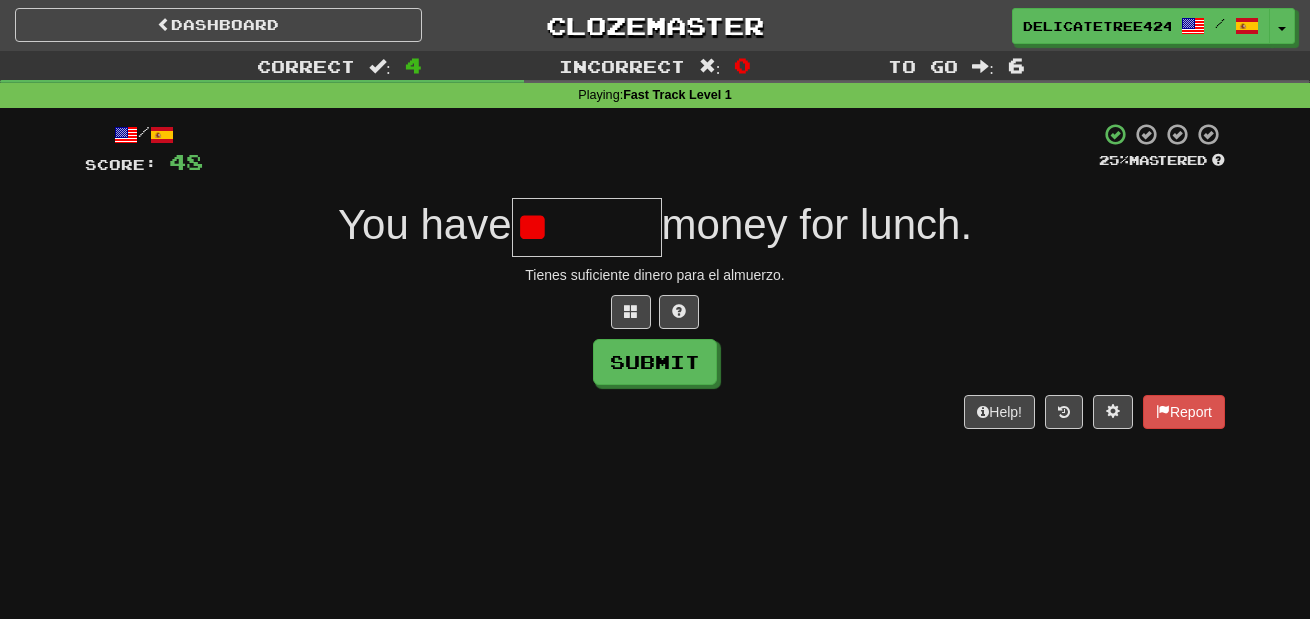 type on "*" 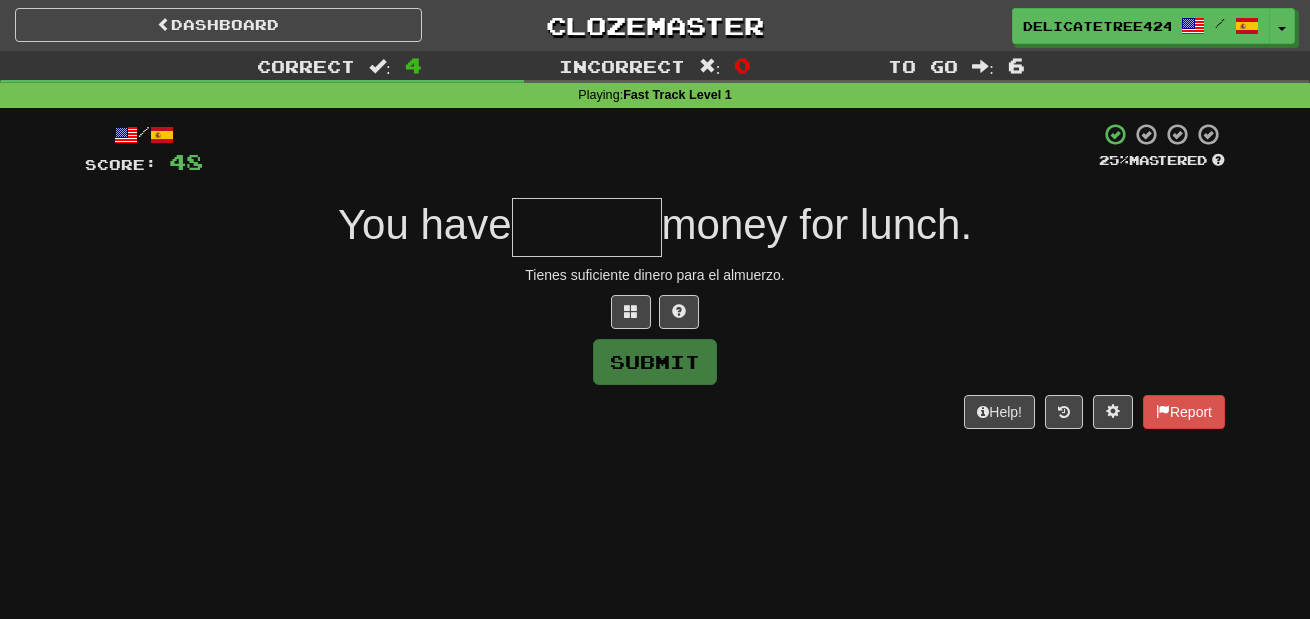 type on "*" 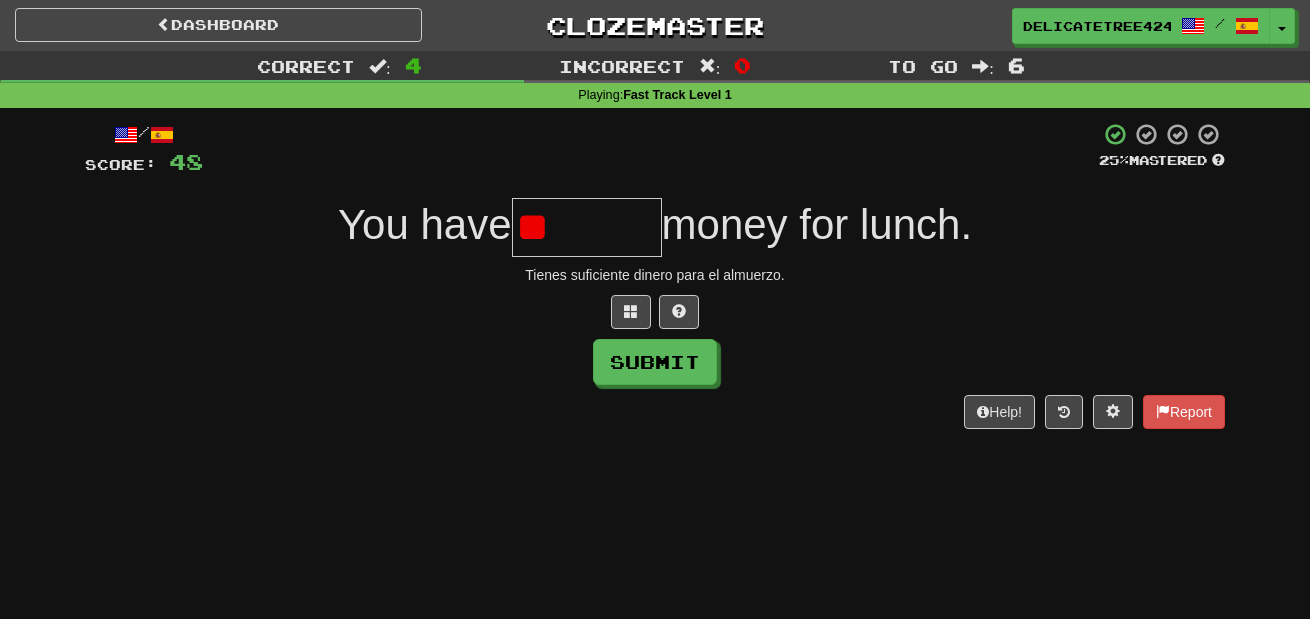 type on "*" 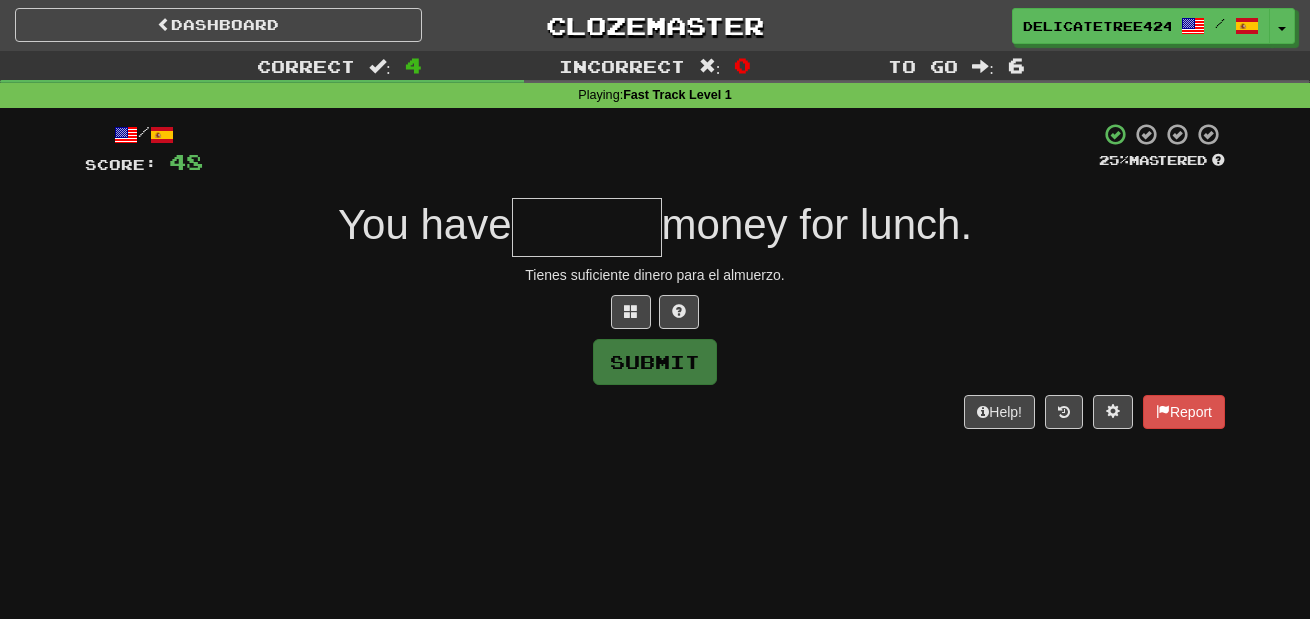 type on "*" 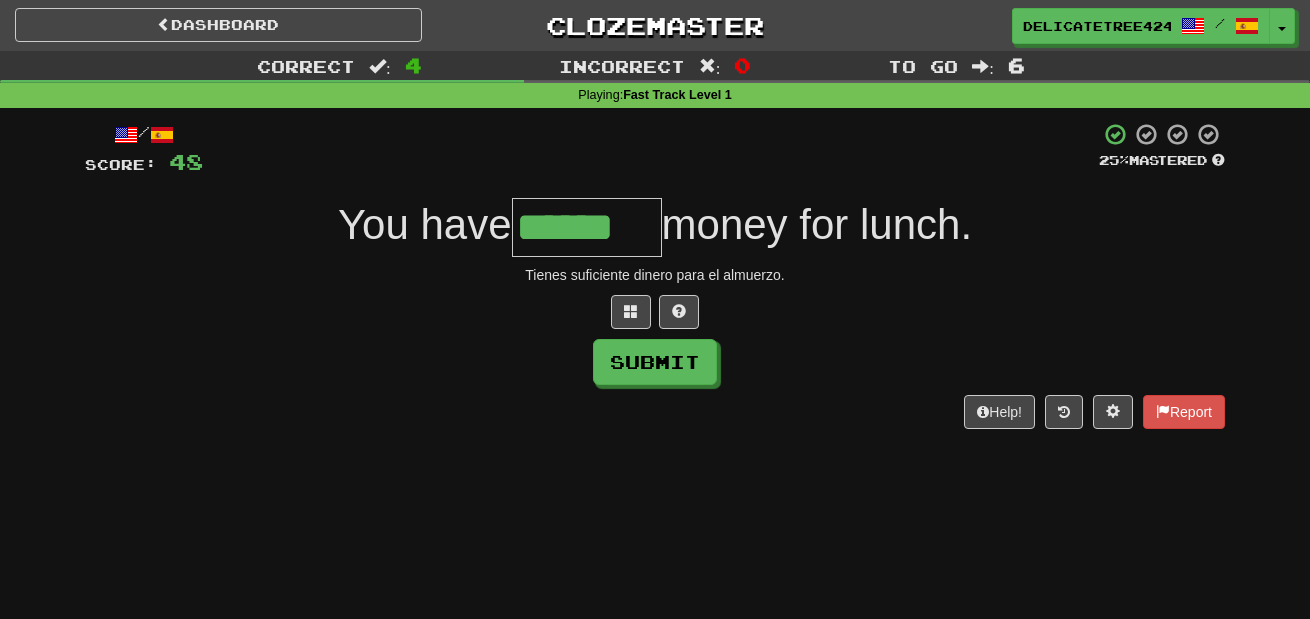 type on "******" 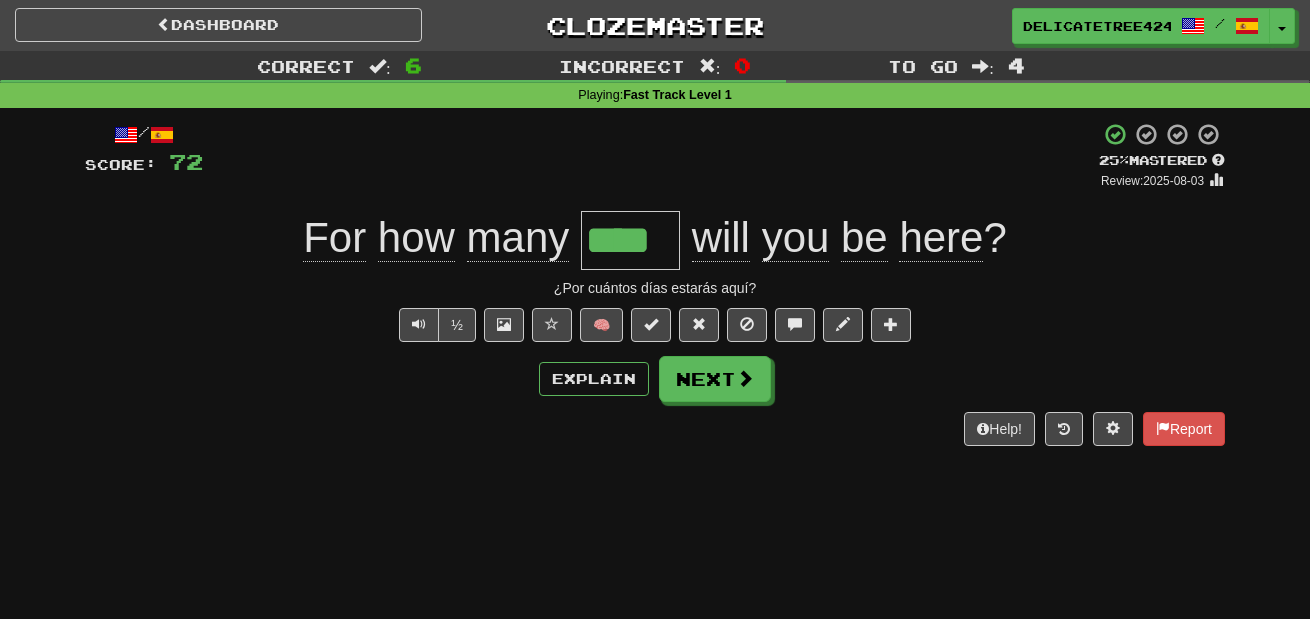 type on "*" 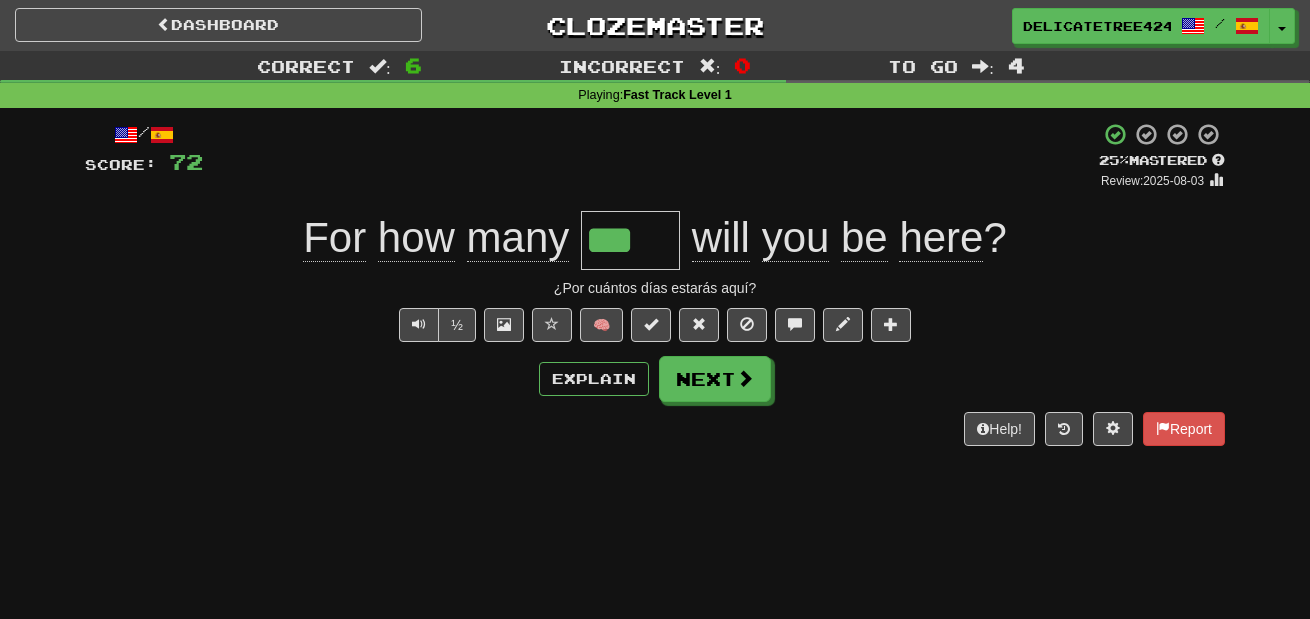 type on "****" 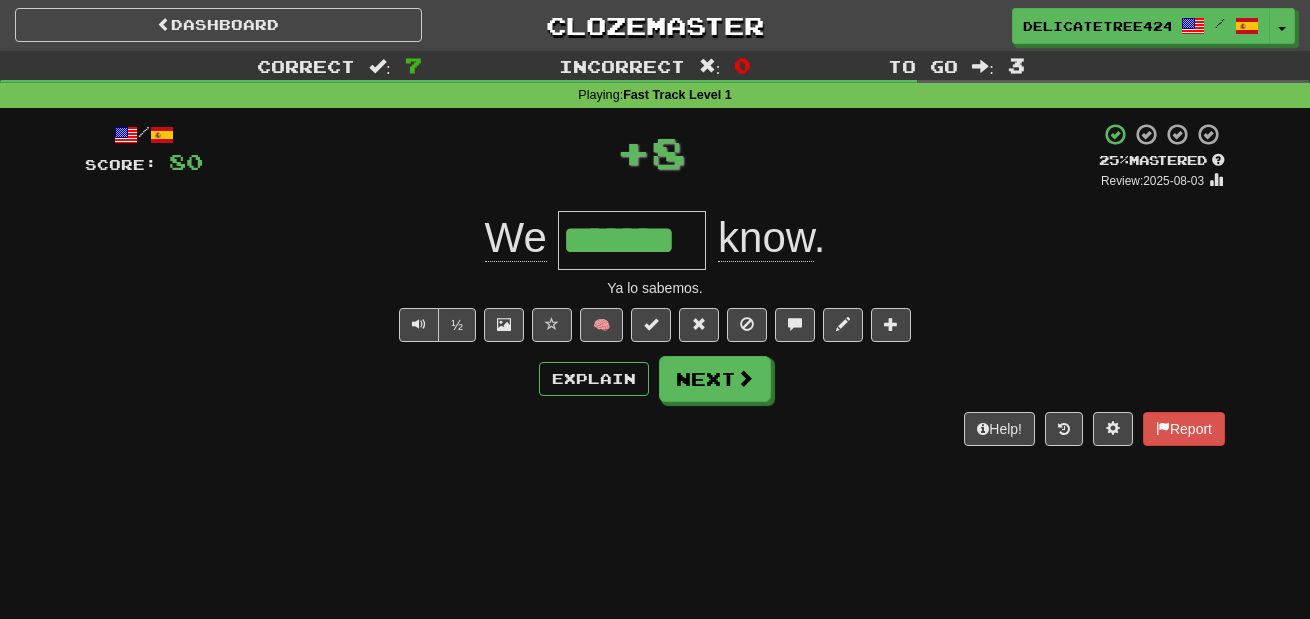 type on "*" 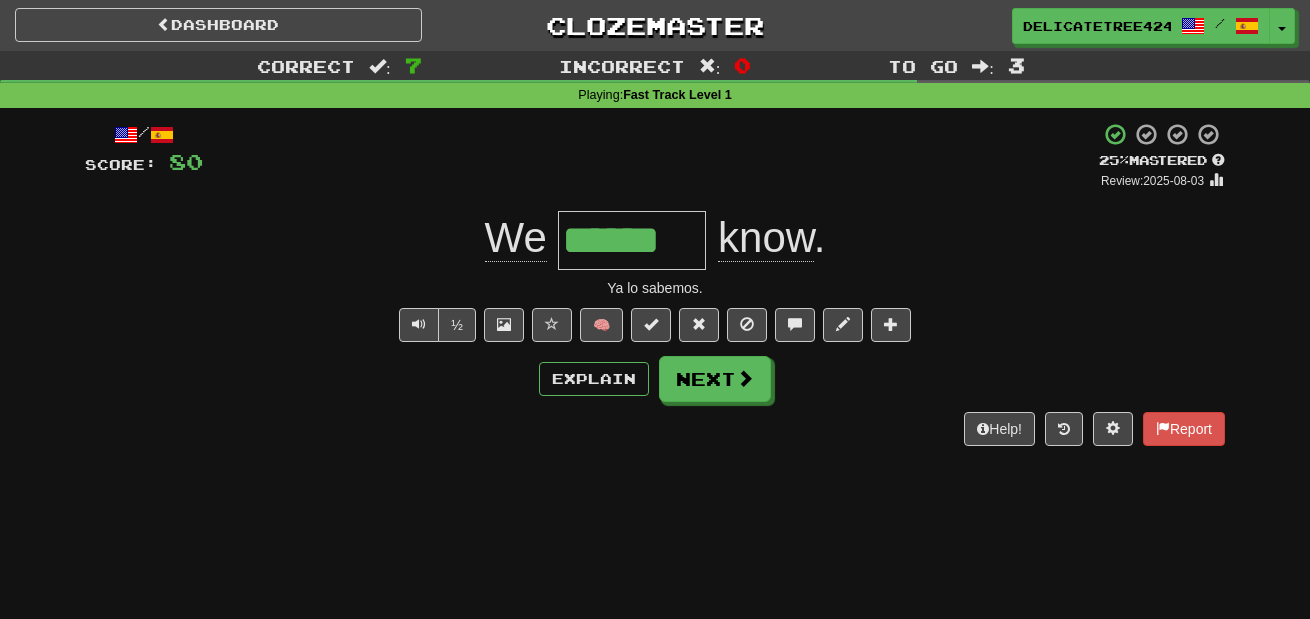 type on "*******" 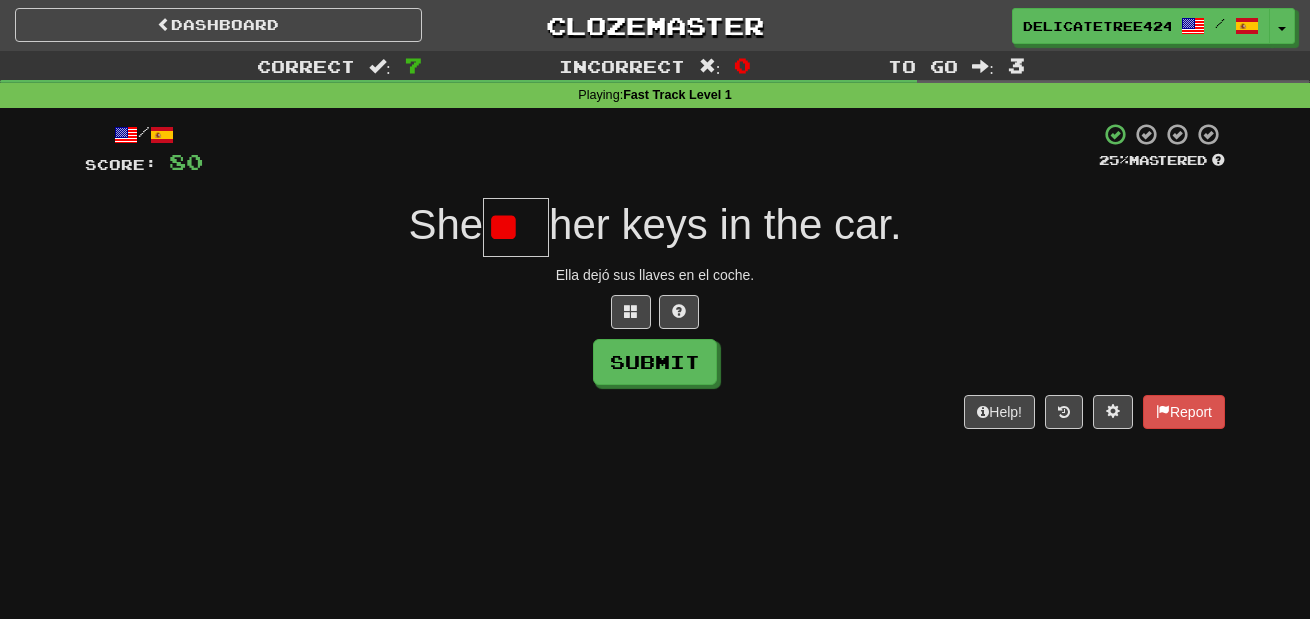 scroll, scrollTop: 0, scrollLeft: 0, axis: both 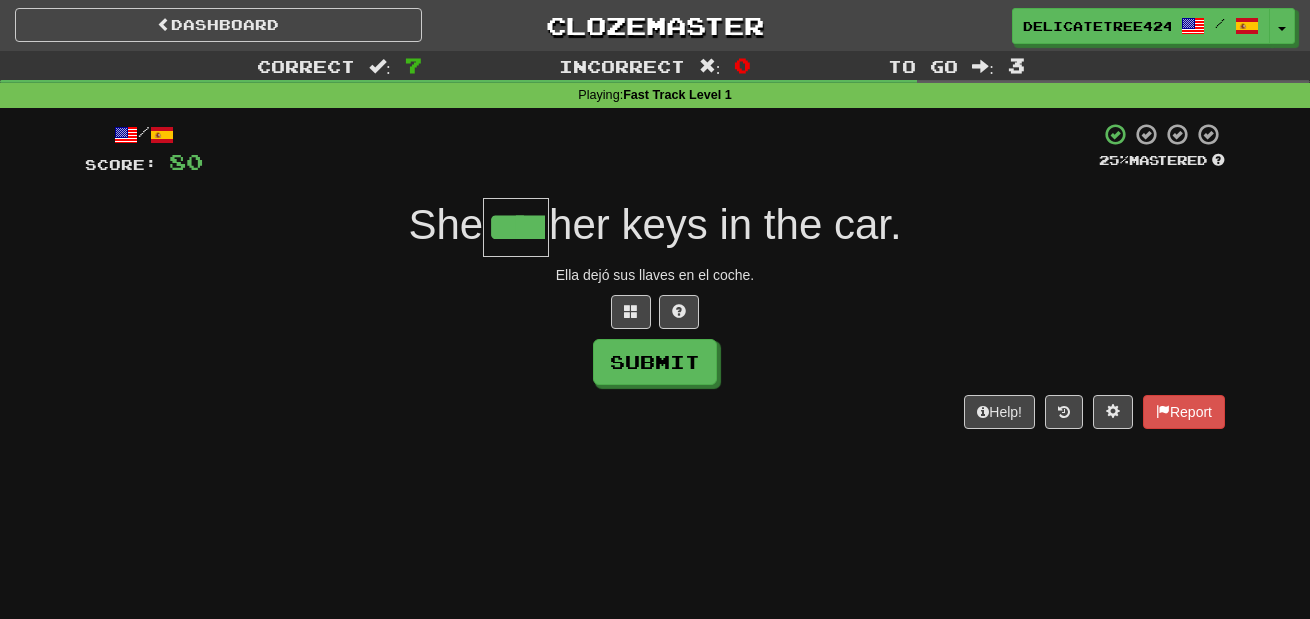 type on "****" 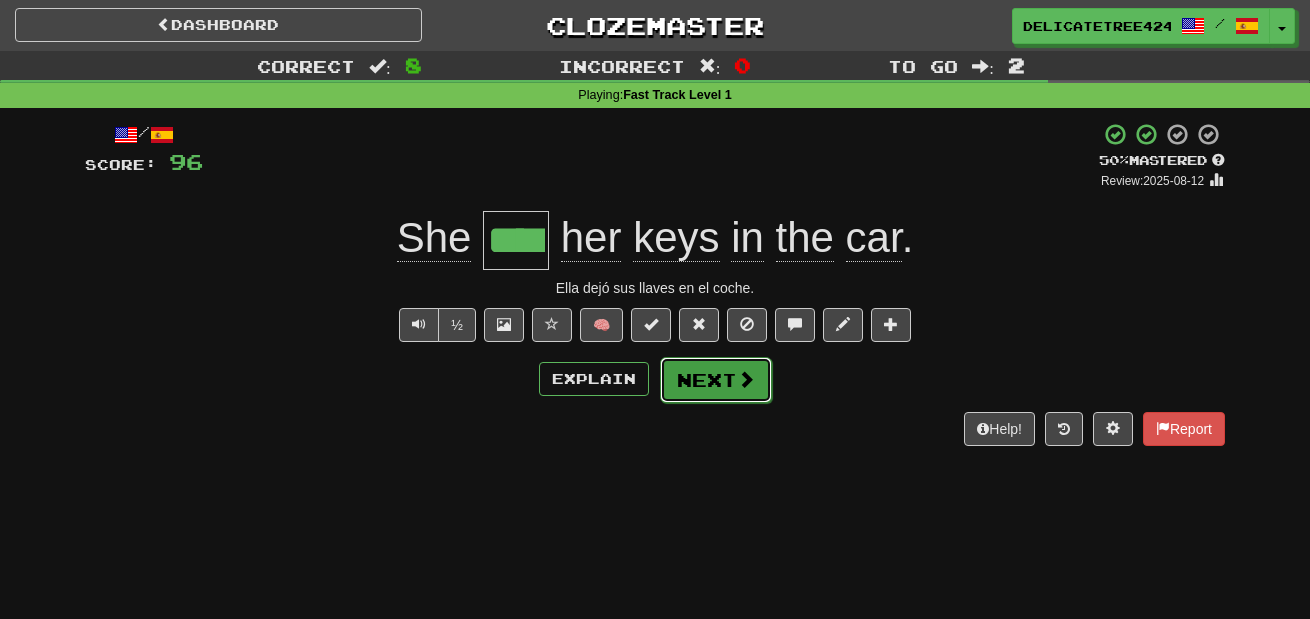 click on "Next" at bounding box center (716, 380) 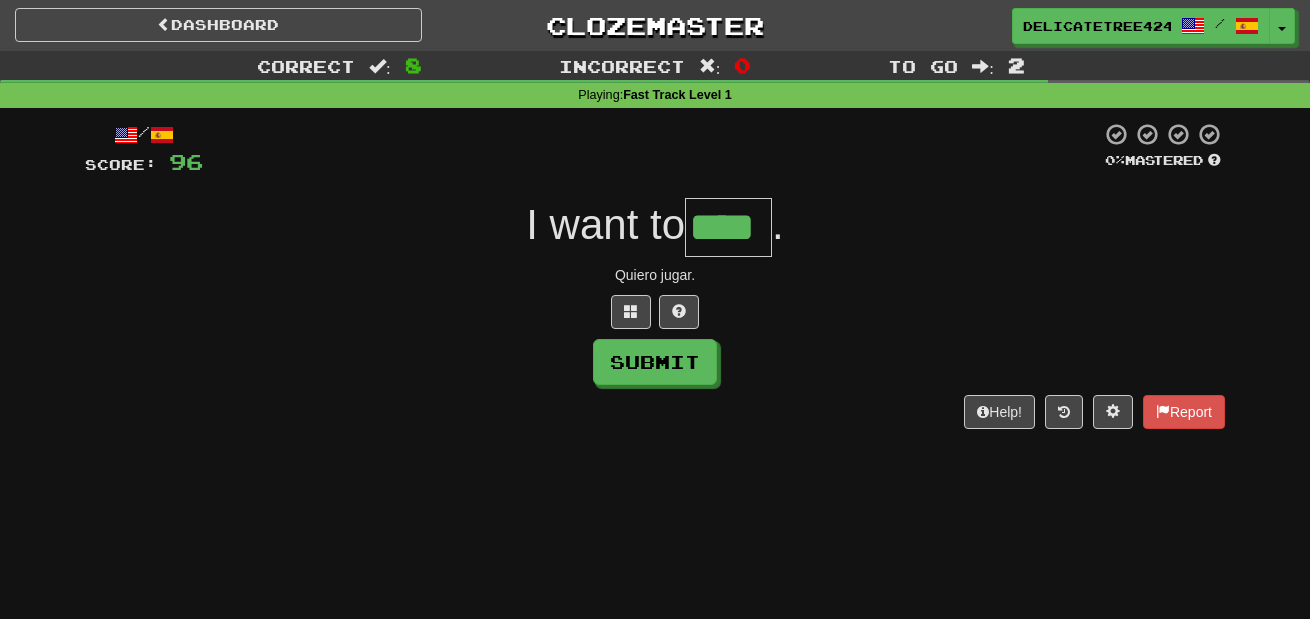 type on "****" 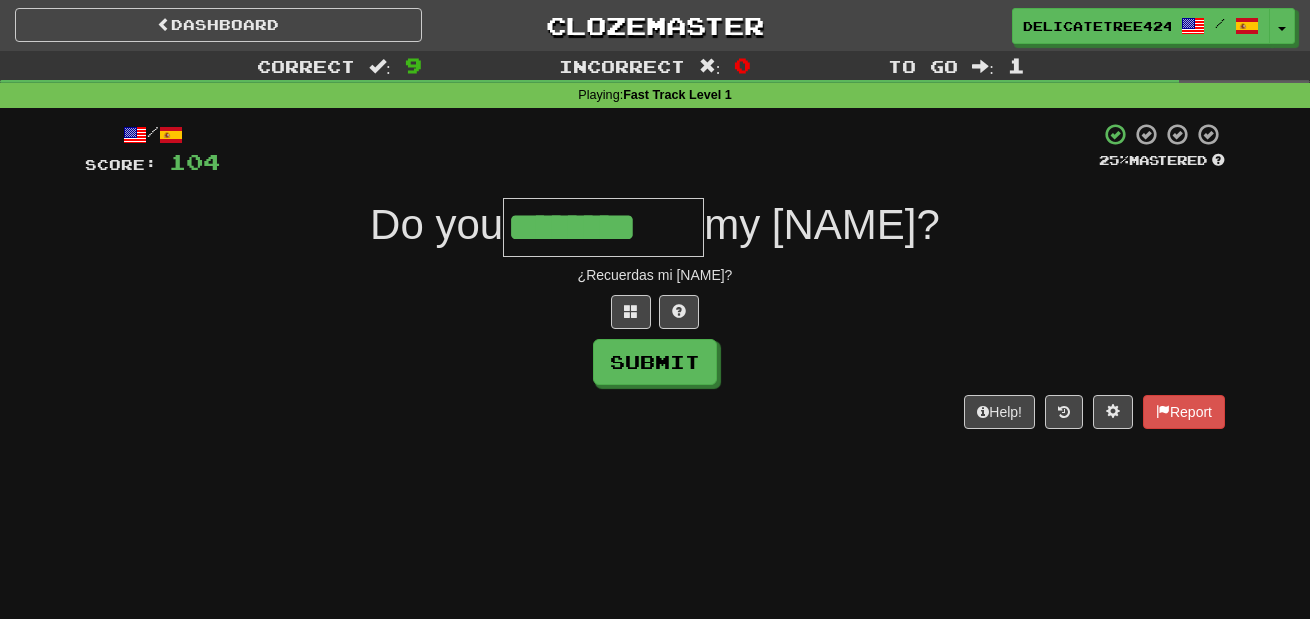 type on "********" 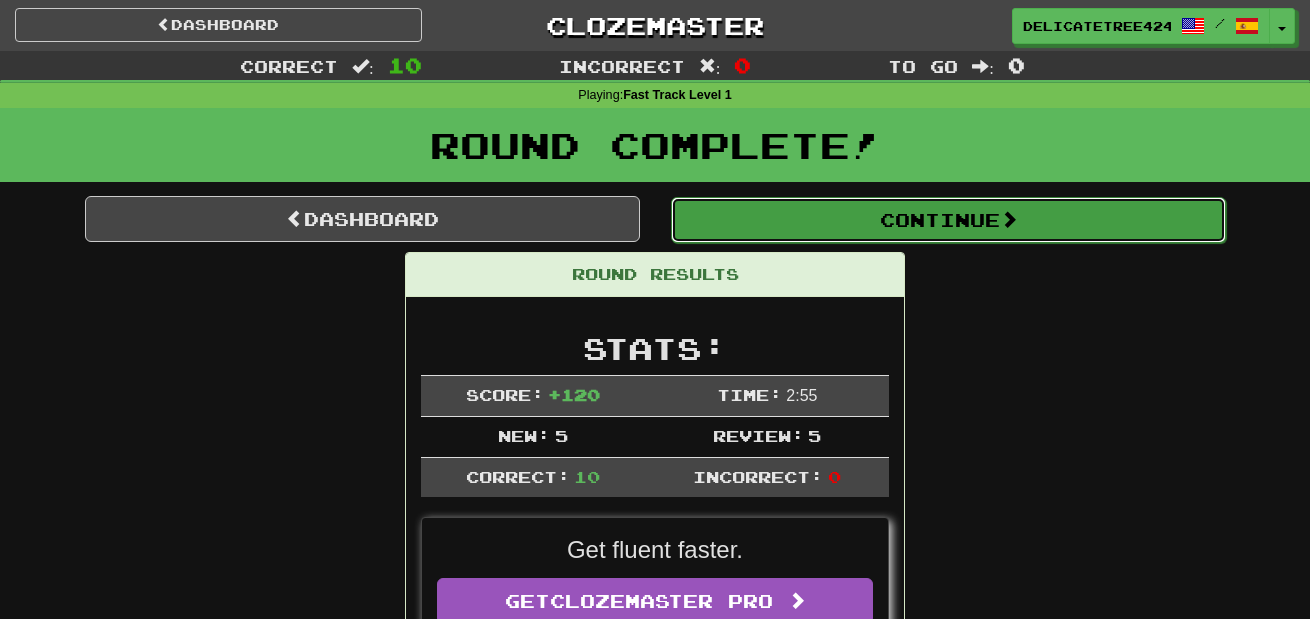 click on "Continue" at bounding box center [948, 220] 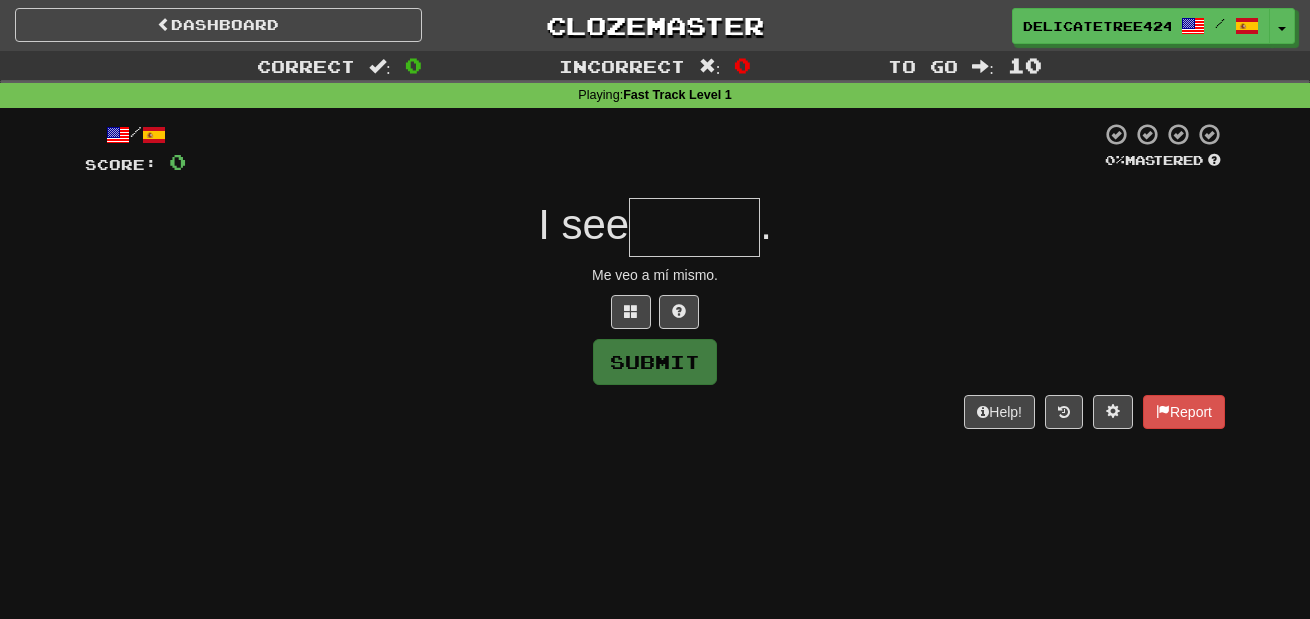 type on "*" 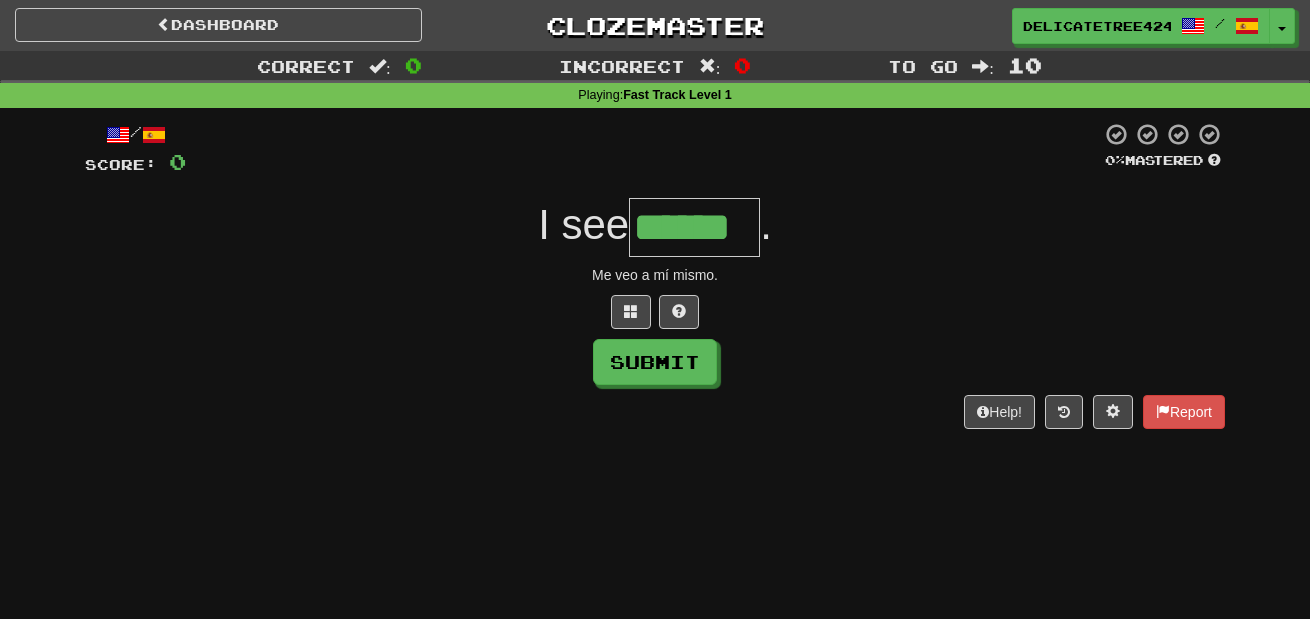 type on "******" 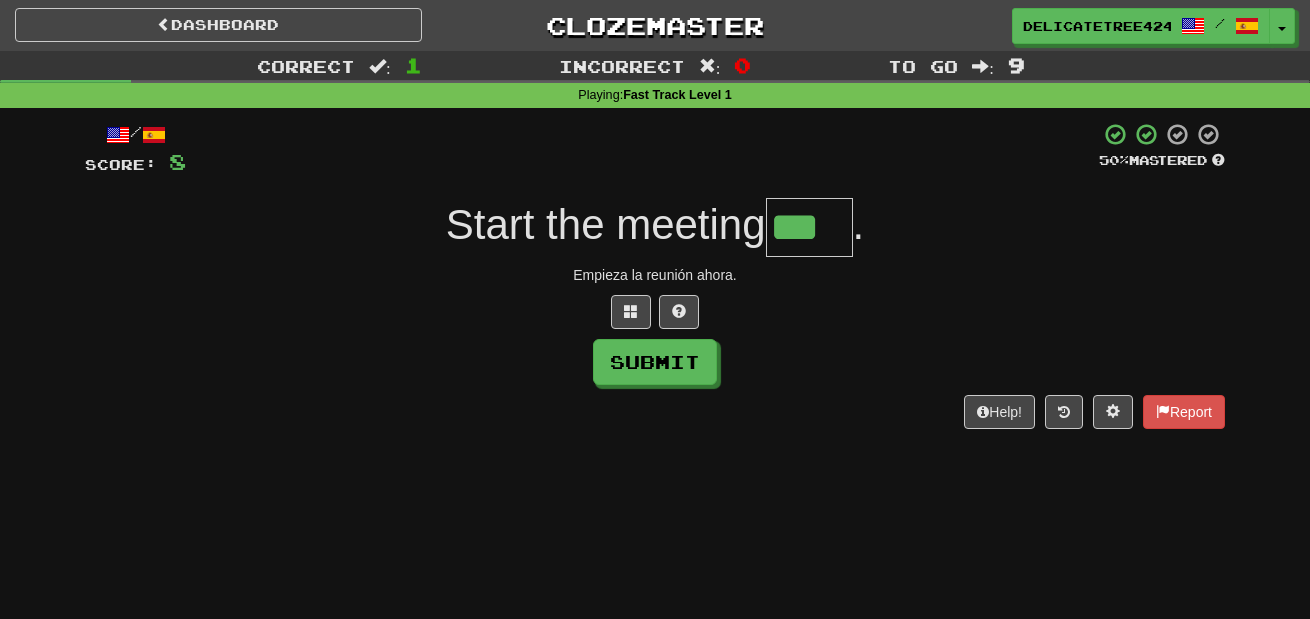 type on "***" 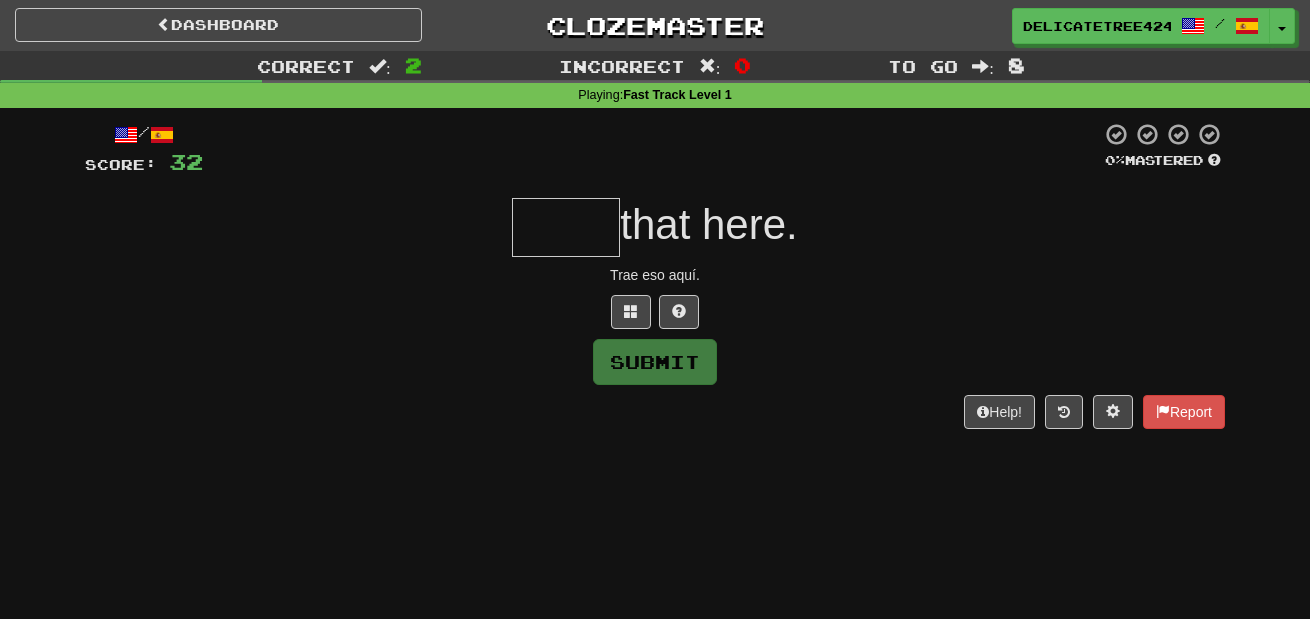 type on "*" 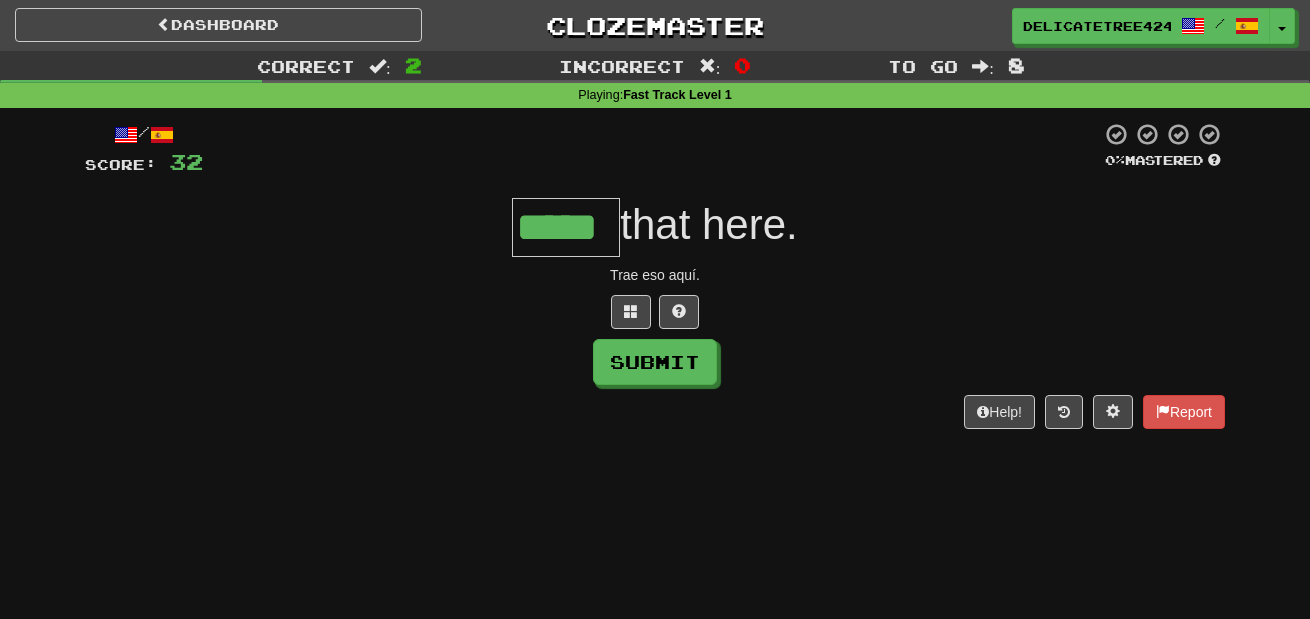 type on "*****" 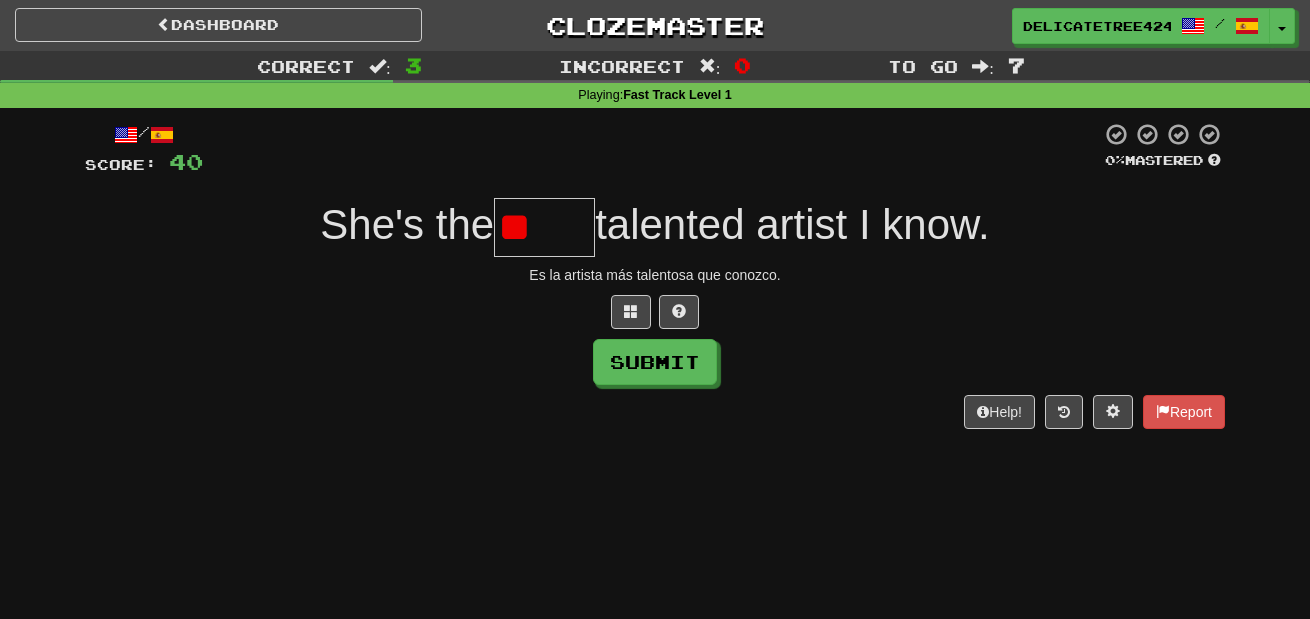 type on "*" 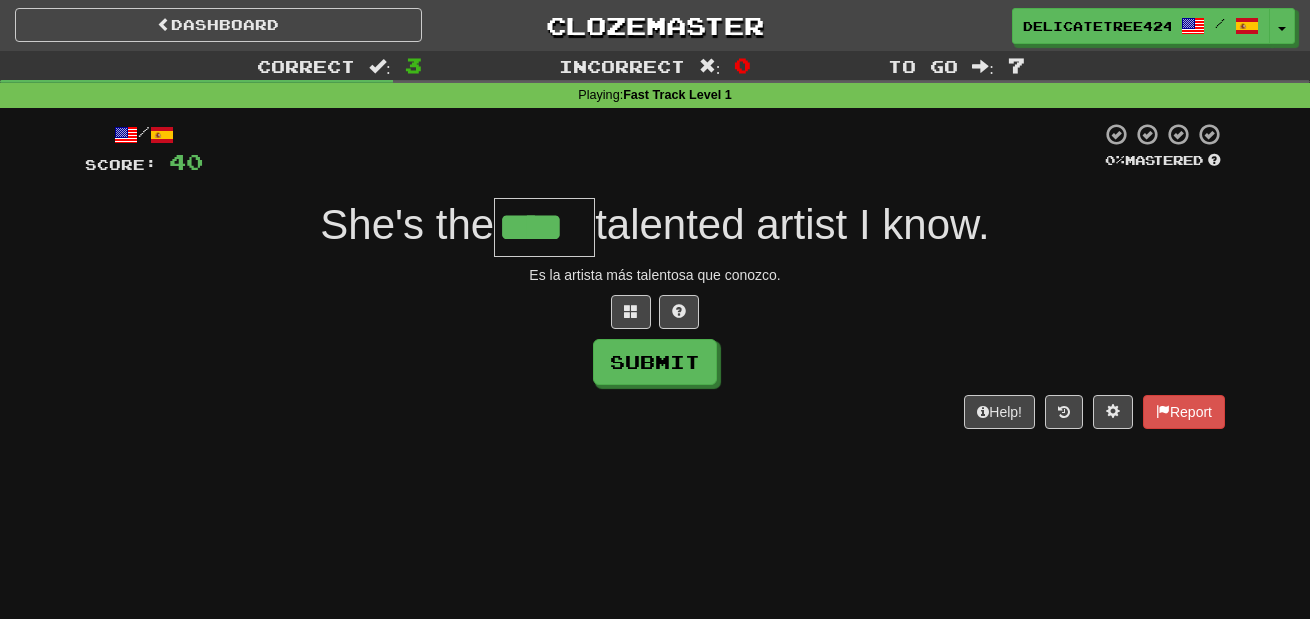 type on "****" 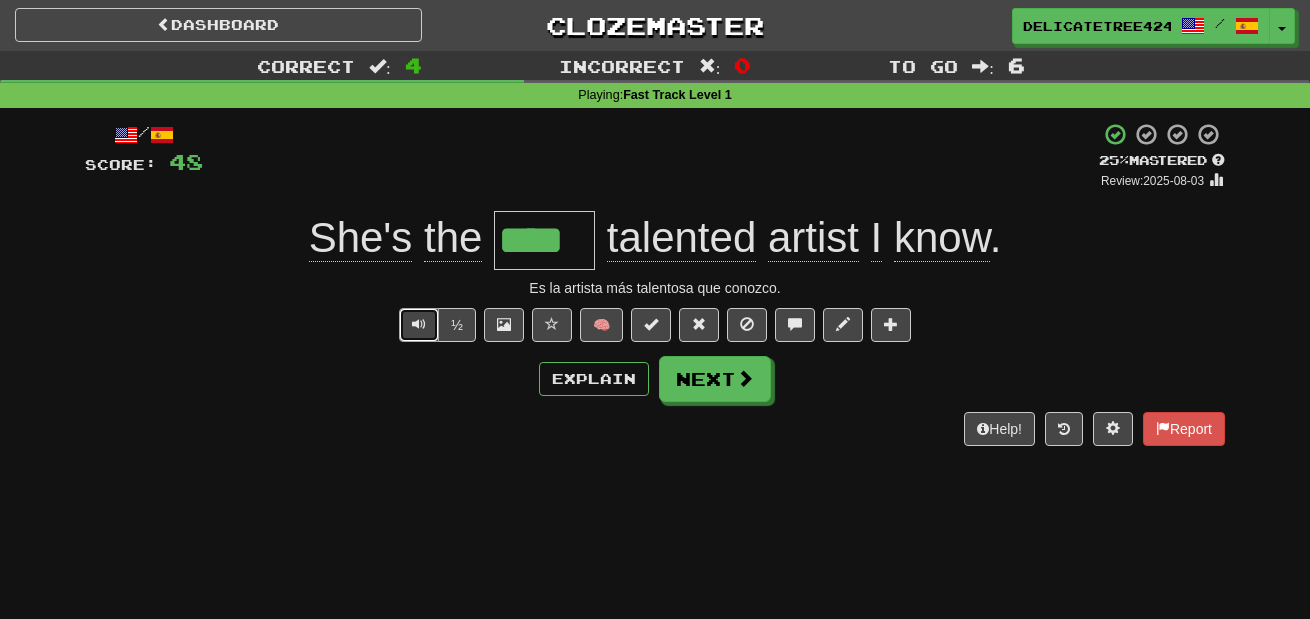 click at bounding box center (419, 325) 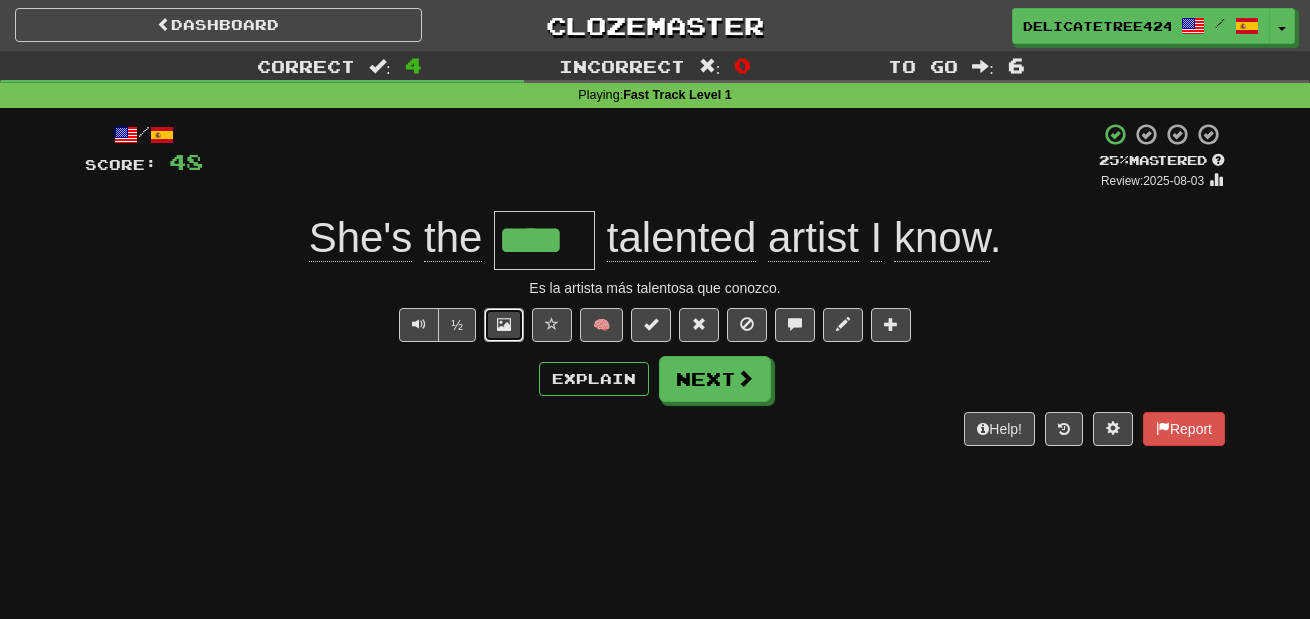 click at bounding box center [504, 325] 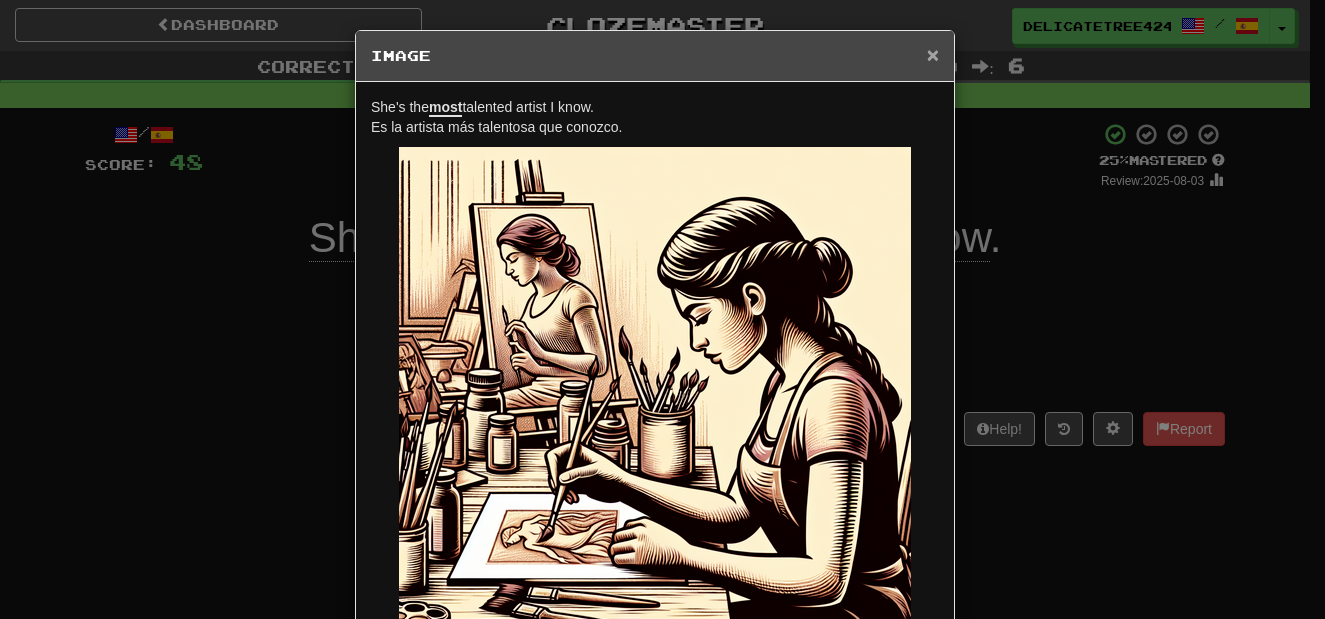 click on "×" at bounding box center (933, 54) 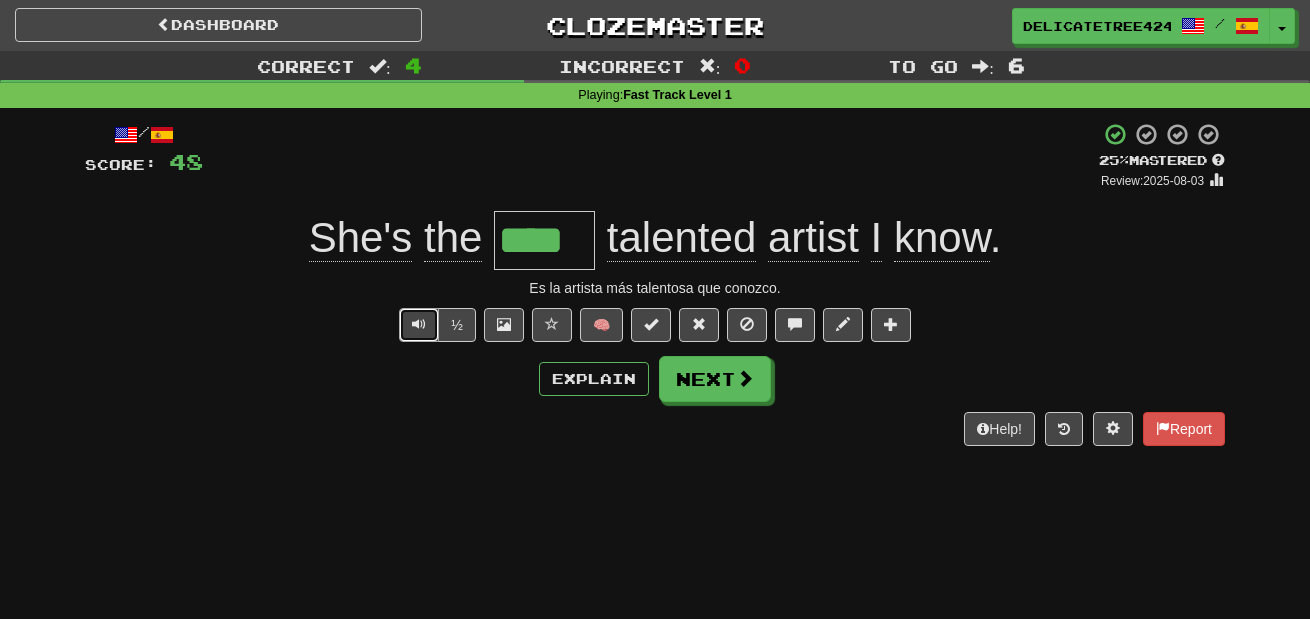 click at bounding box center (419, 324) 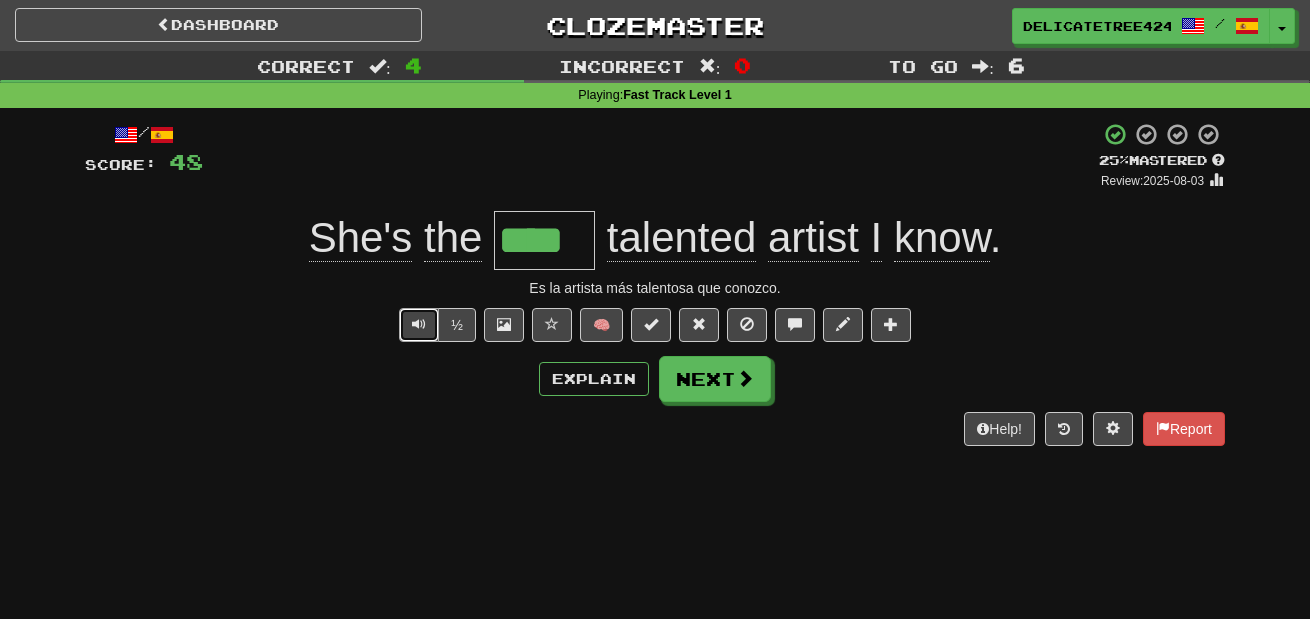 click at bounding box center [419, 325] 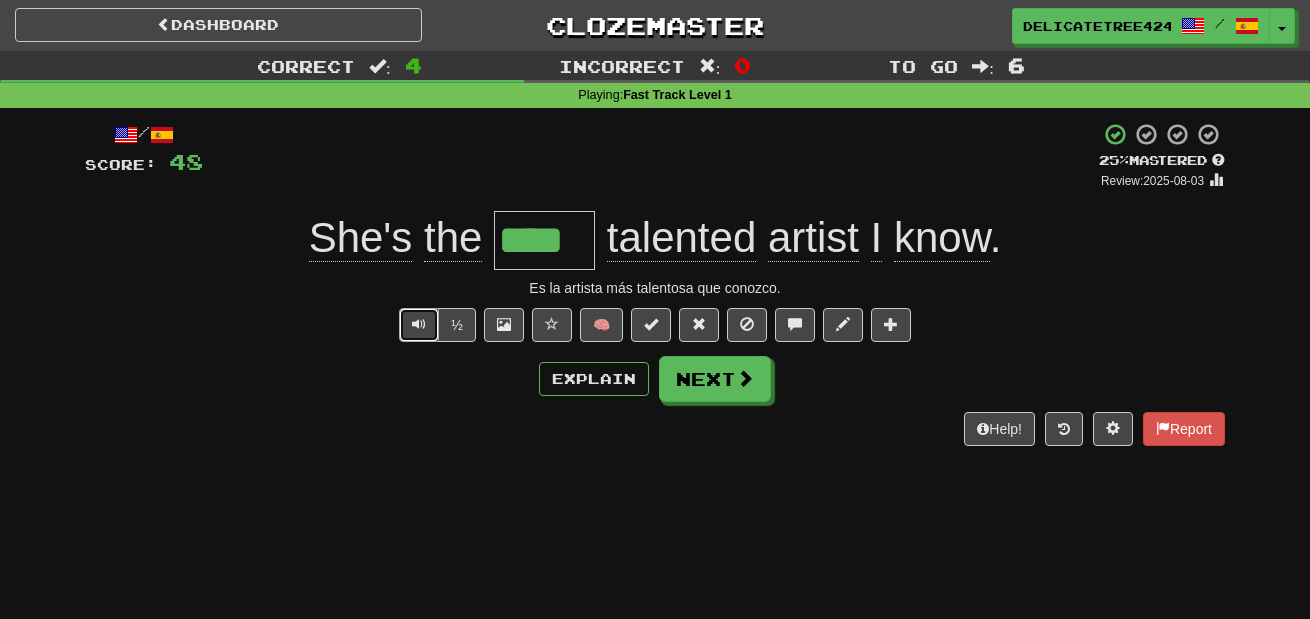 click at bounding box center [419, 325] 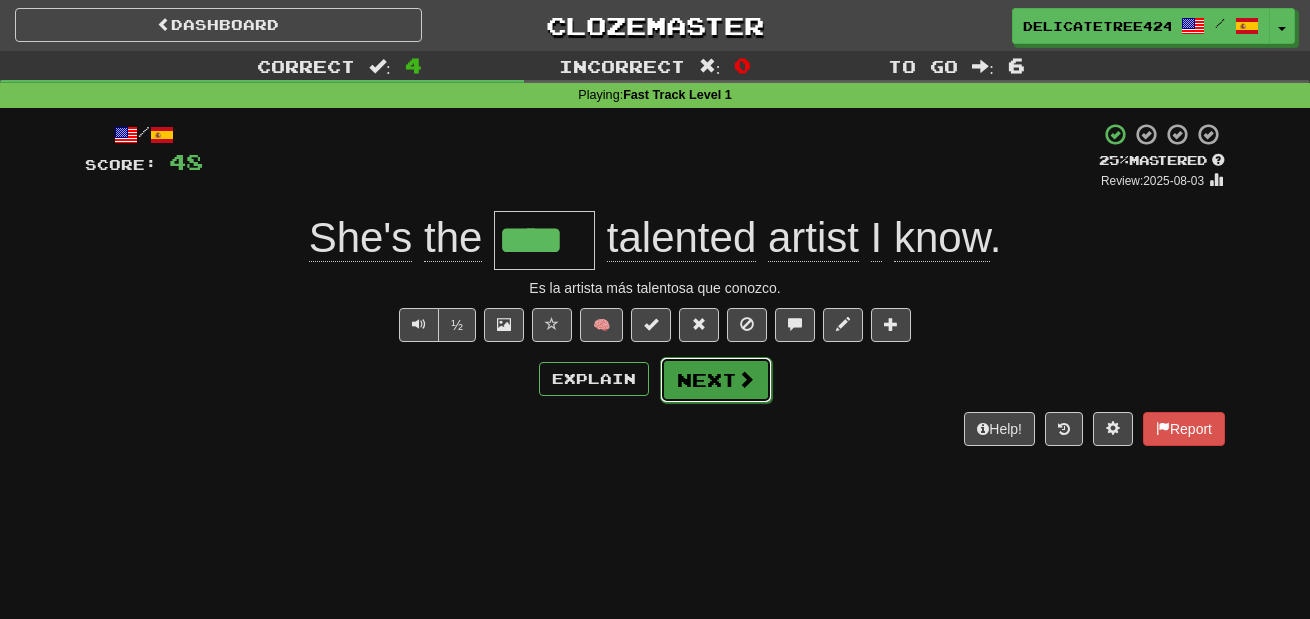 click on "Next" at bounding box center (716, 380) 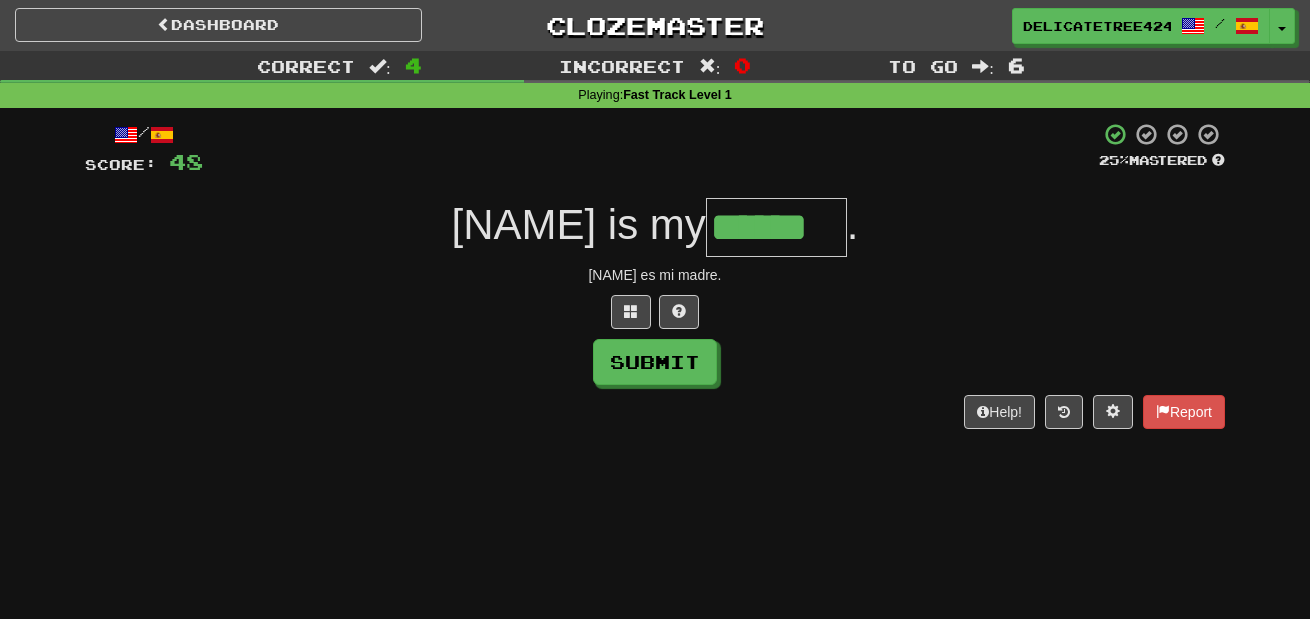 type on "******" 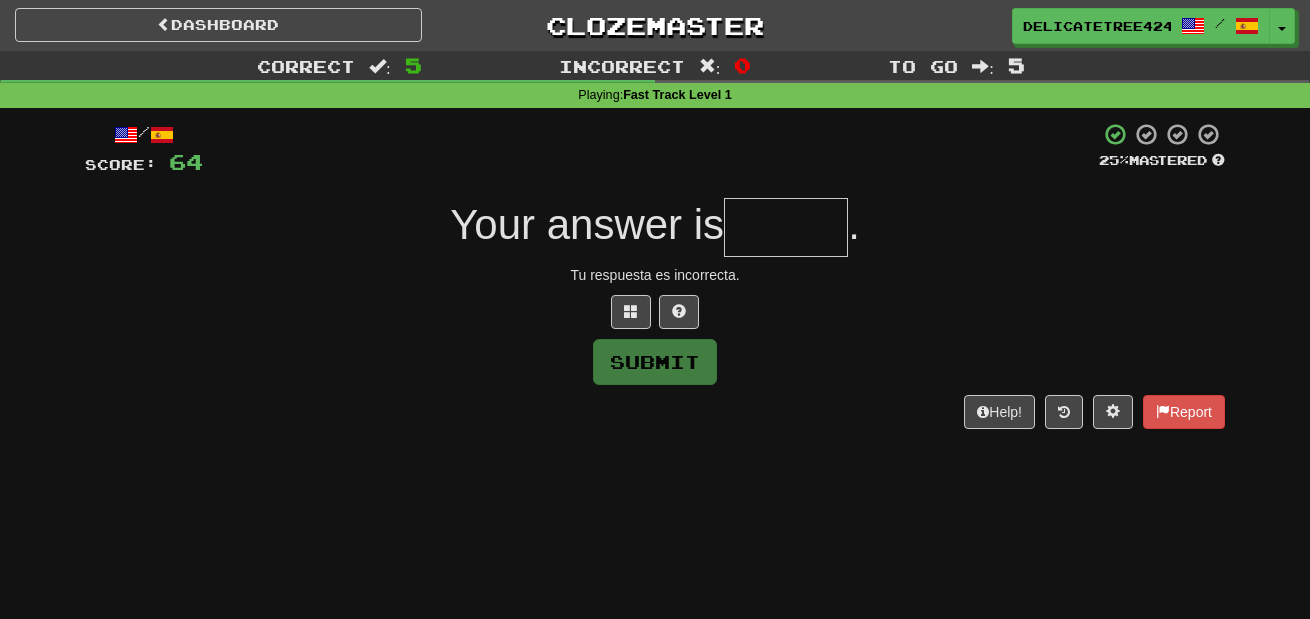 type on "*" 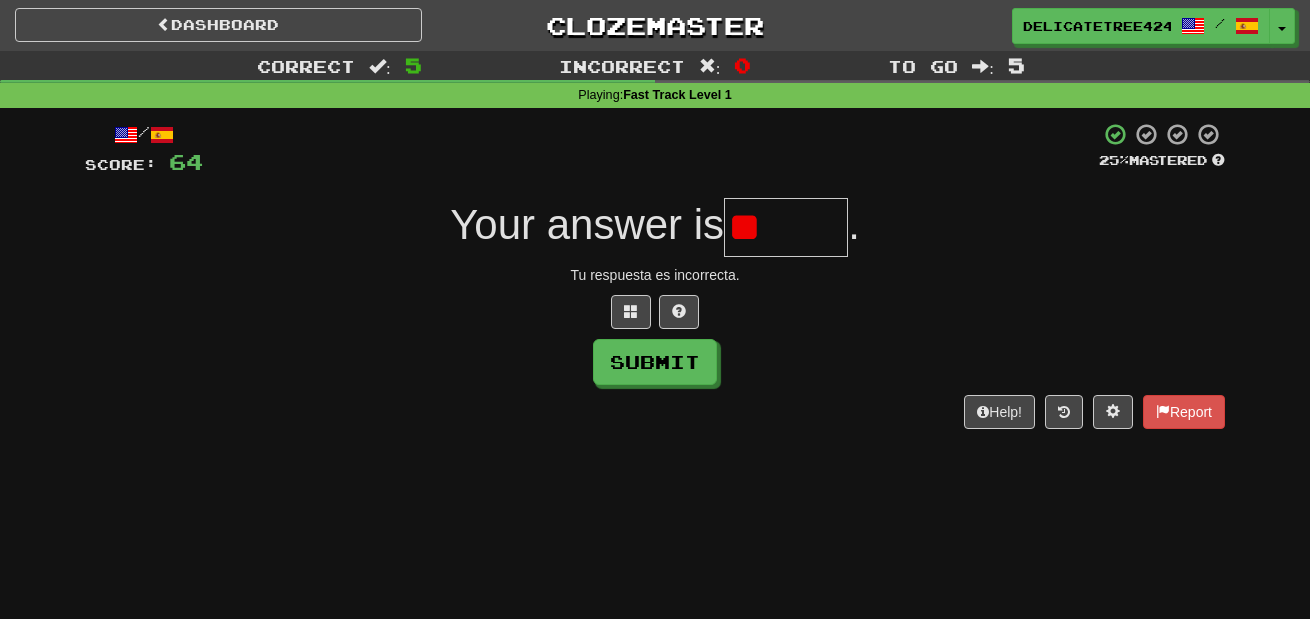 type on "*" 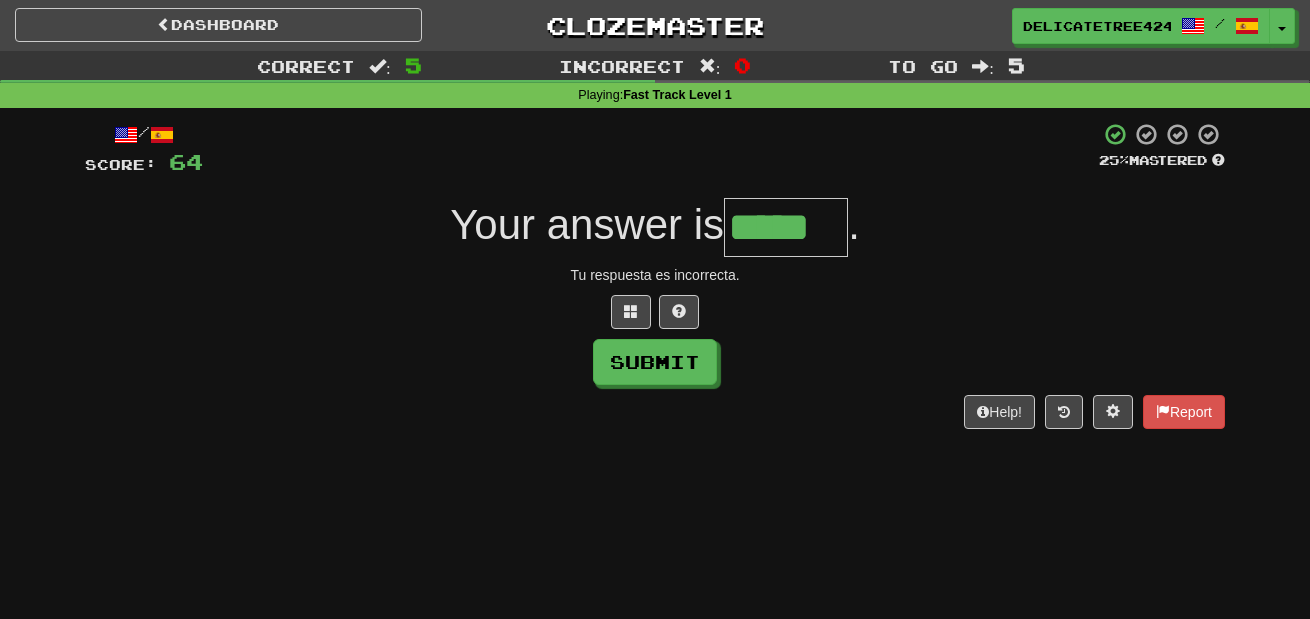 type on "*****" 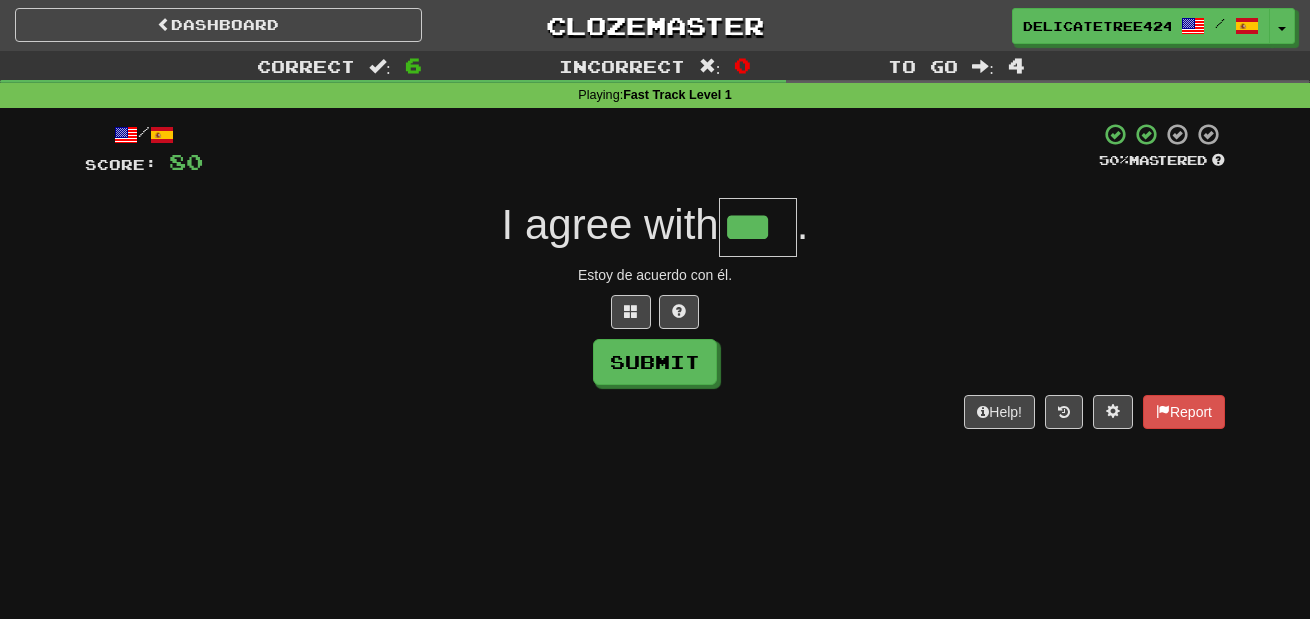 type on "***" 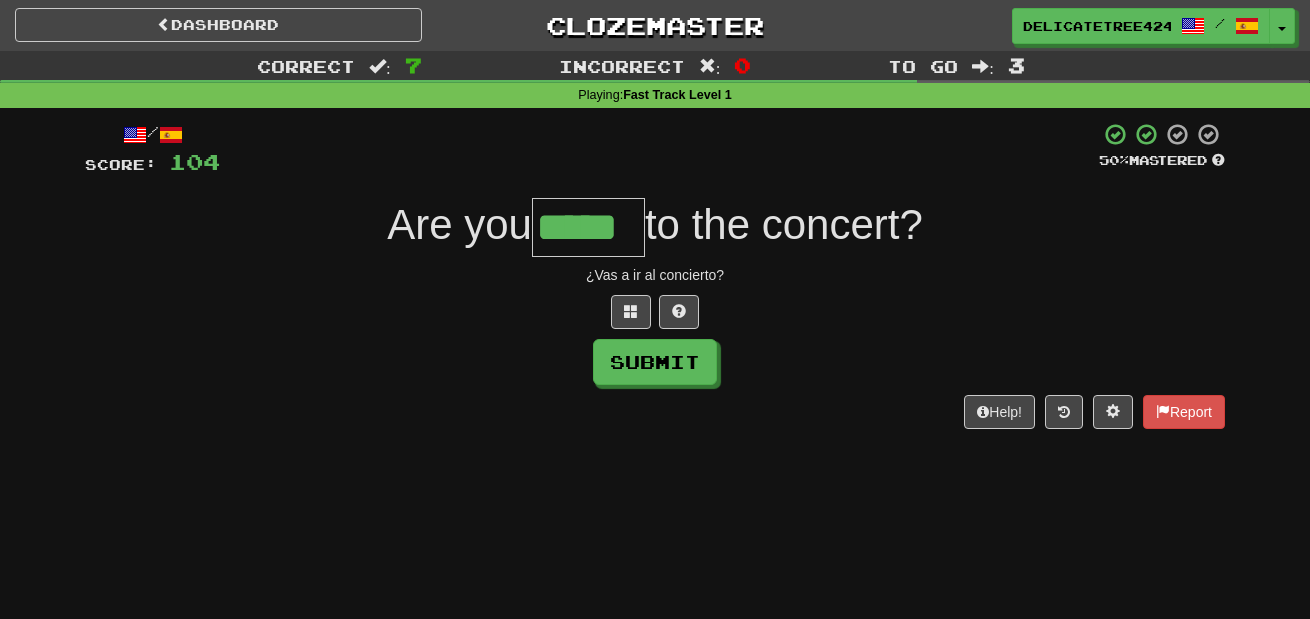 type on "*****" 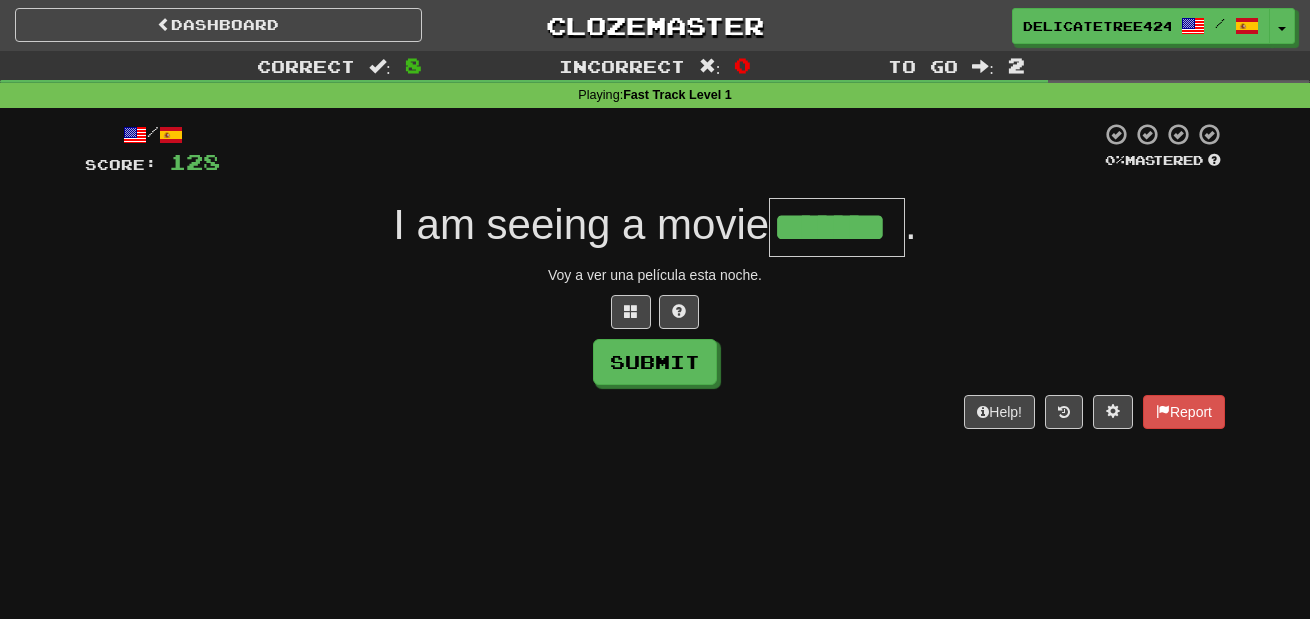 type on "*******" 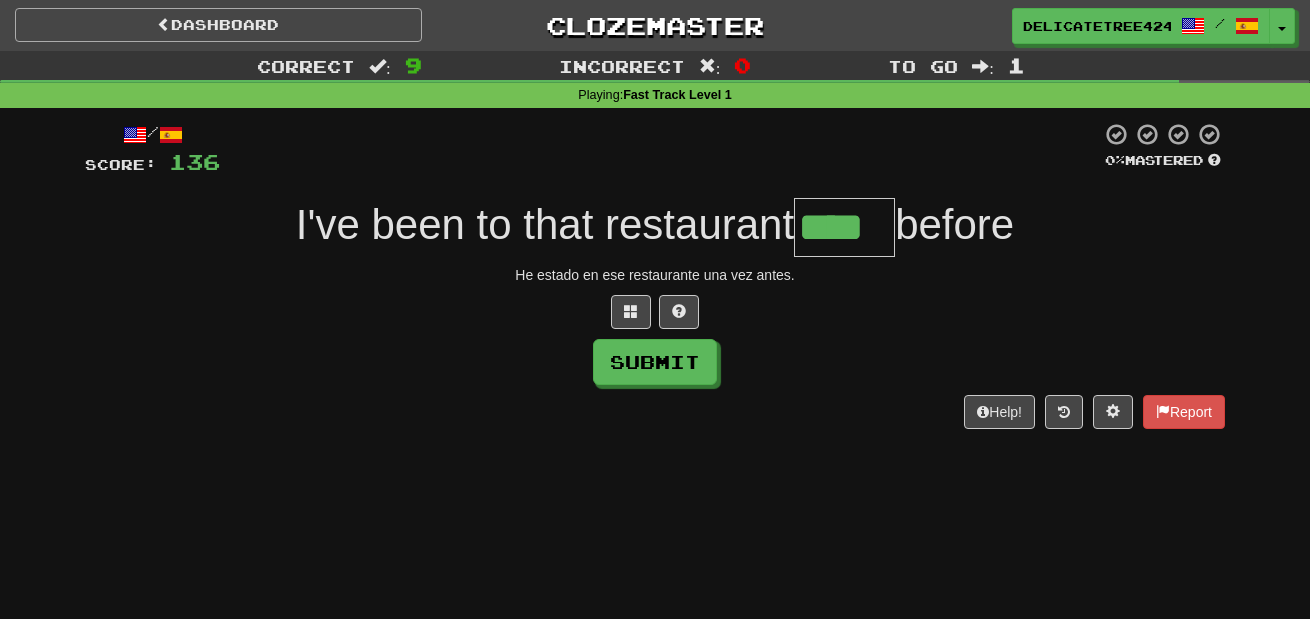type on "****" 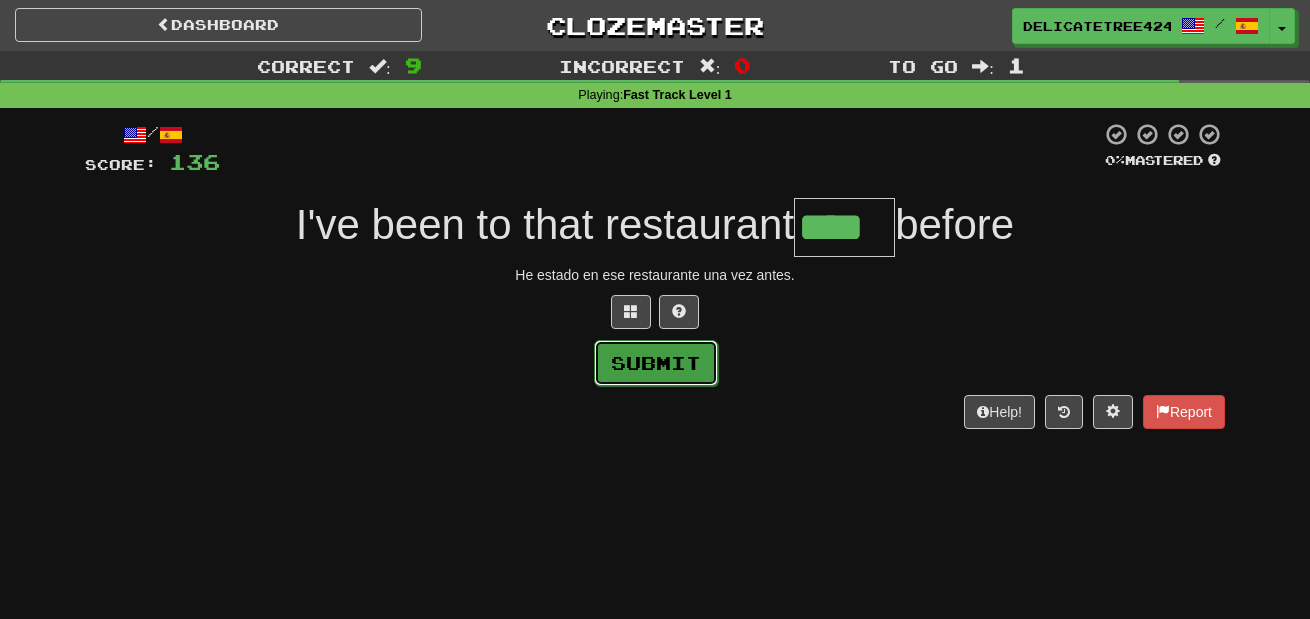 click on "Submit" at bounding box center [656, 363] 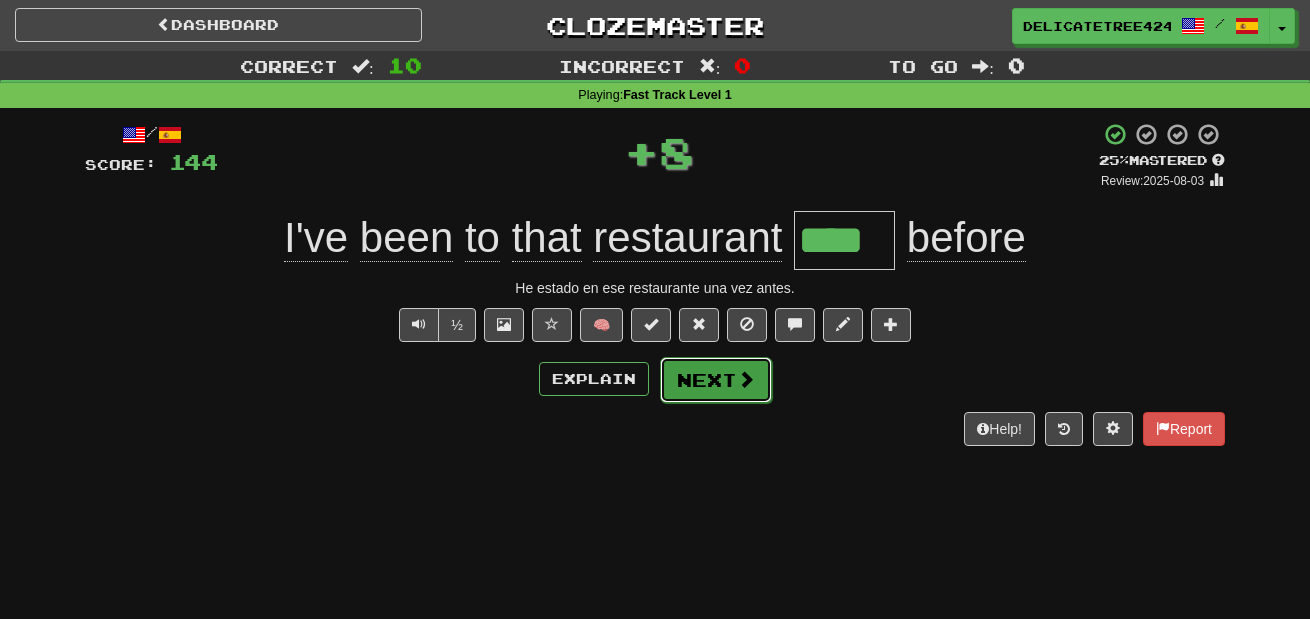 click on "Next" at bounding box center (716, 380) 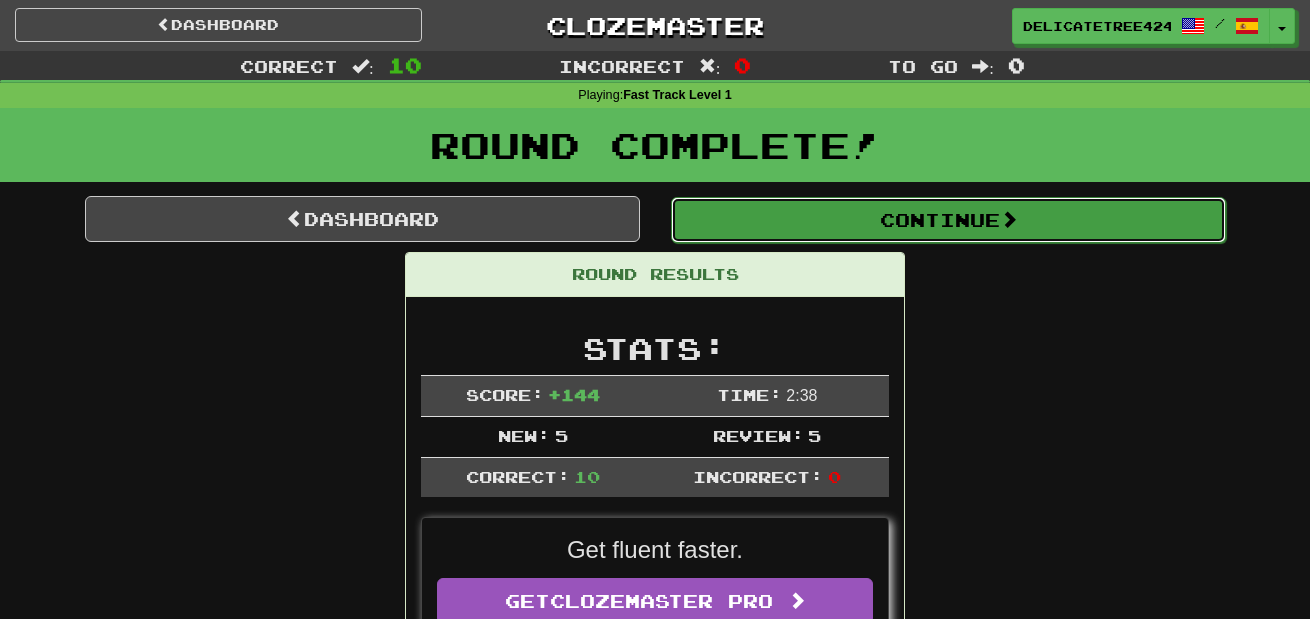 click on "Continue" at bounding box center (948, 220) 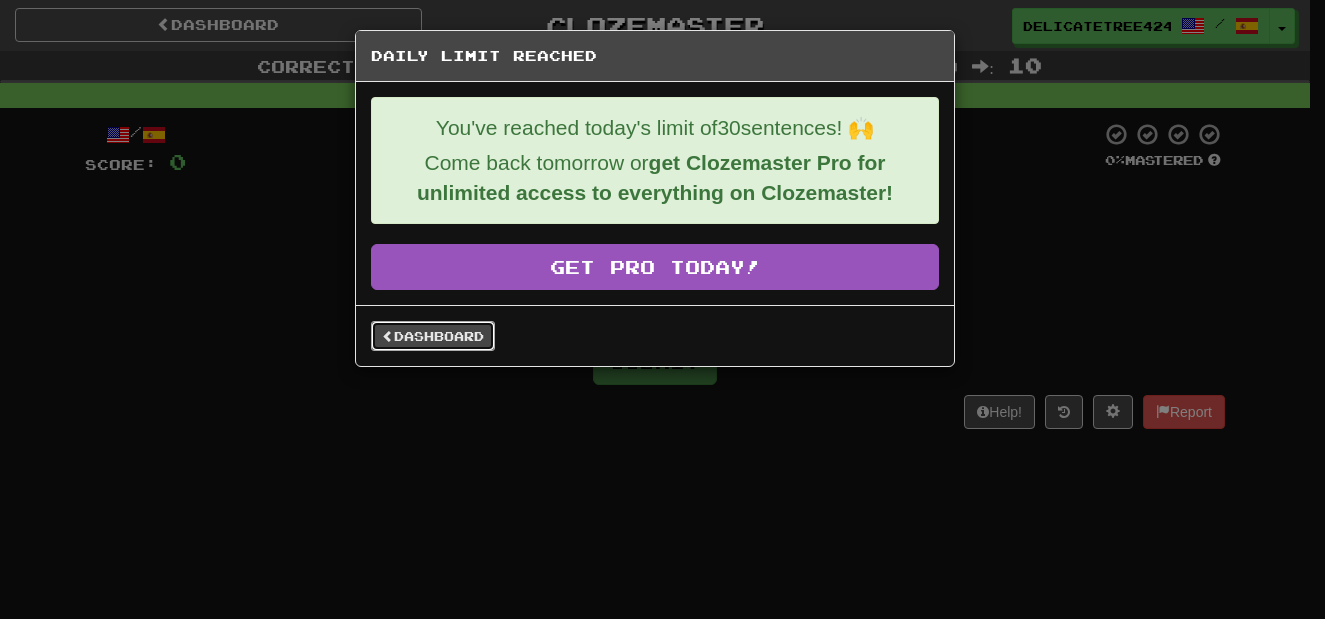 click on "Dashboard" at bounding box center (433, 336) 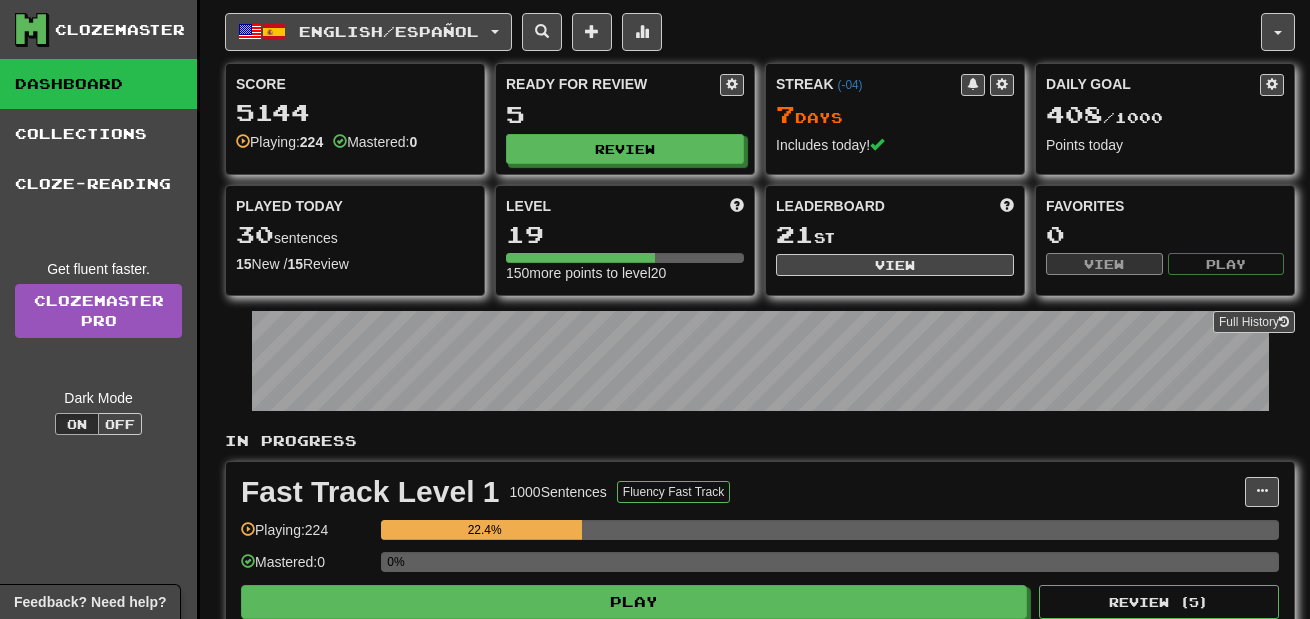 scroll, scrollTop: 0, scrollLeft: 0, axis: both 